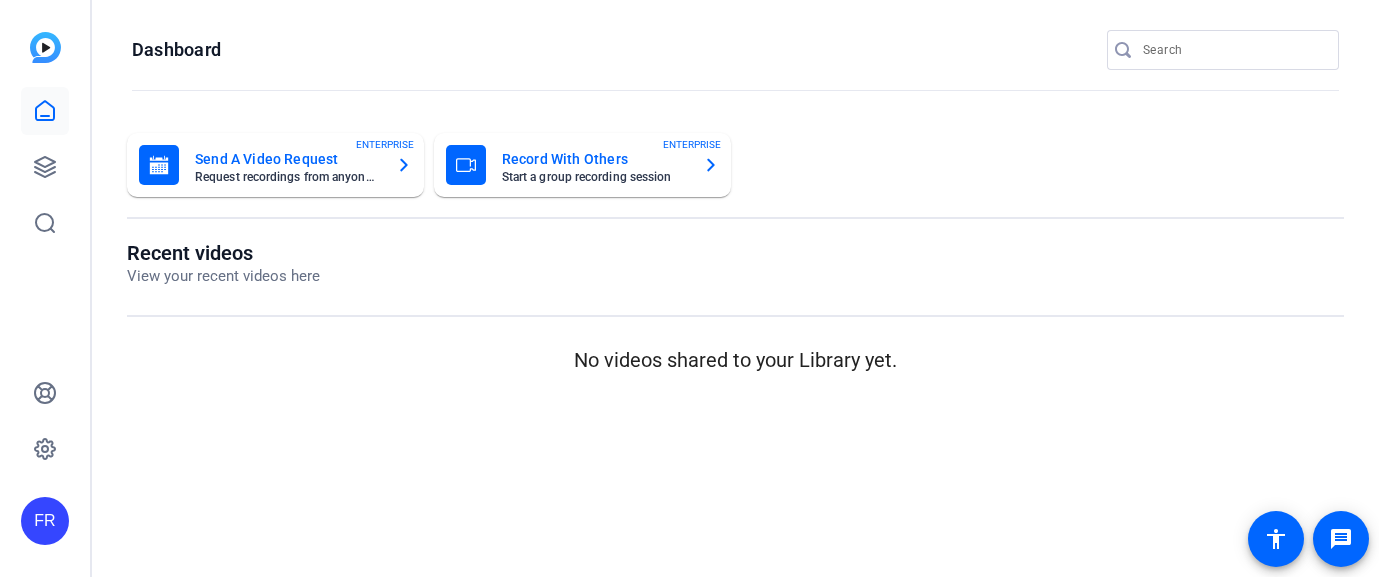 scroll, scrollTop: 0, scrollLeft: 0, axis: both 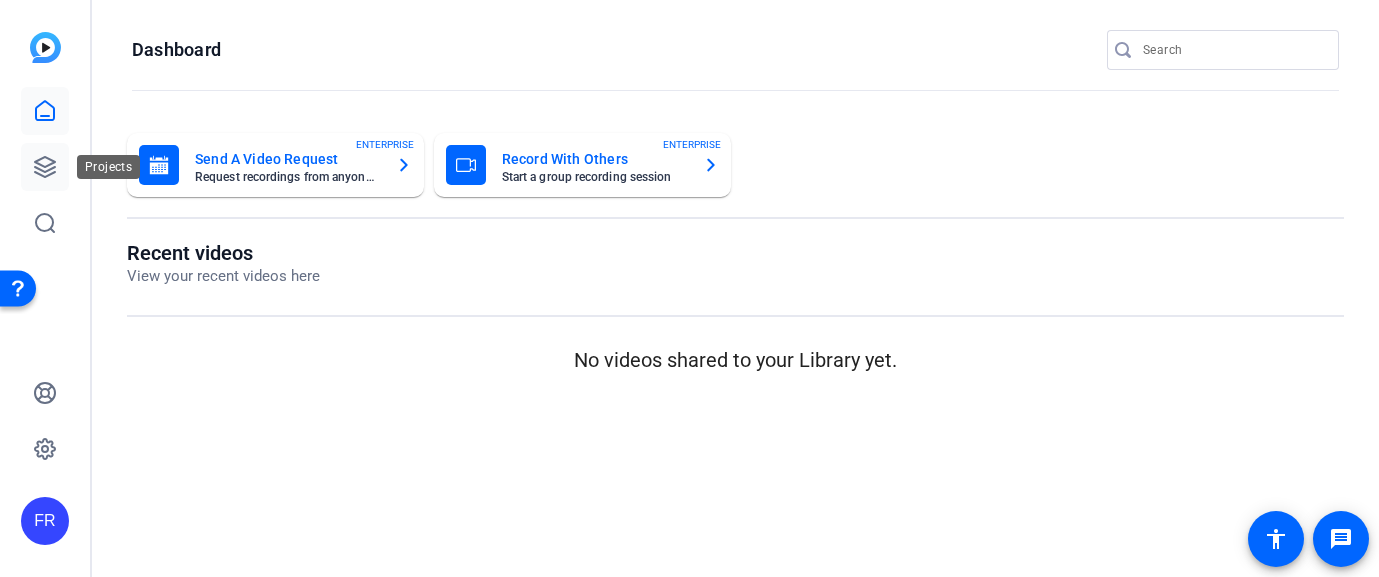 click 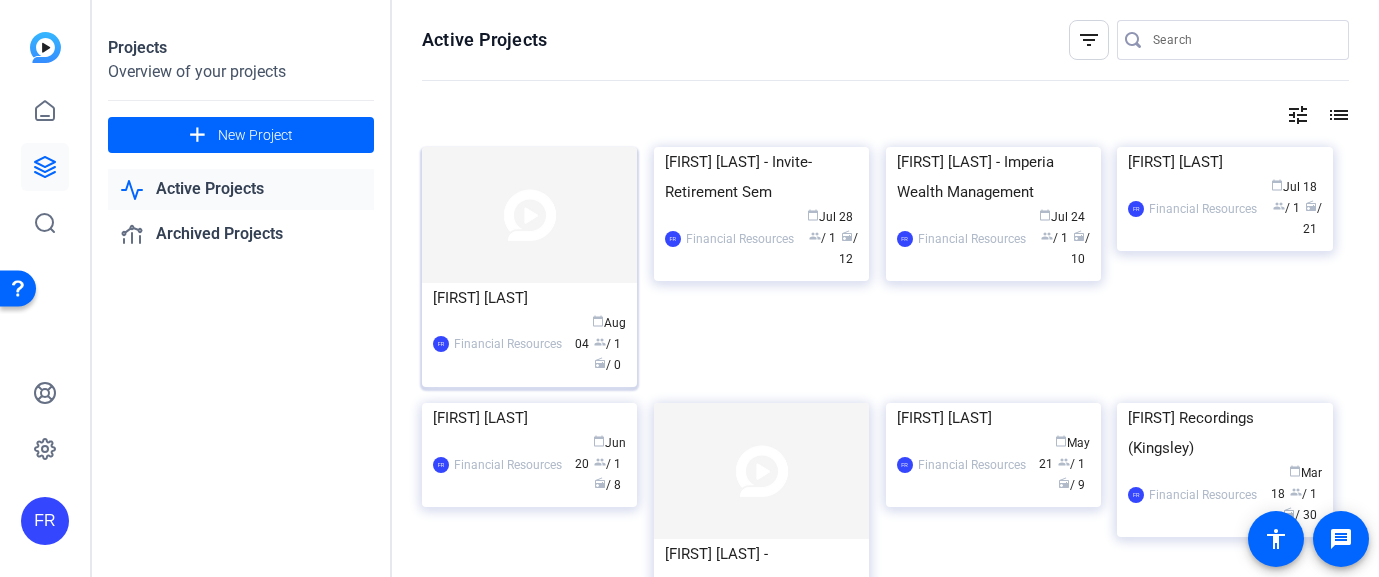 click 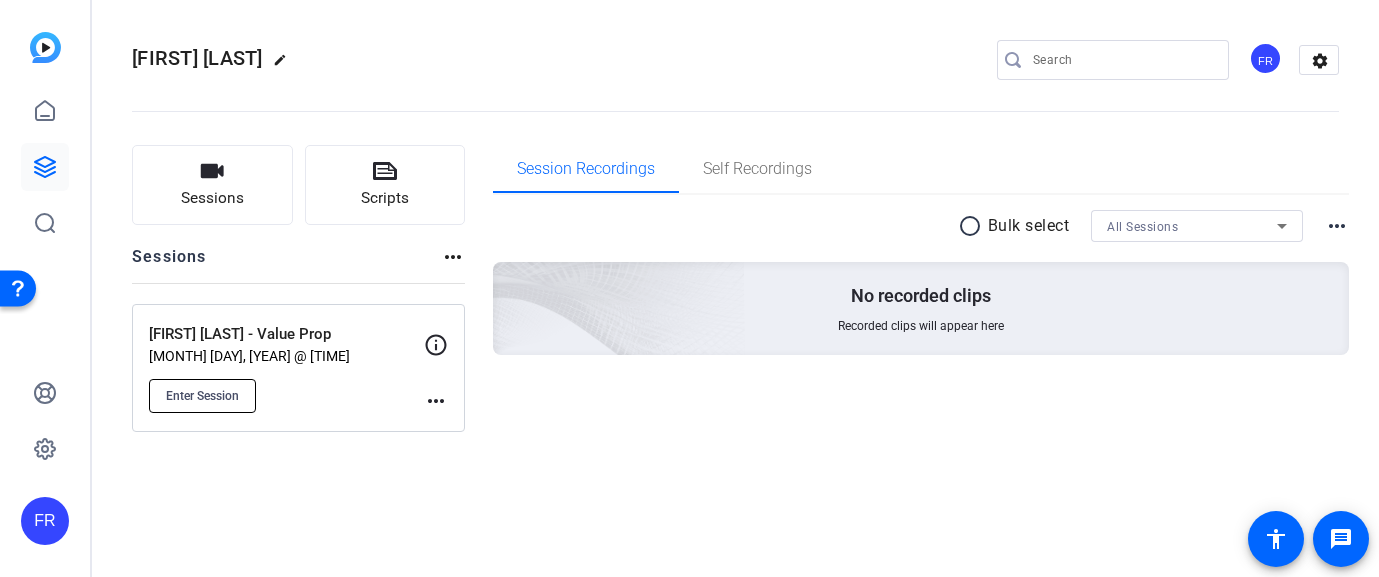 click on "Enter Session" 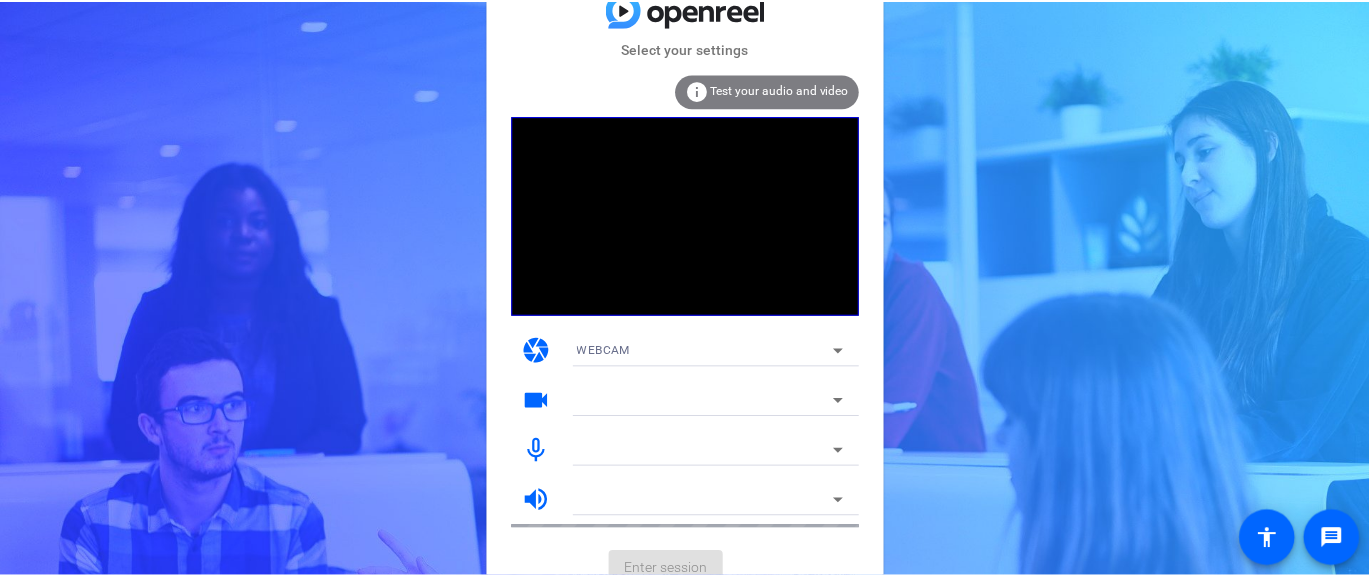 scroll, scrollTop: 0, scrollLeft: 0, axis: both 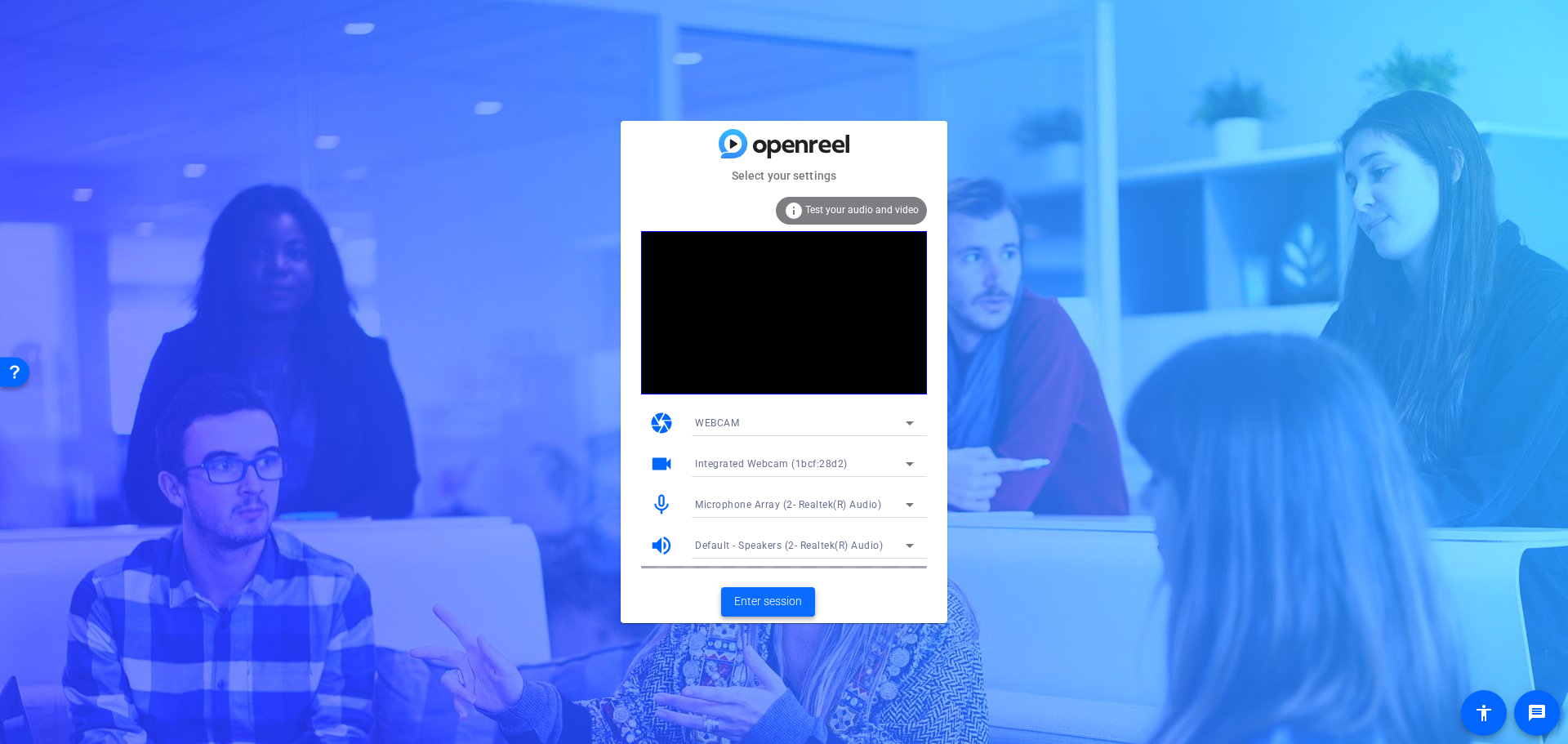 click on "Enter session" 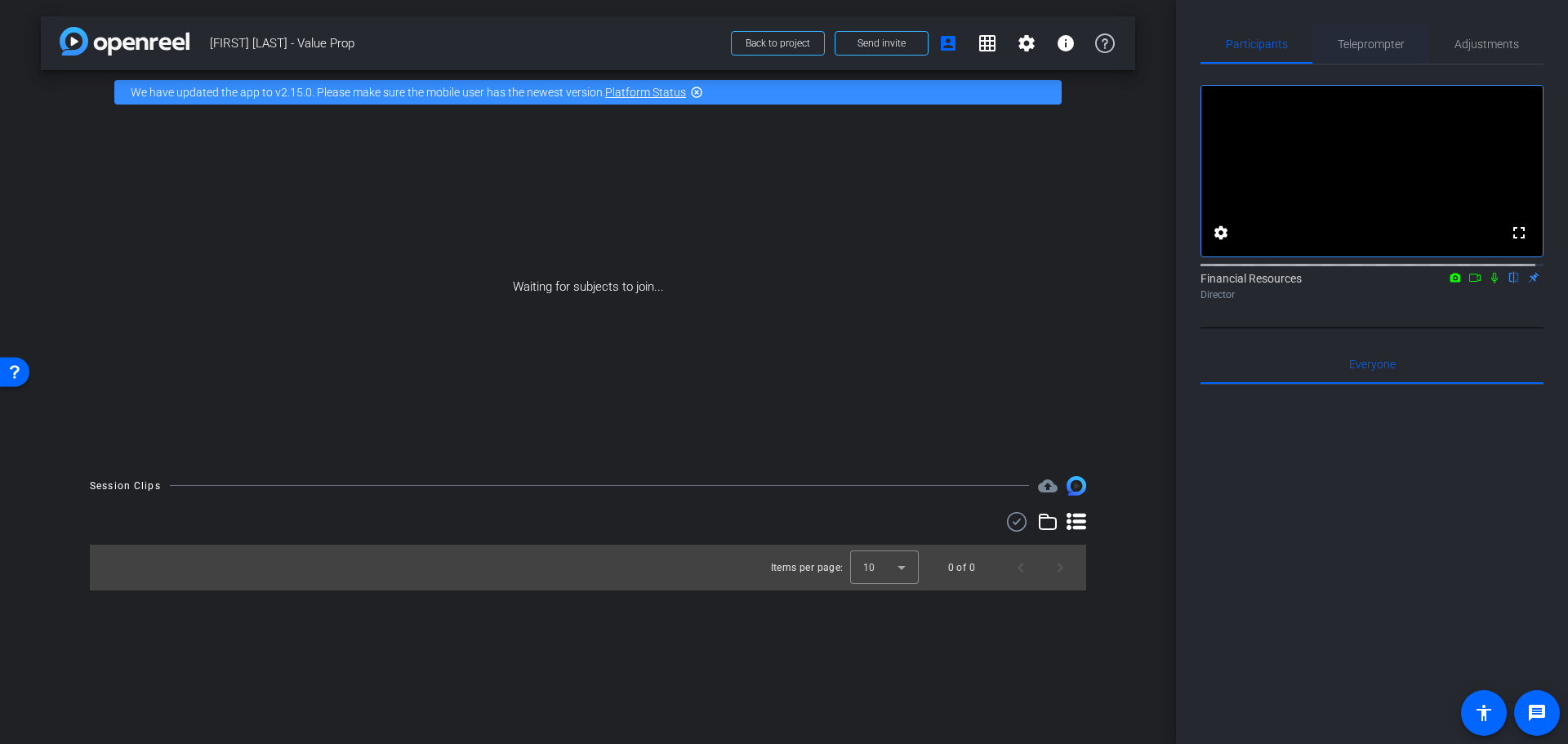 click on "Teleprompter" at bounding box center (1371, 44) 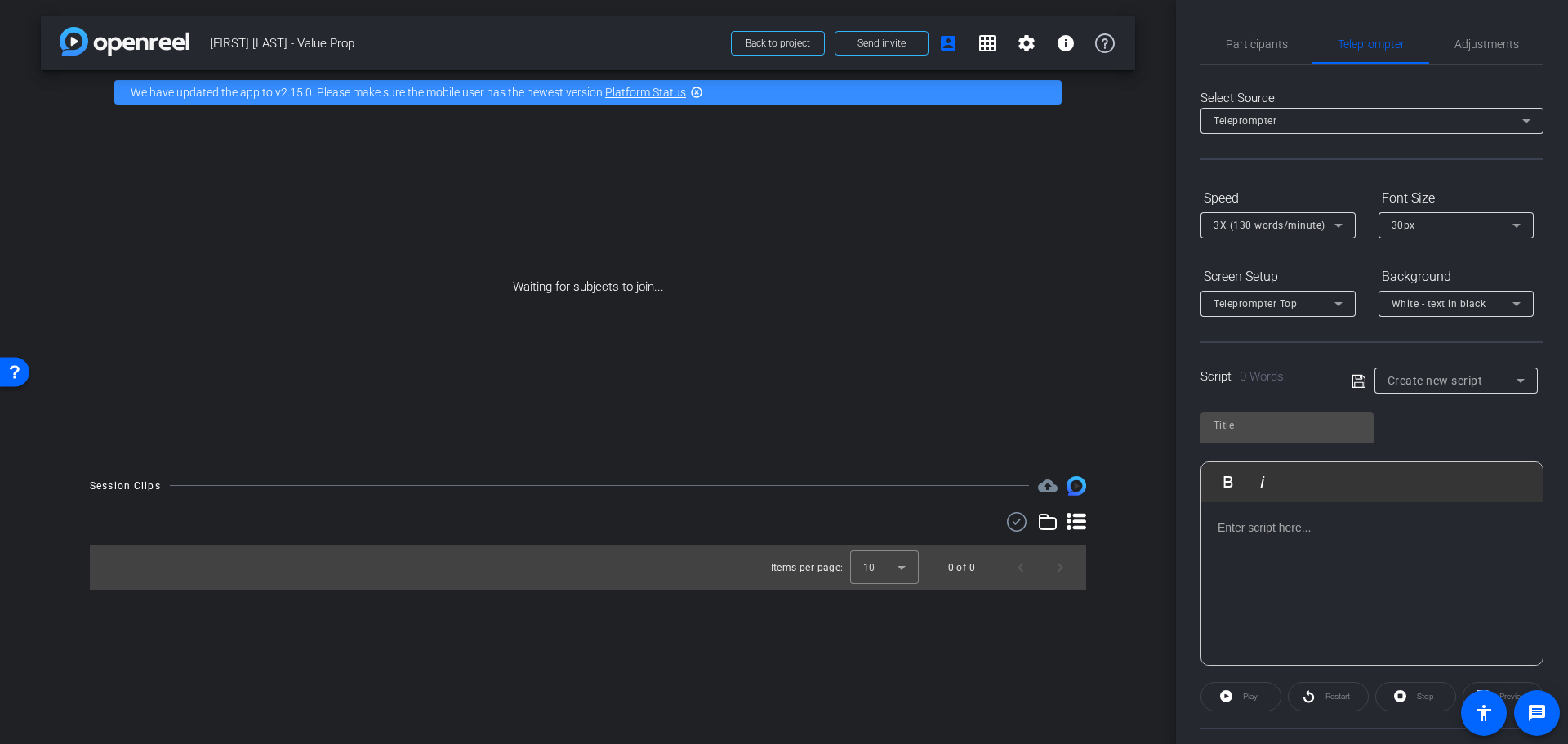 click 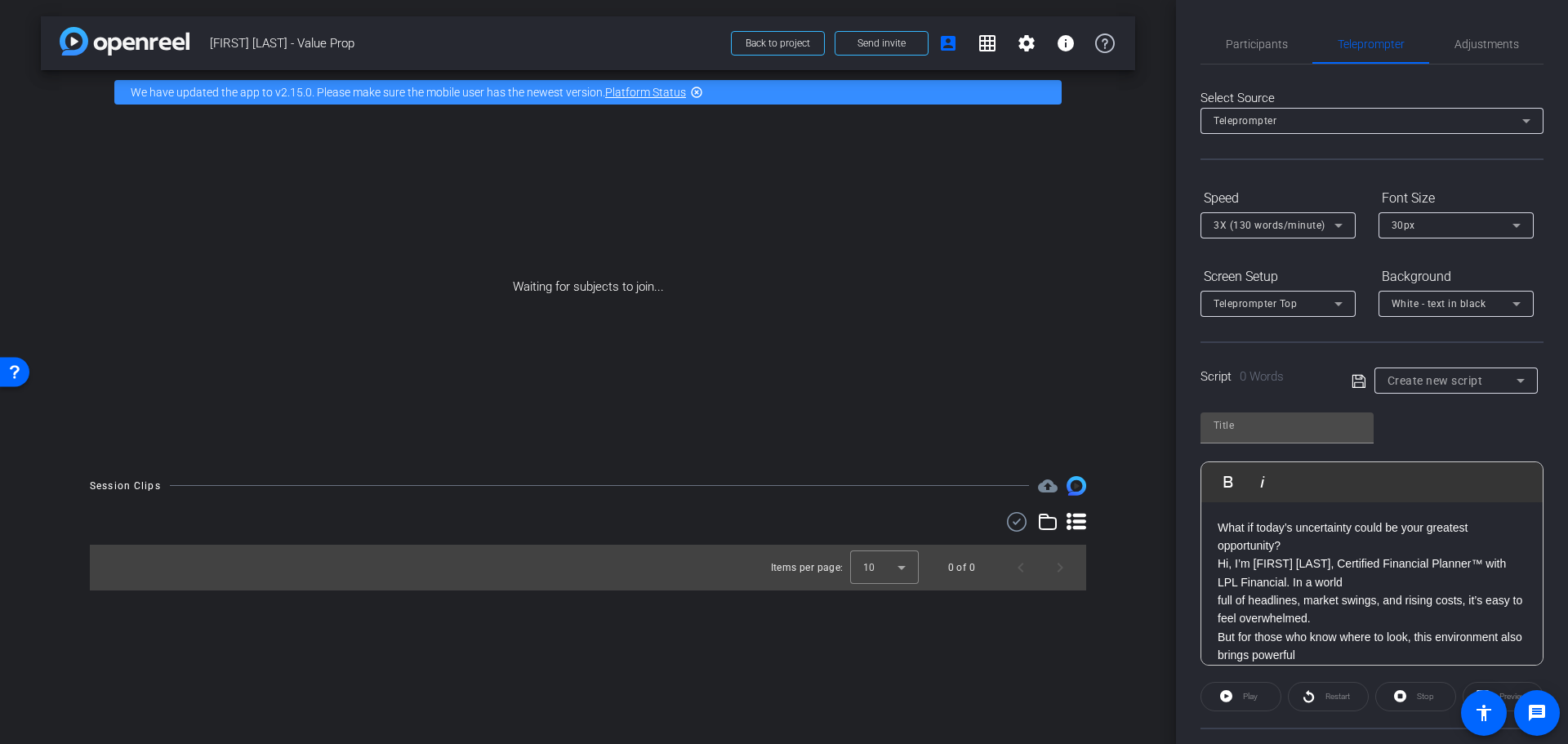 scroll, scrollTop: 493, scrollLeft: 0, axis: vertical 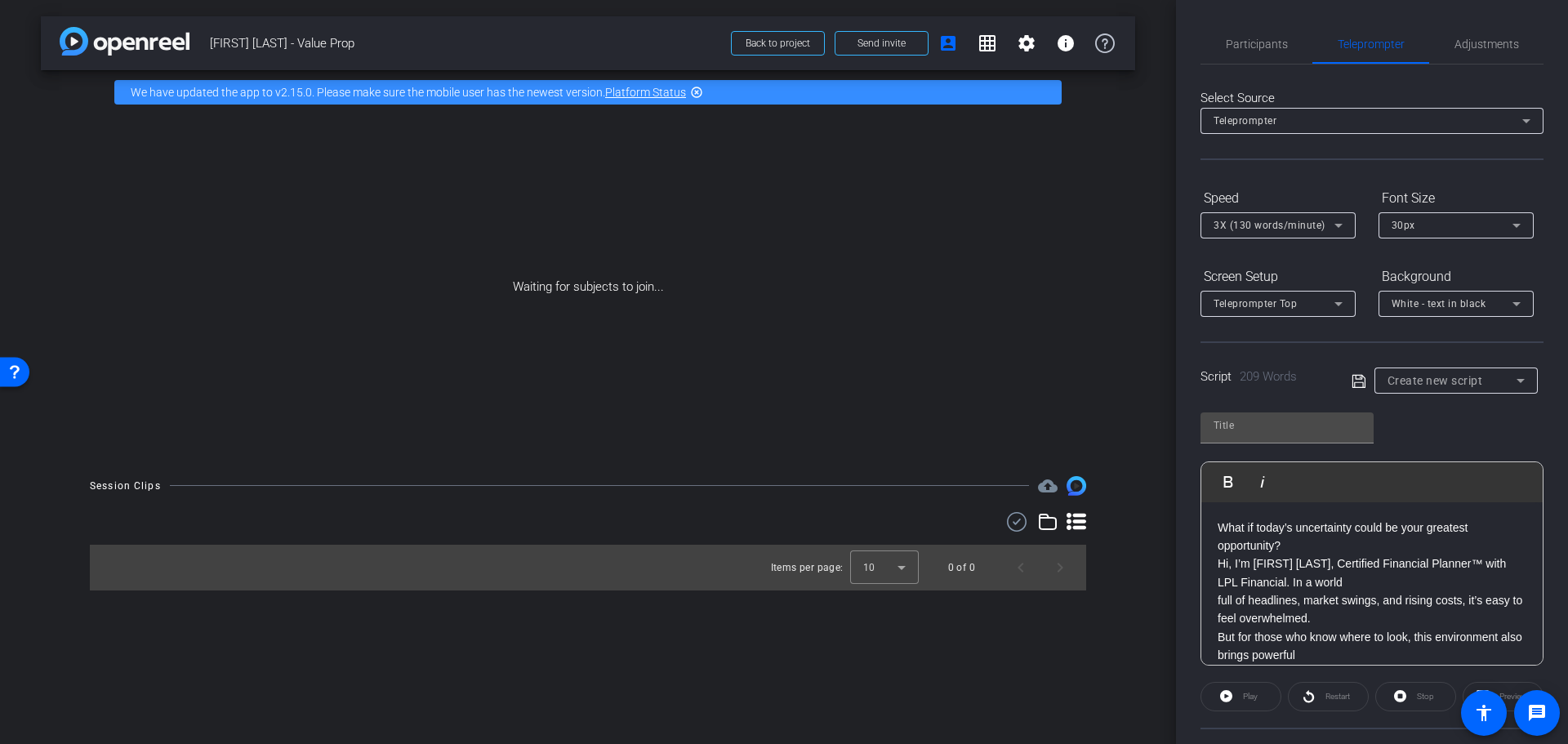 click on "What if today’s uncertainty could be your greatest opportunity? Hi, I’m [FIRST] [LAST], Certified Financial Planner™ with LPL Financial. In a world full of headlines, market swings, and rising costs, it’s easy to feel overwhelmed. But for those who know where to look, this environment also brings powerful potential—especially when planning for the long term. Whether you're approaching retirement, currently retired, or simply trying to make smarter investment decisions, I’m here to help you gain clarity, confidence, and control over your financial future. My first priority is your success. That starts with understanding your personal story—your goals, your dreams, and your comfort level with risk. Then, we build a customized financial plan designed to move you forward, and we adjust as life changes. As an independent advisor, I’m not tied to one-size-fits-all solutions. I have the freedom and resources to align my recommendations with your best interests. can bring a whole new level of clarity." 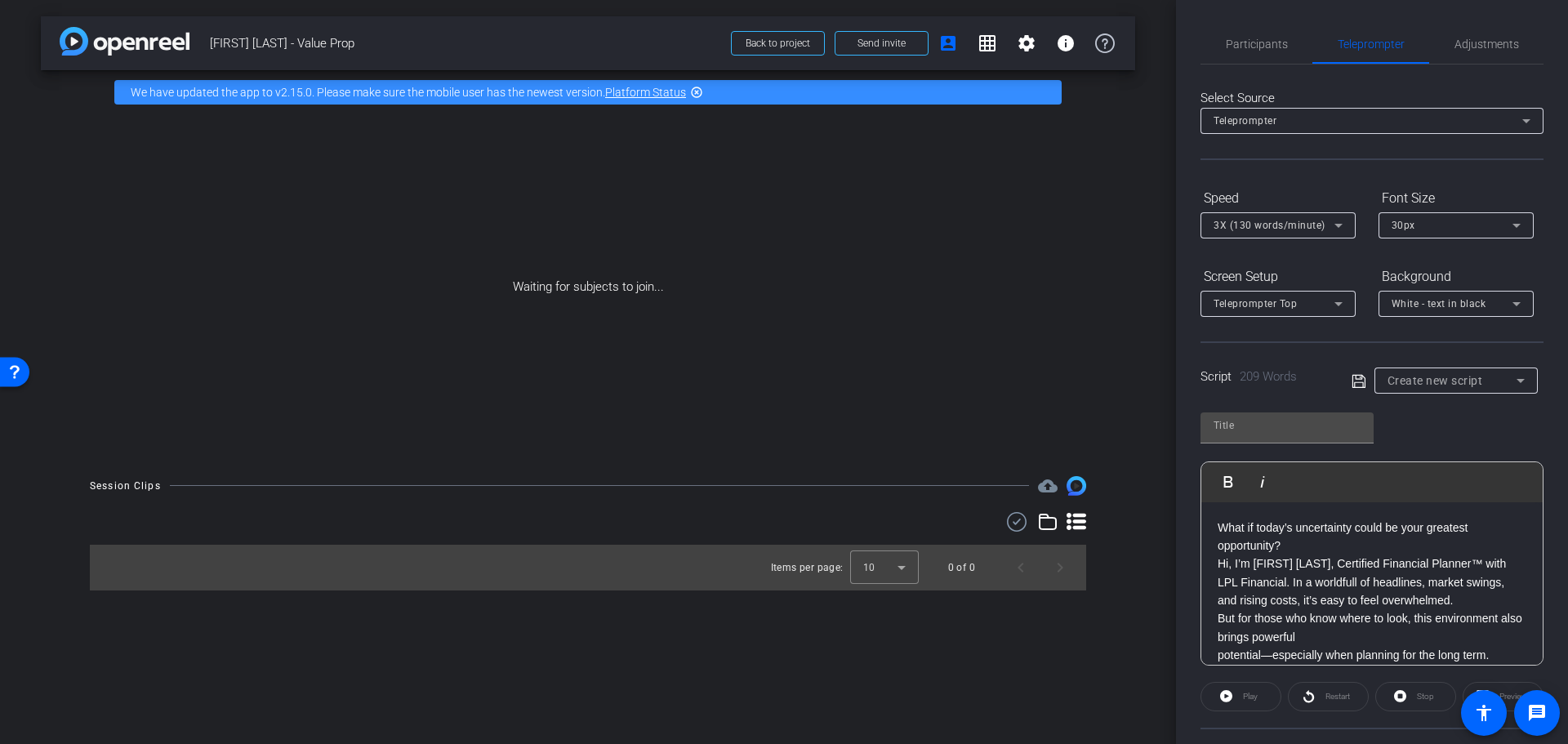 type 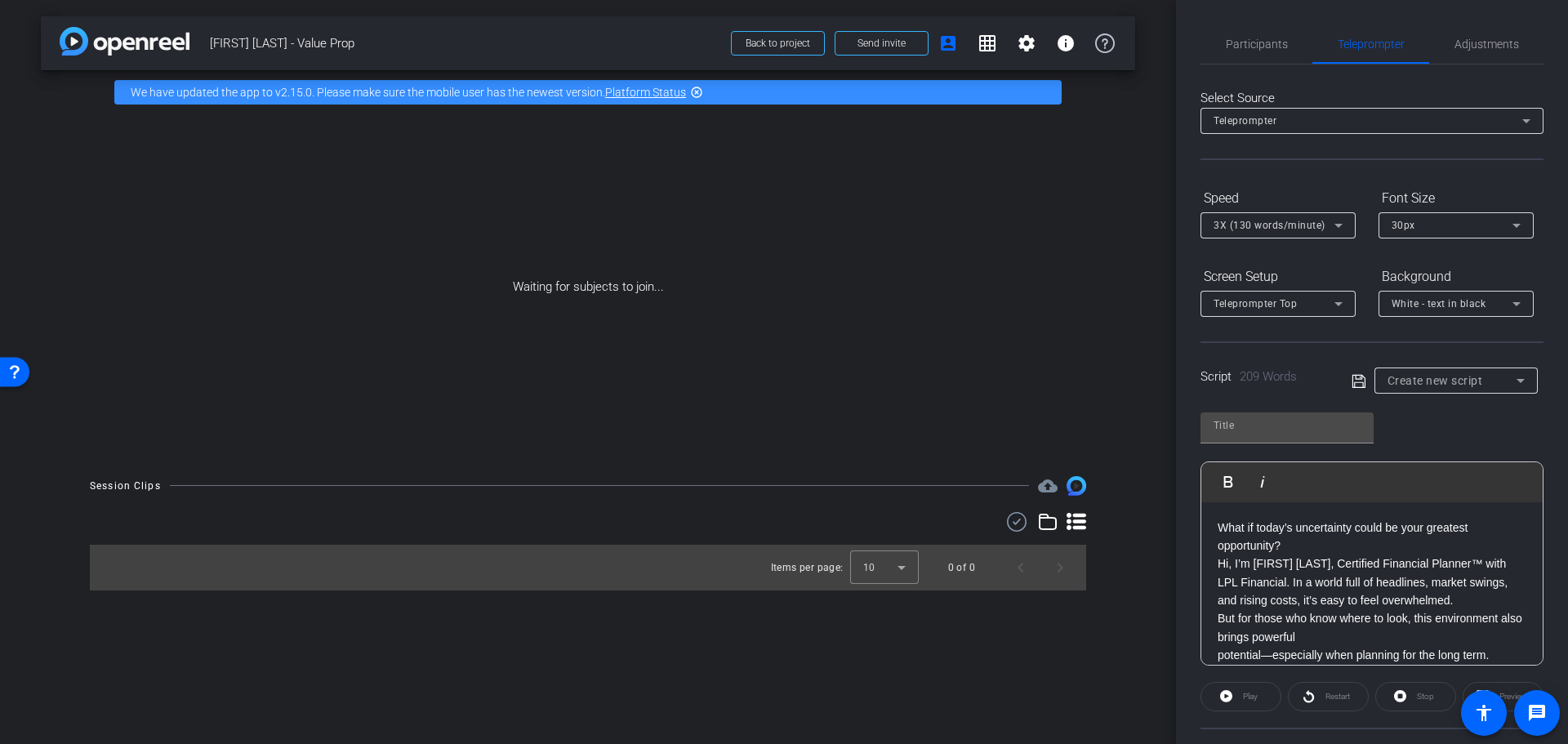 click on "What if today’s uncertainty could be your greatest opportunity? Hi, I’m [FIRST] [LAST], Certified Financial Planner™ with LPL Financial. In a world full of headlines, market swings, and rising costs, it’s easy to feel overwhelmed. But for those who know where to look, this environment also brings powerful potential—especially when planning for the long term. Whether you're approaching retirement, currently retired, or simply trying to make smarter investment decisions, I’m here to help you gain clarity, confidence, and control over your financial future. My first priority is your success. That starts with understanding your personal story—your goals, your dreams, and your comfort level with risk. Then, we build a customized financial plan designed to move you forward, and we adjust as life changes. As an independent advisor, I’m not tied to one-size-fits-all solutions. I have the freedom and resources to align my recommendations with your best interests. can bring a whole new level of clarity." 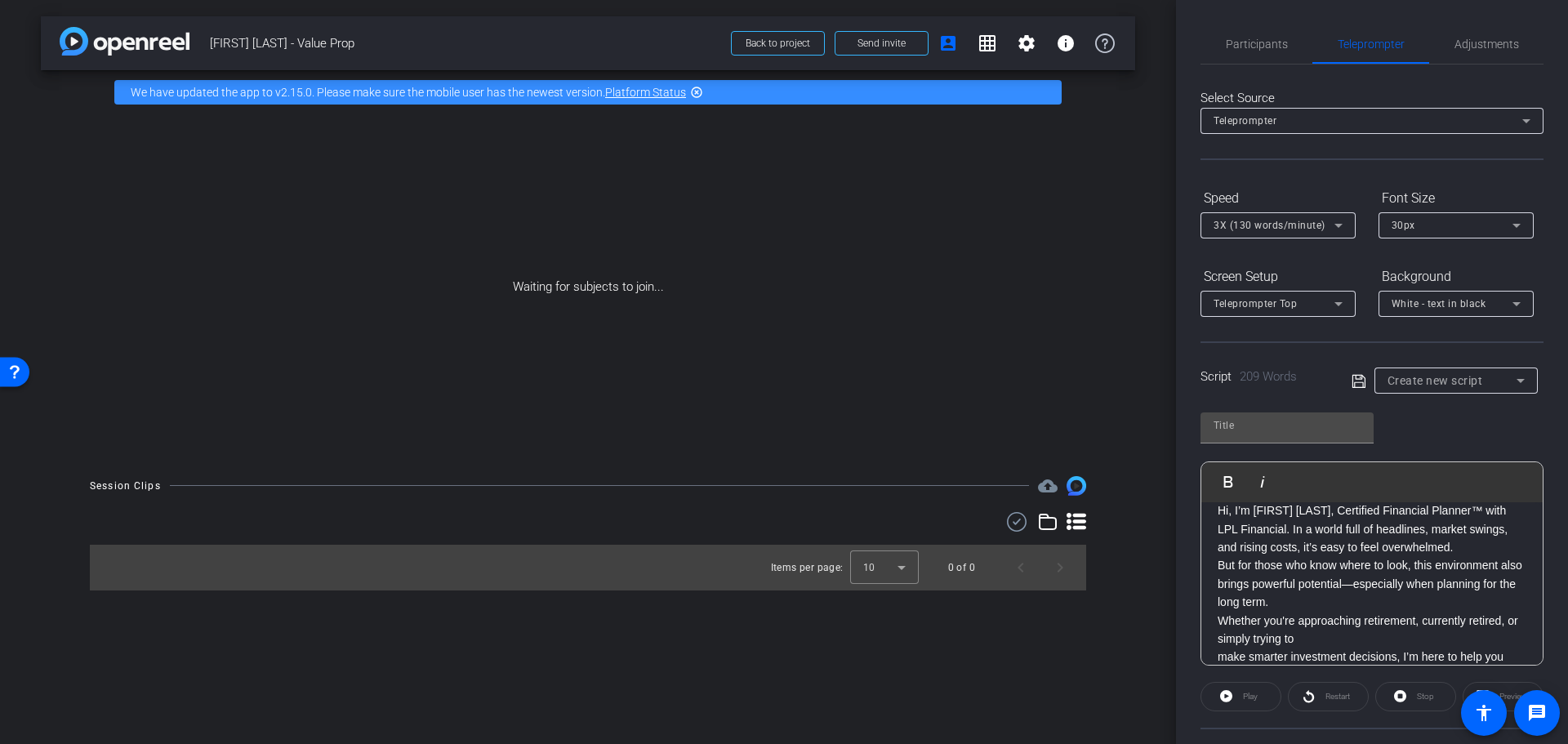 scroll, scrollTop: 82, scrollLeft: 0, axis: vertical 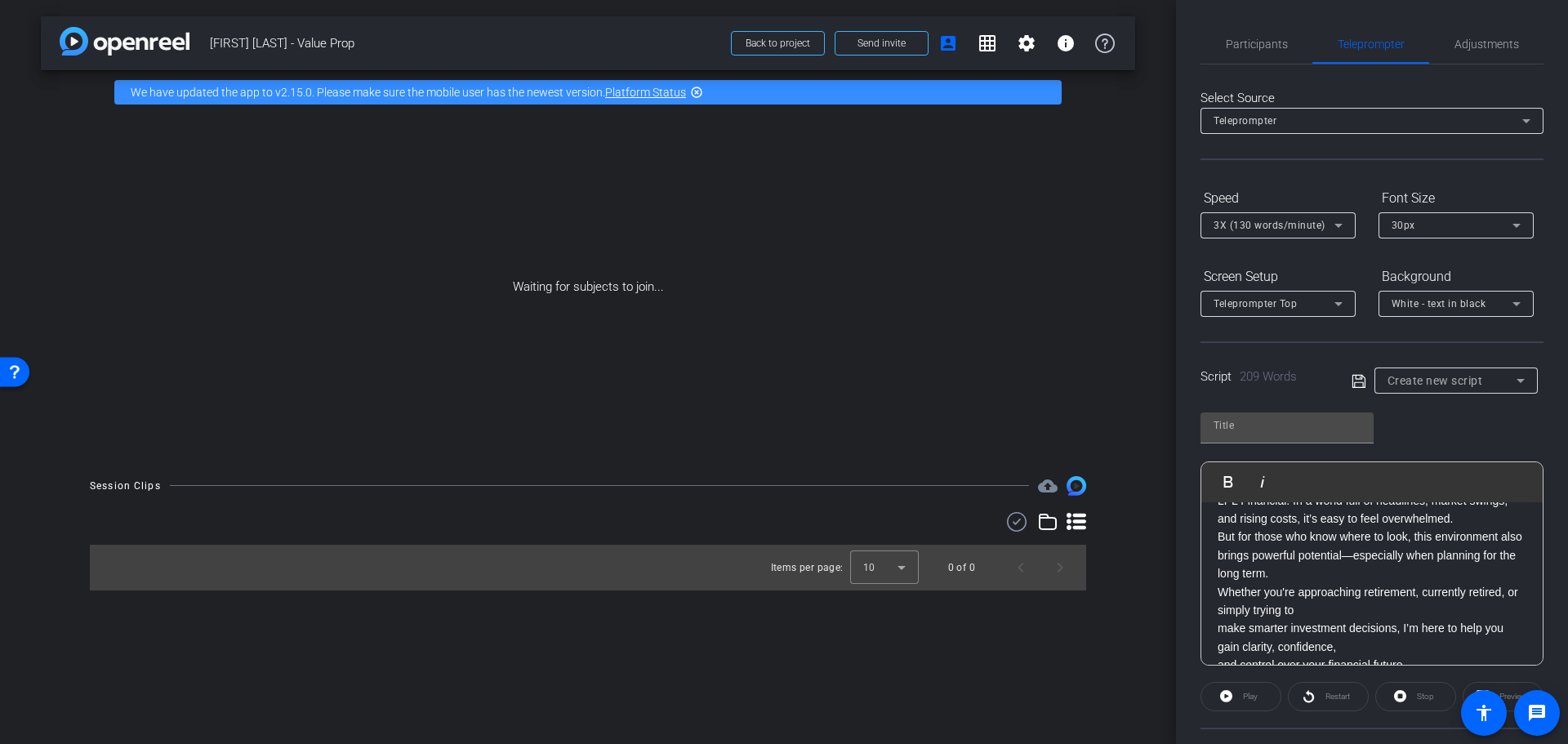 click on "What if today’s uncertainty could be your greatest opportunity? Hi, I’m [FIRST] [LAST], Certified Financial Planner™ with LPL Financial. In a world full of headlines, market swings, and rising costs, it’s easy to feel overwhelmed. But for those who know where to look, this environment also brings powerful potential—especially when planning for the long term. Whether you're approaching retirement, currently retired, or simply trying to make smarter investment decisions, I’m here to help you gain clarity, confidence, and control over your financial future. My first priority is your success. That starts with understanding your personal story—your goals, your dreams, and your comfort level with risk. Then, we build a customized financial plan designed to move you forward, and we adjust as life changes. As an independent advisor, I’m not tied to one-size-fits-all solutions. I have the freedom and resources to align my recommendations with your best interests. can bring a whole new level of clarity." 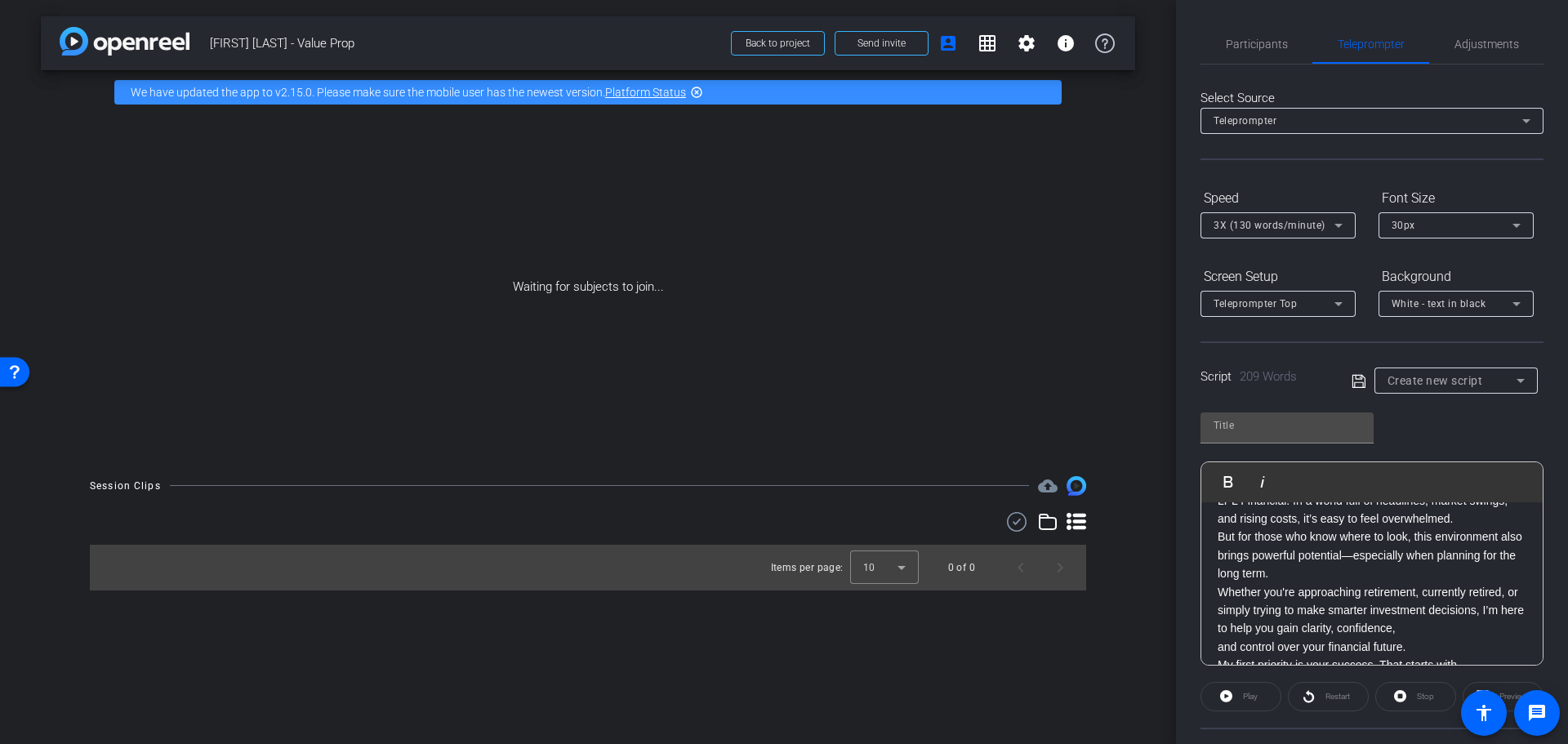 scroll, scrollTop: 163, scrollLeft: 0, axis: vertical 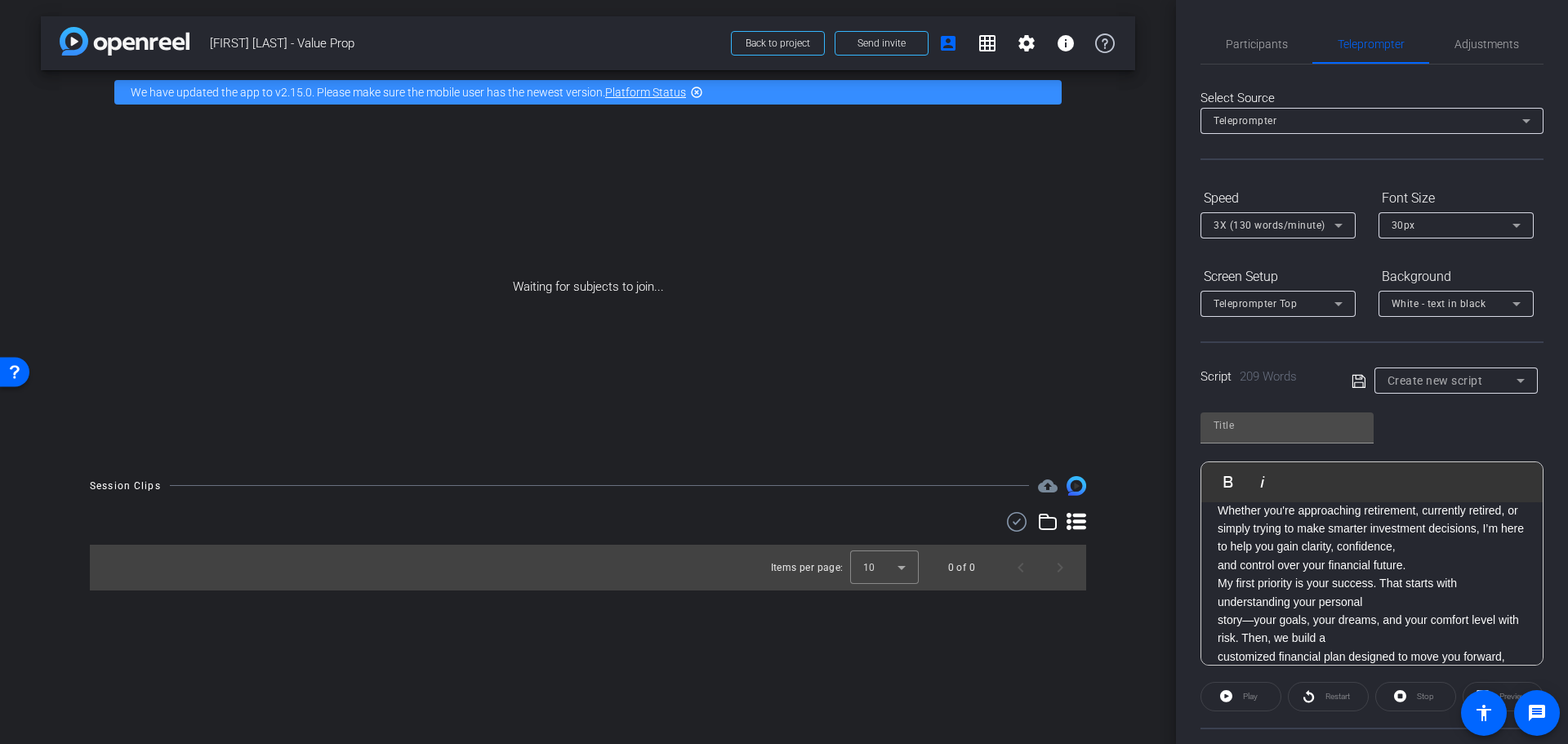 click on "What if today’s uncertainty could be your greatest opportunity? Hi, I’m [FIRST] [LAST], Certified Financial Planner™ with LPL Financial. In a world full of headlines, market swings, and rising costs, it’s easy to feel overwhelmed. But for those who know where to look, this environment also brings powerful potential—especially when planning for the long term. Whether you're approaching retirement, currently retired, or simply trying to make smarter investment decisions, I’m here to help you gain clarity, confidence, and control over your financial future. My first priority is your success. That starts with understanding your personal story—your goals, your dreams, and your comfort level with risk. Then, we build a customized financial plan designed to move you forward, and we adjust as life changes. As an independent advisor, I’m not tied to one-size-fits-all solutions. I have the freedom and resources to align my recommendations with your best interests. can bring a whole new level of clarity." 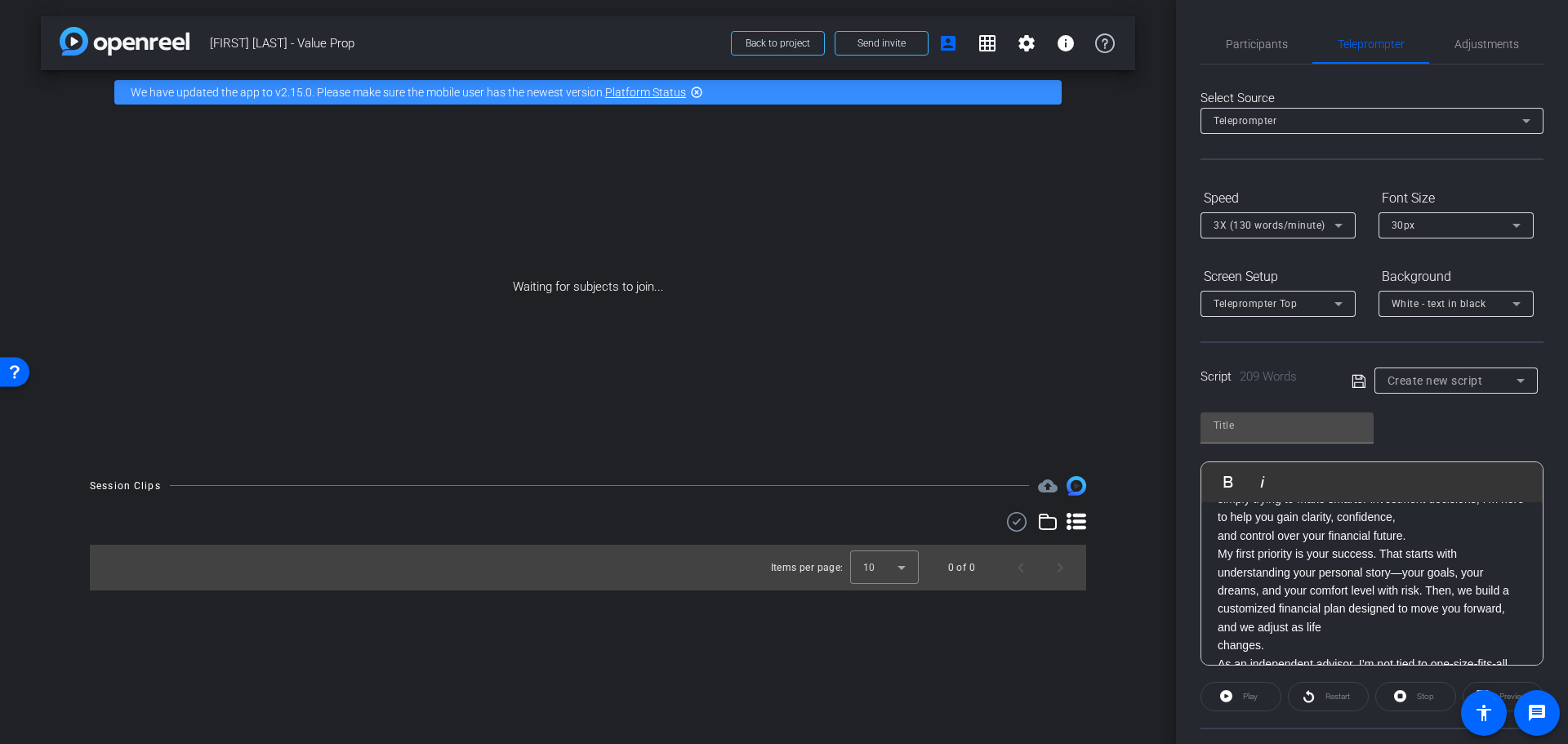 scroll, scrollTop: 245, scrollLeft: 0, axis: vertical 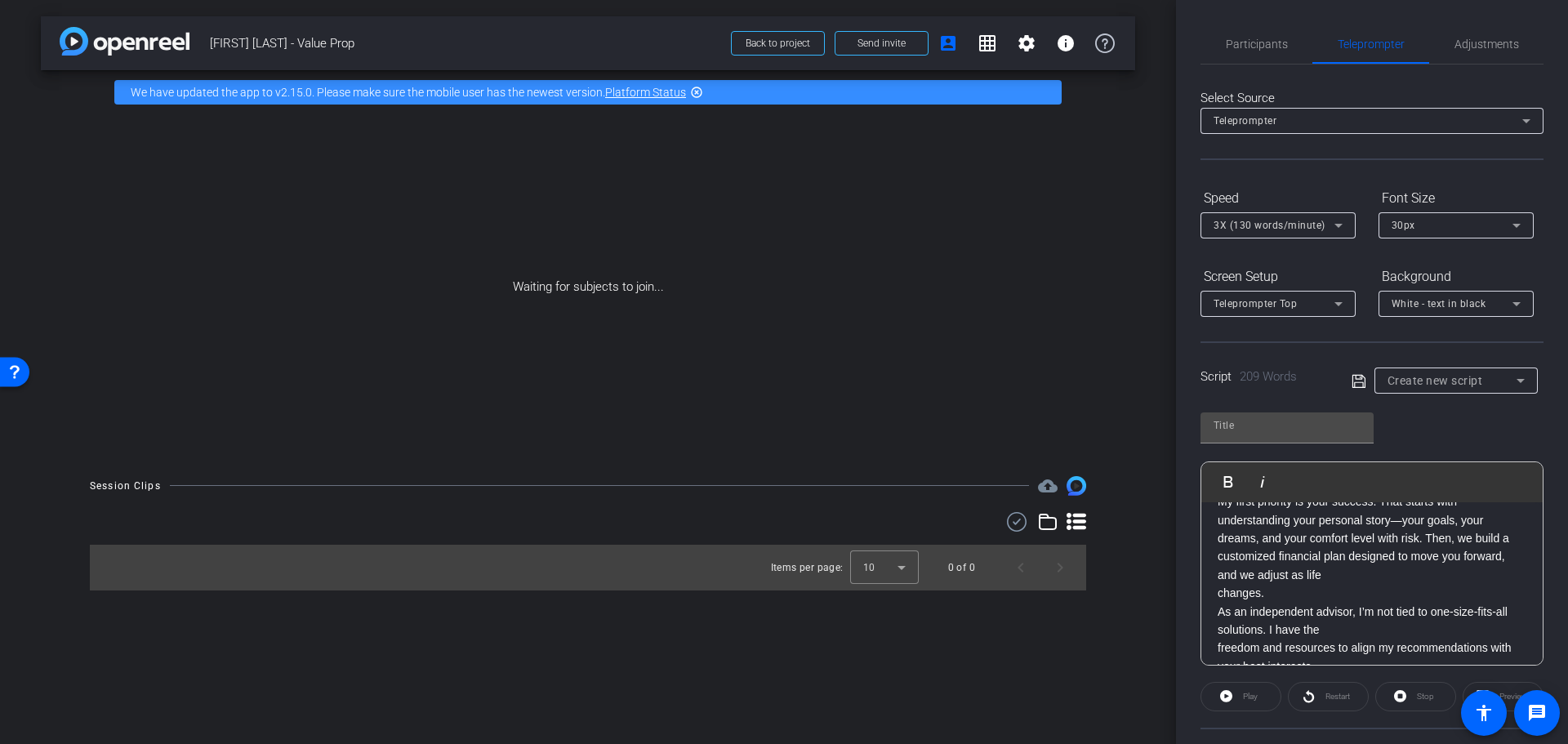 click on "changes." 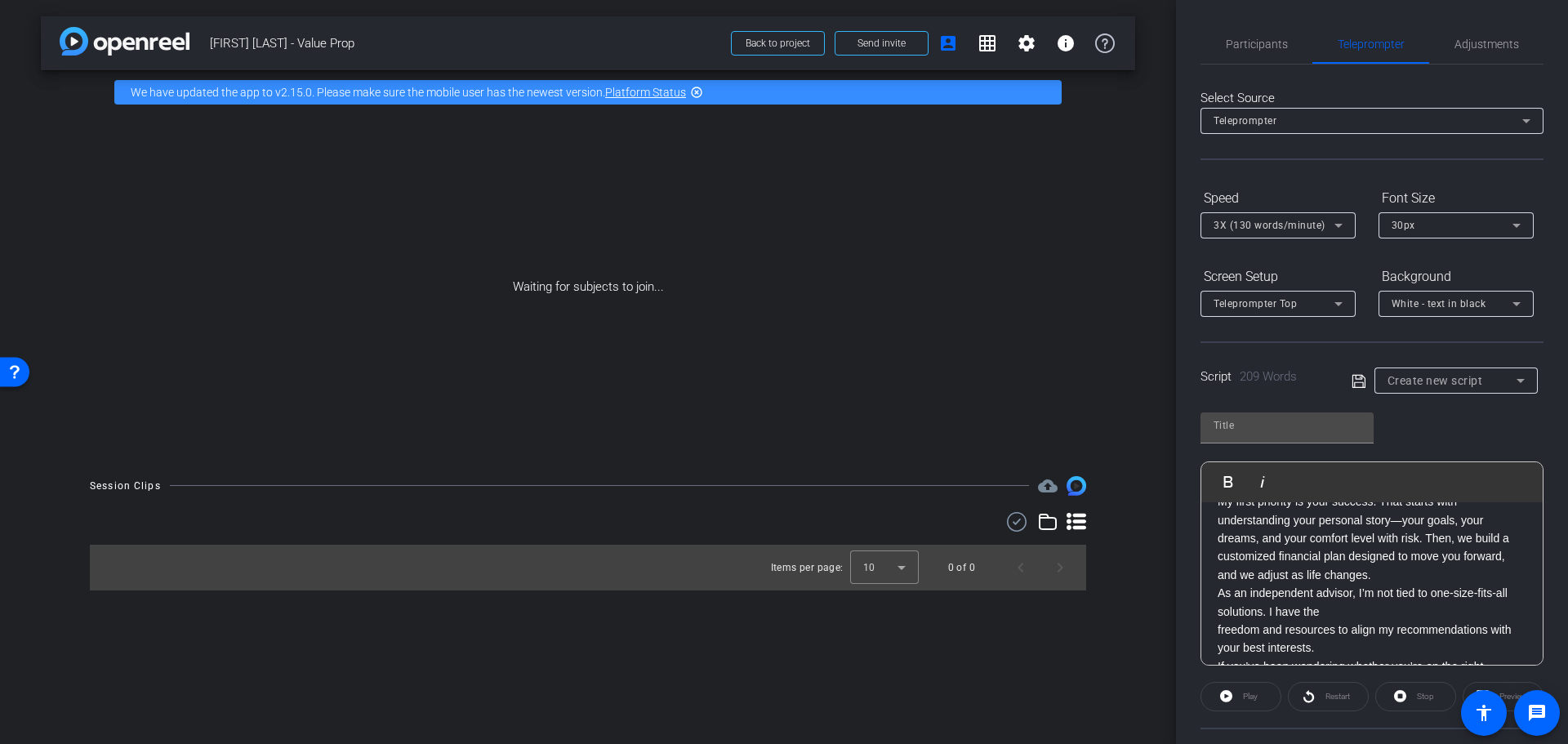 click on "What if today’s uncertainty could be your greatest opportunity? Hi, I’m [FIRST] [LAST], Certified Financial Planner™ with LPL Financial. In a world full of headlines, market swings, and rising costs, it’s easy to feel overwhelmed. But for those who know where to look, this environment also brings powerful potential—especially when planning for the long term. Whether you're approaching retirement, currently retired, or simply trying to make smarter investment decisions, I’m here to help you gain clarity, confidence, and control over your financial future. My first priority is your success. That starts with understanding your personal story—your goals, your dreams, and your comfort level with risk. Then, we build a customized financial plan designed to move you forward, and we adjust as life changes. As an independent advisor, I’m not tied to one-size-fits-all solutions. I have the freedom and resources to align my recommendations with your best interests. can bring a whole new level of clarity." 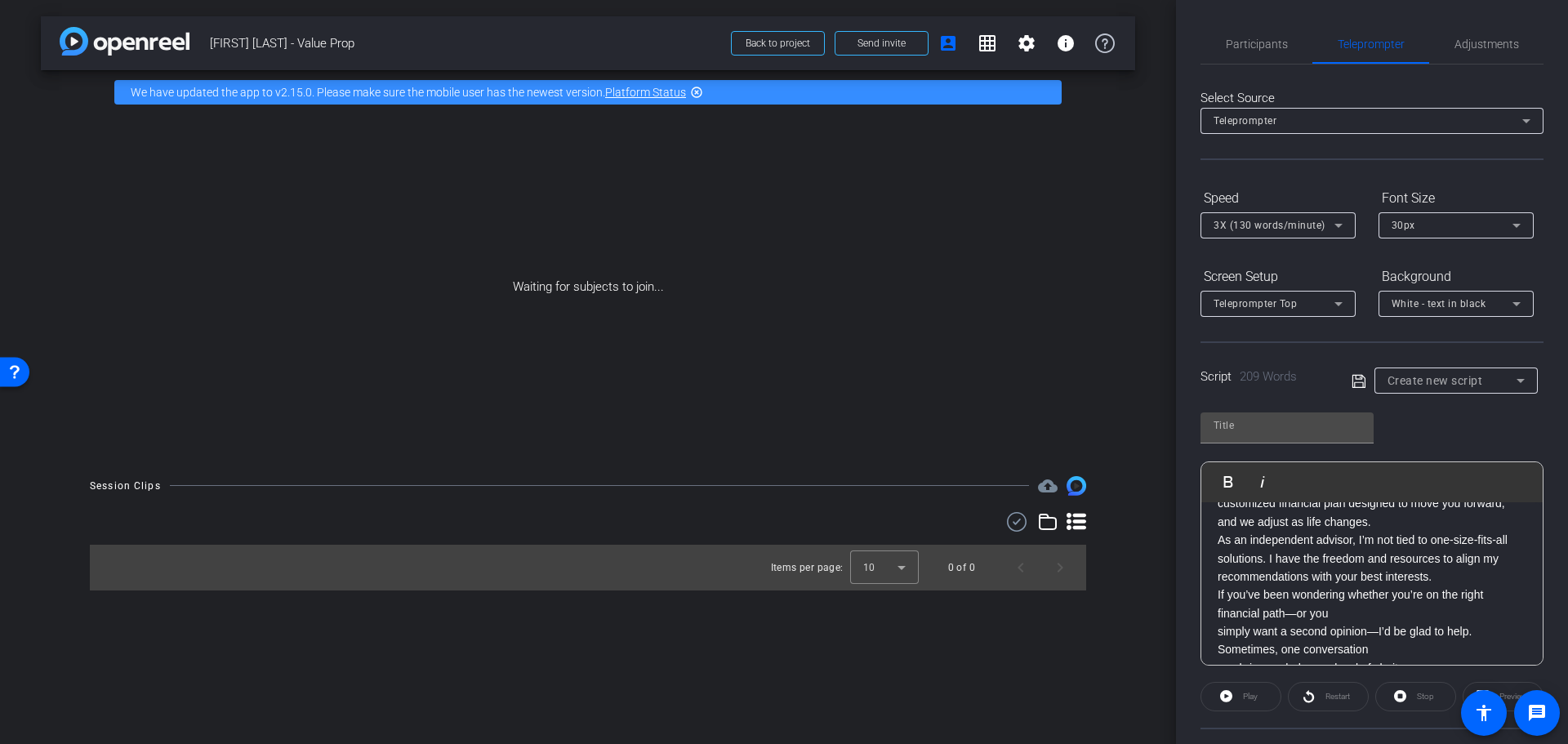scroll, scrollTop: 327, scrollLeft: 0, axis: vertical 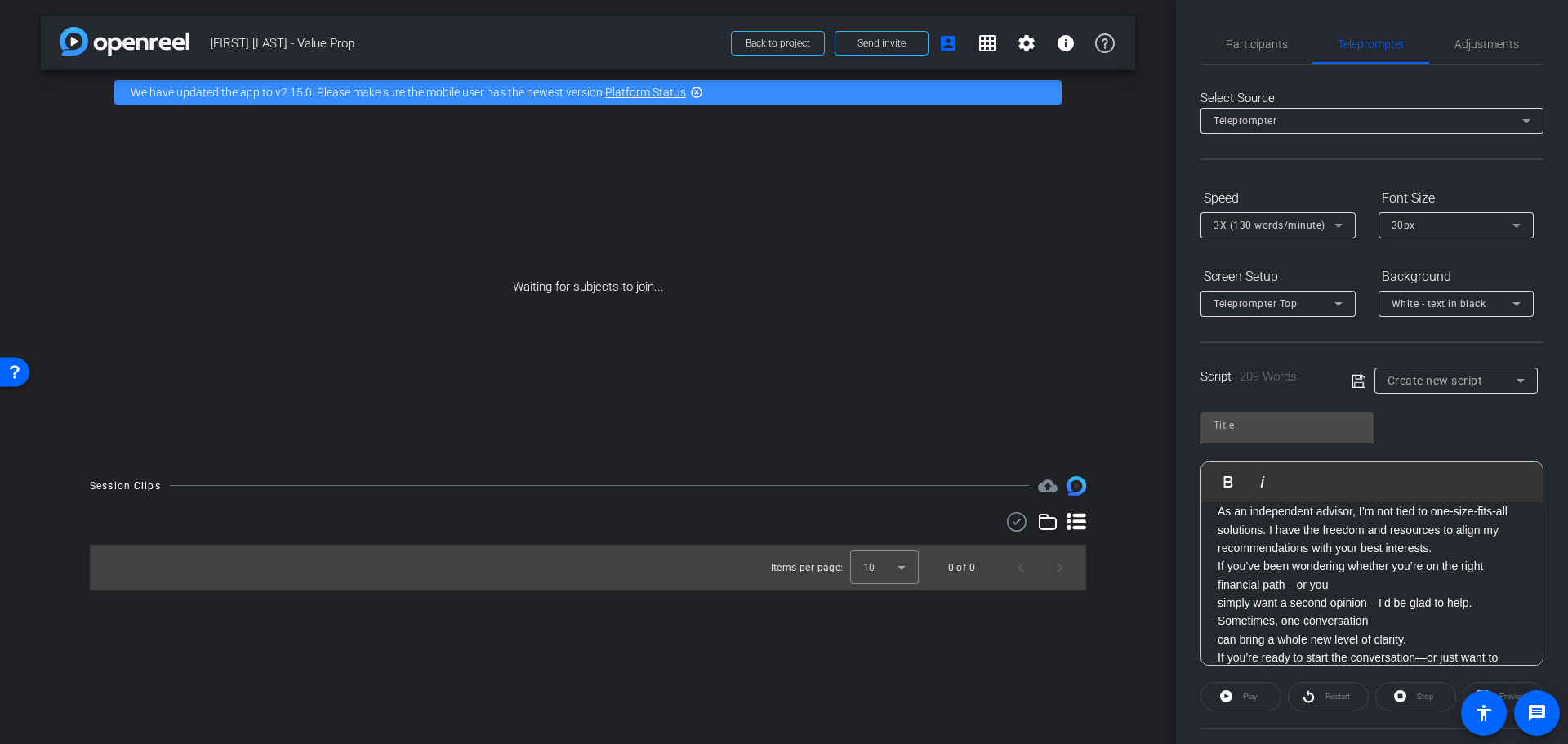 click on "simply want a second opinion—I’d be glad to help. Sometimes, one conversation" 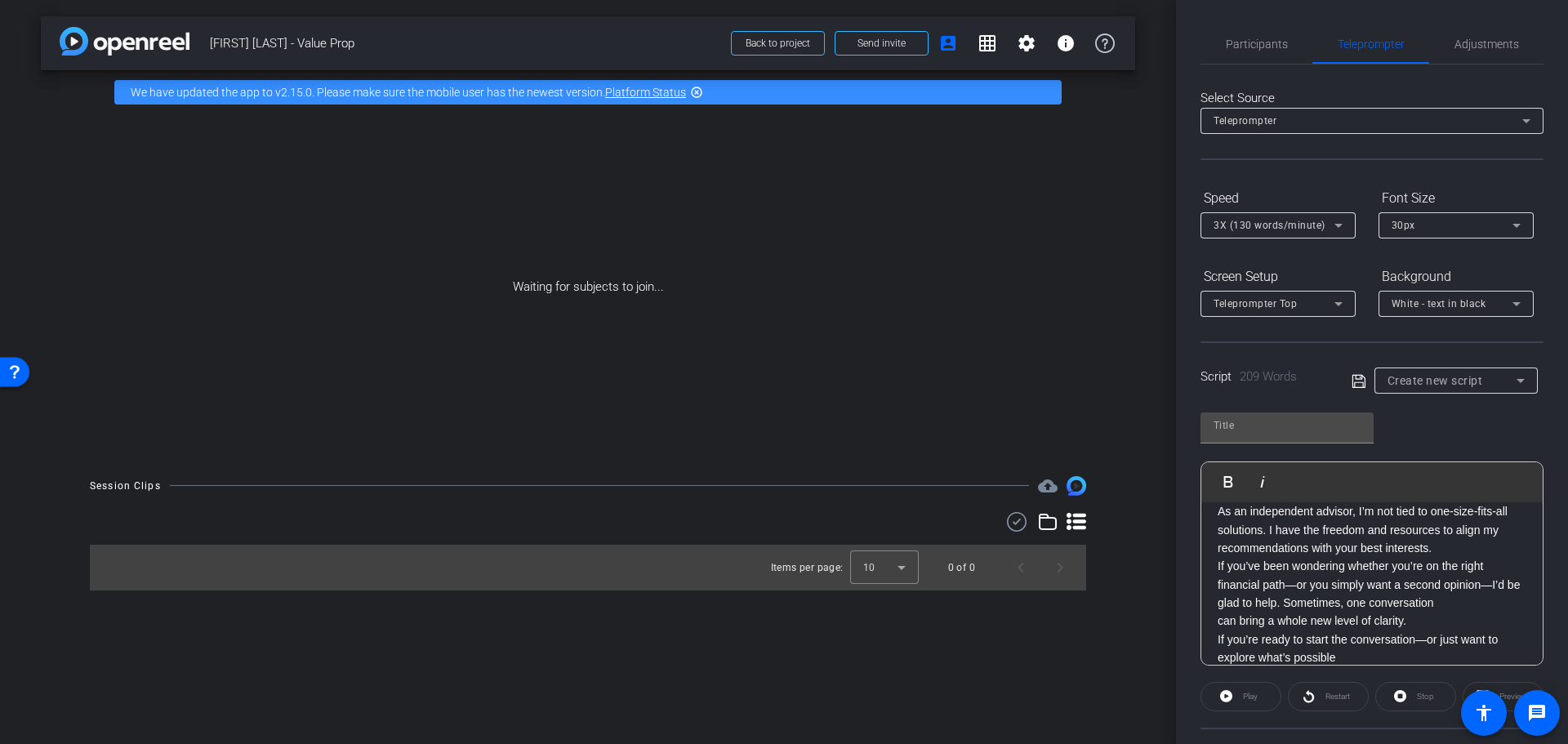 click on "What if today’s uncertainty could be your greatest opportunity? Hi, I’m [FIRST] [LAST], Certified Financial Planner™ with LPL Financial. In a world full of headlines, market swings, and rising costs, it’s easy to feel overwhelmed. But for those who know where to look, this environment also brings powerful potential—especially when planning for the long term. Whether you're approaching retirement, currently retired, or simply trying to make smarter investment decisions, I’m here to help you gain clarity, confidence, and control over your financial future. My first priority is your success. That starts with understanding your personal story—your goals, your dreams, and your comfort level with risk. Then, we build a customized financial plan designed to move you forward, and we adjust as life changes. As an independent advisor, I’m not tied to one-size-fits-all solutions. I have the freedom and resources to align my recommendations with your best interests. can bring a whole new level of clarity." 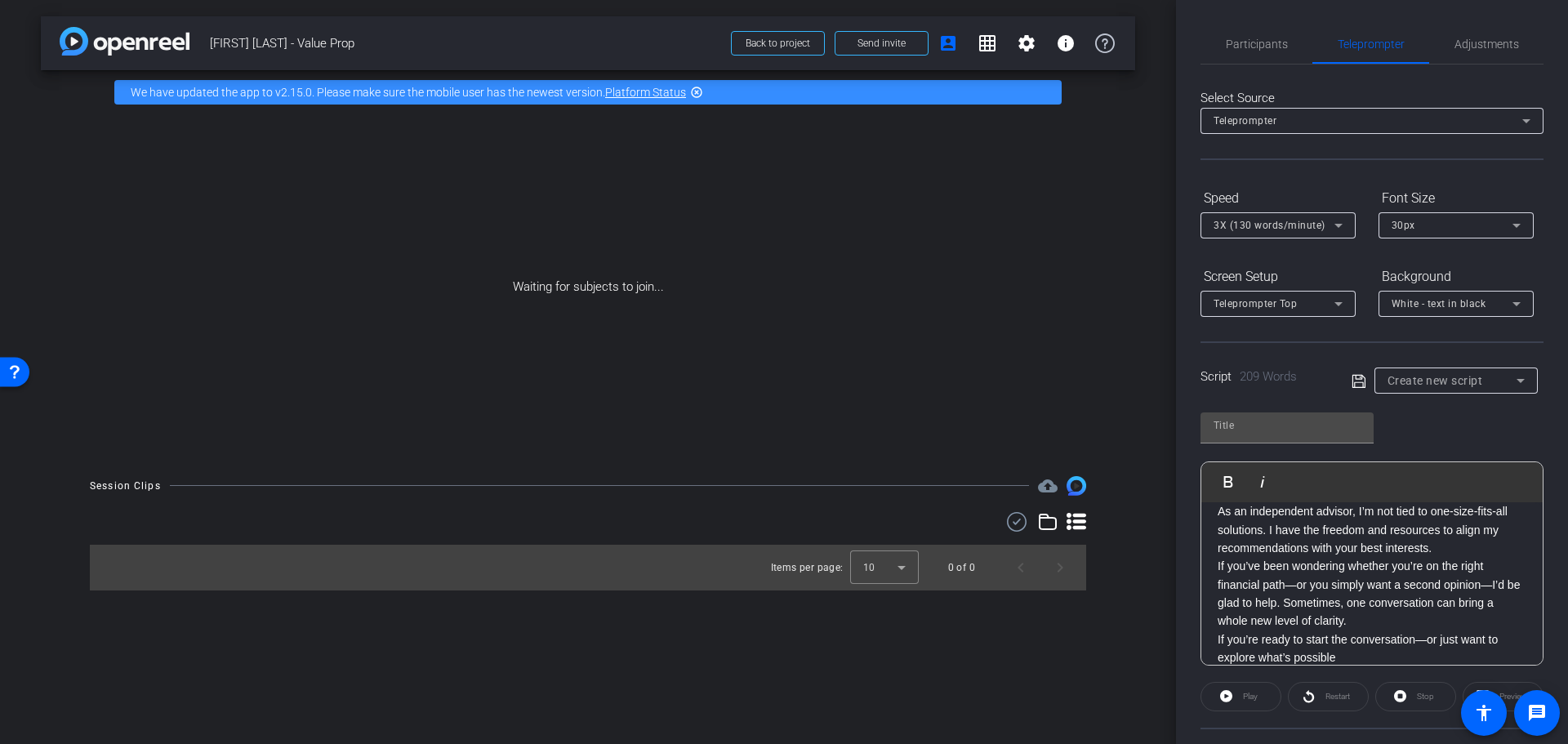 scroll, scrollTop: 399, scrollLeft: 0, axis: vertical 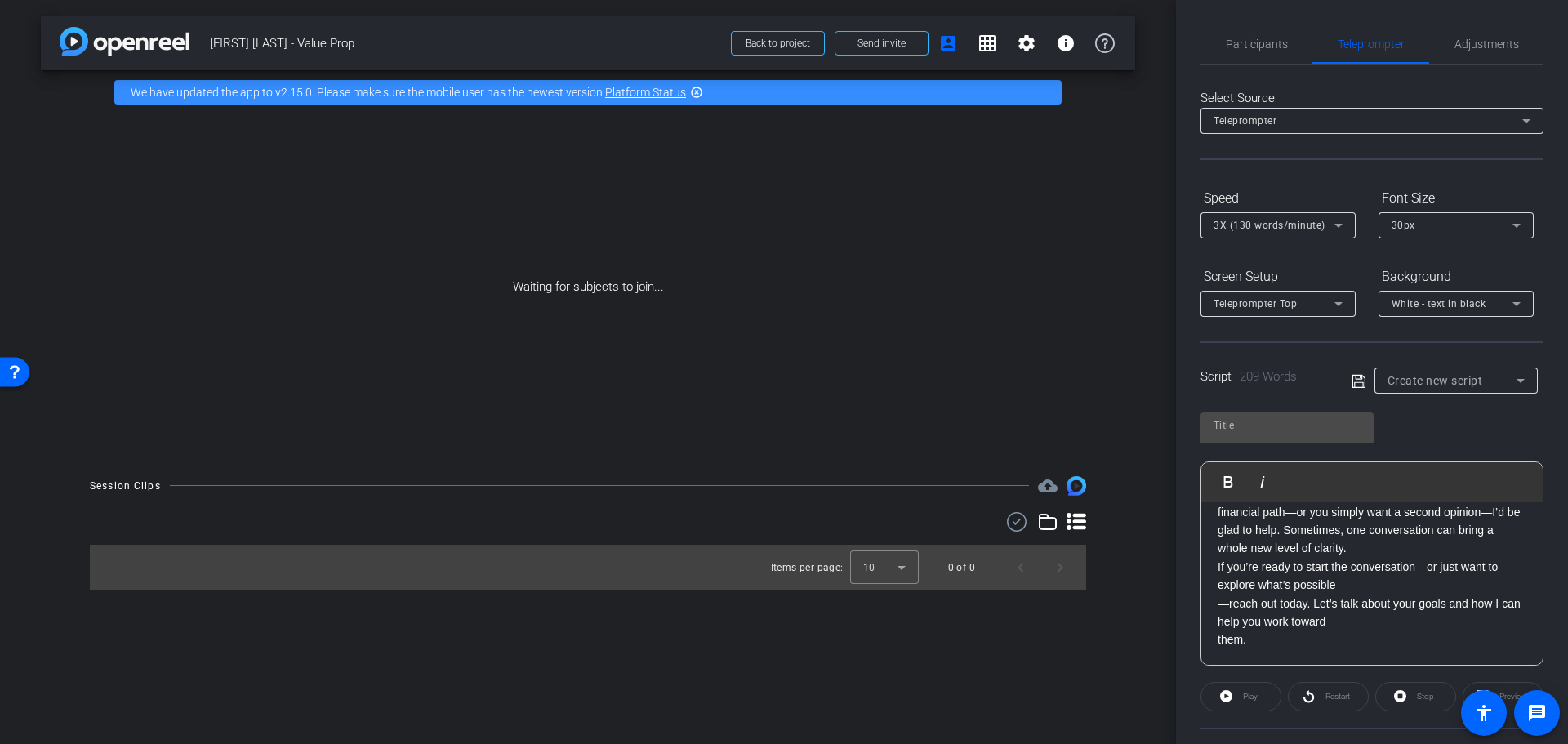 click on "What if today’s uncertainty could be your greatest opportunity? Hi, I’m [FIRST] [LAST], Certified Financial Planner™ with LPL Financial. In a world full of headlines, market swings, and rising costs, it’s easy to feel overwhelmed. But for those who know where to look, this environment also brings powerful potential—especially when planning for the long term. Whether you're approaching retirement, currently retired, or simply trying to make smarter investment decisions, I’m here to help you gain clarity, confidence, and control over your financial future. My first priority is your success. That starts with understanding your personal story—your goals, your dreams, and your comfort level with risk. Then, we build a customized financial plan designed to move you forward, and we adjust as life changes. As an independent advisor, I’m not tied to one-size-fits-all solutions. I have the freedom and resources to align my recommendations with your best interests. them." 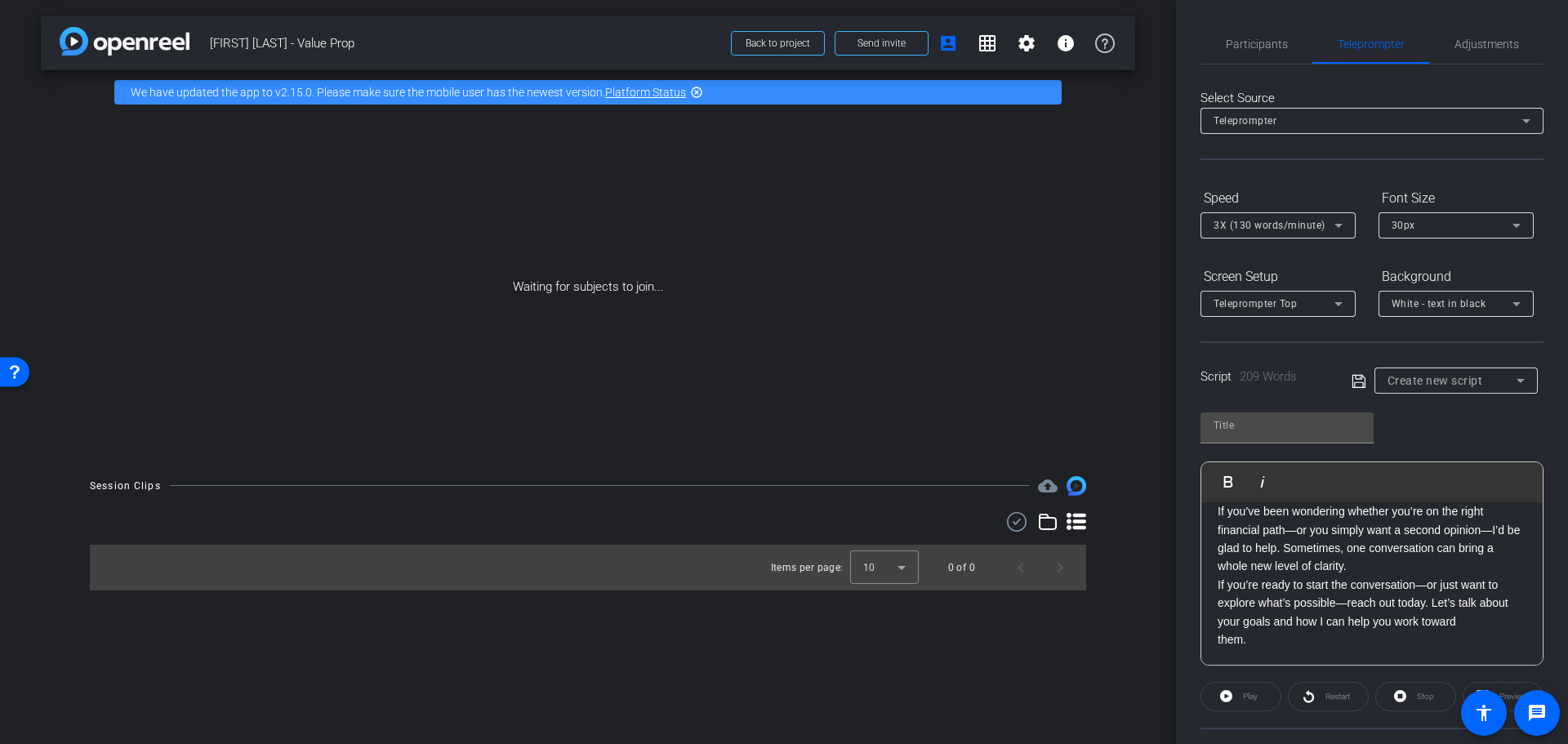scroll, scrollTop: 381, scrollLeft: 0, axis: vertical 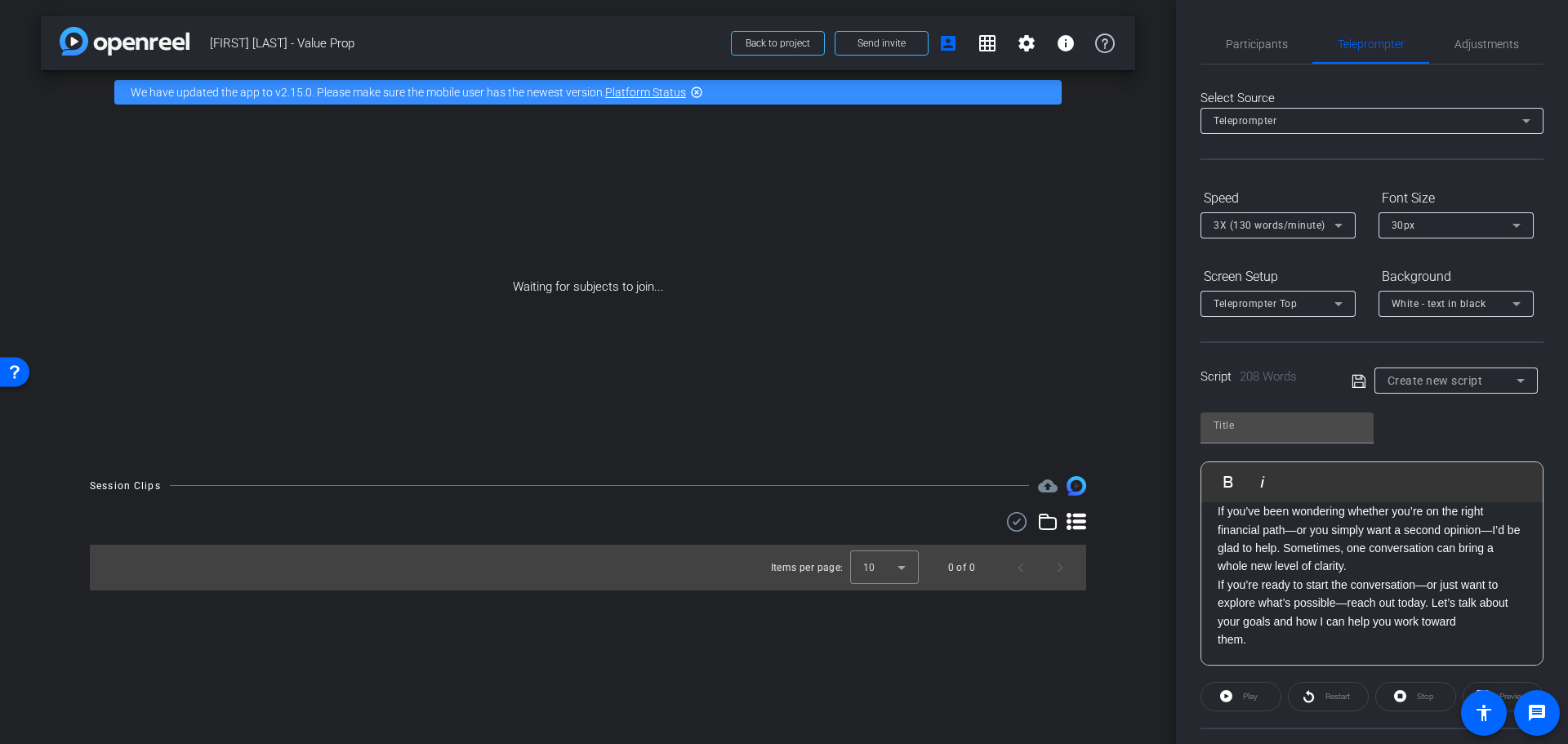 drag, startPoint x: 1432, startPoint y: 601, endPoint x: 1530, endPoint y: 614, distance: 98.858485 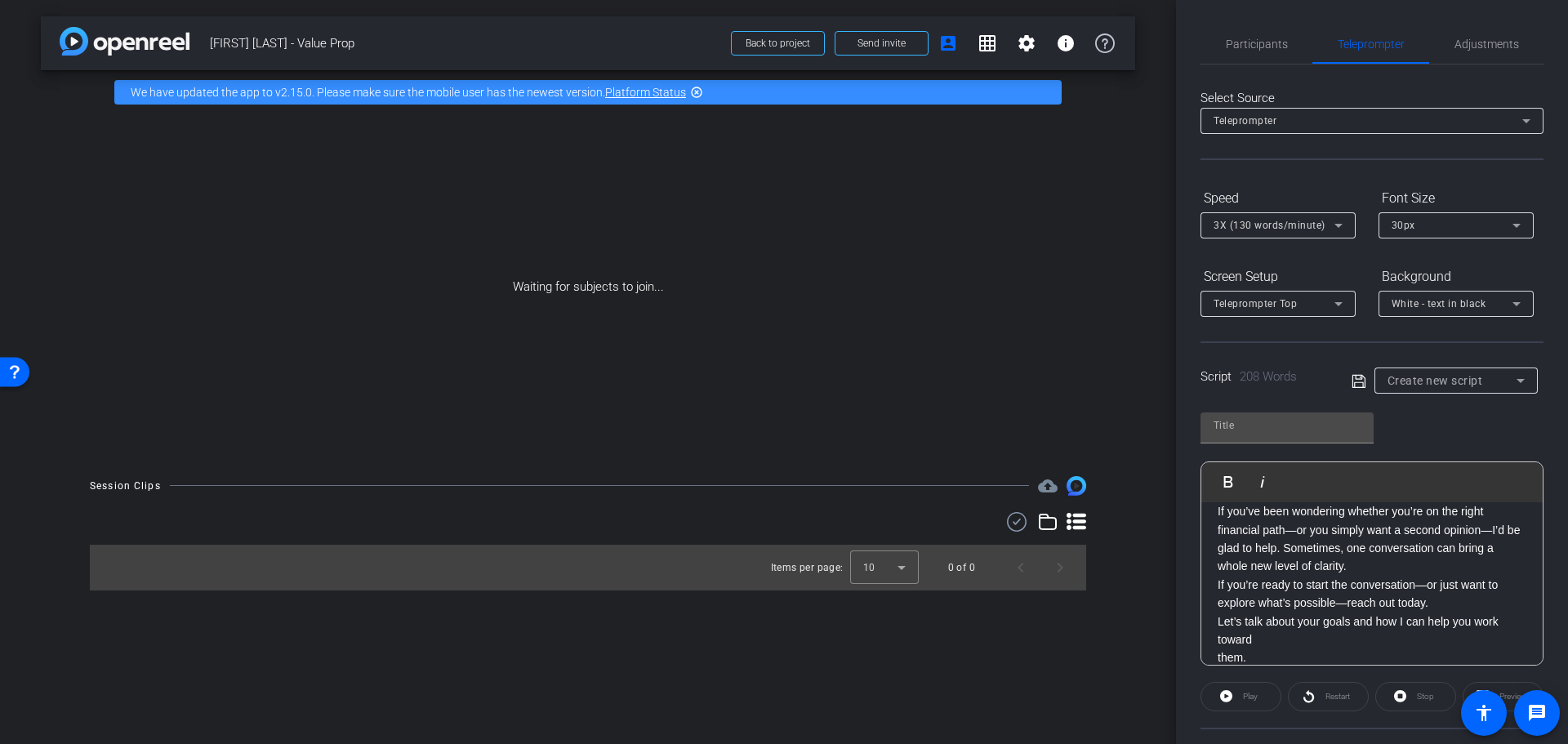 scroll, scrollTop: 399, scrollLeft: 0, axis: vertical 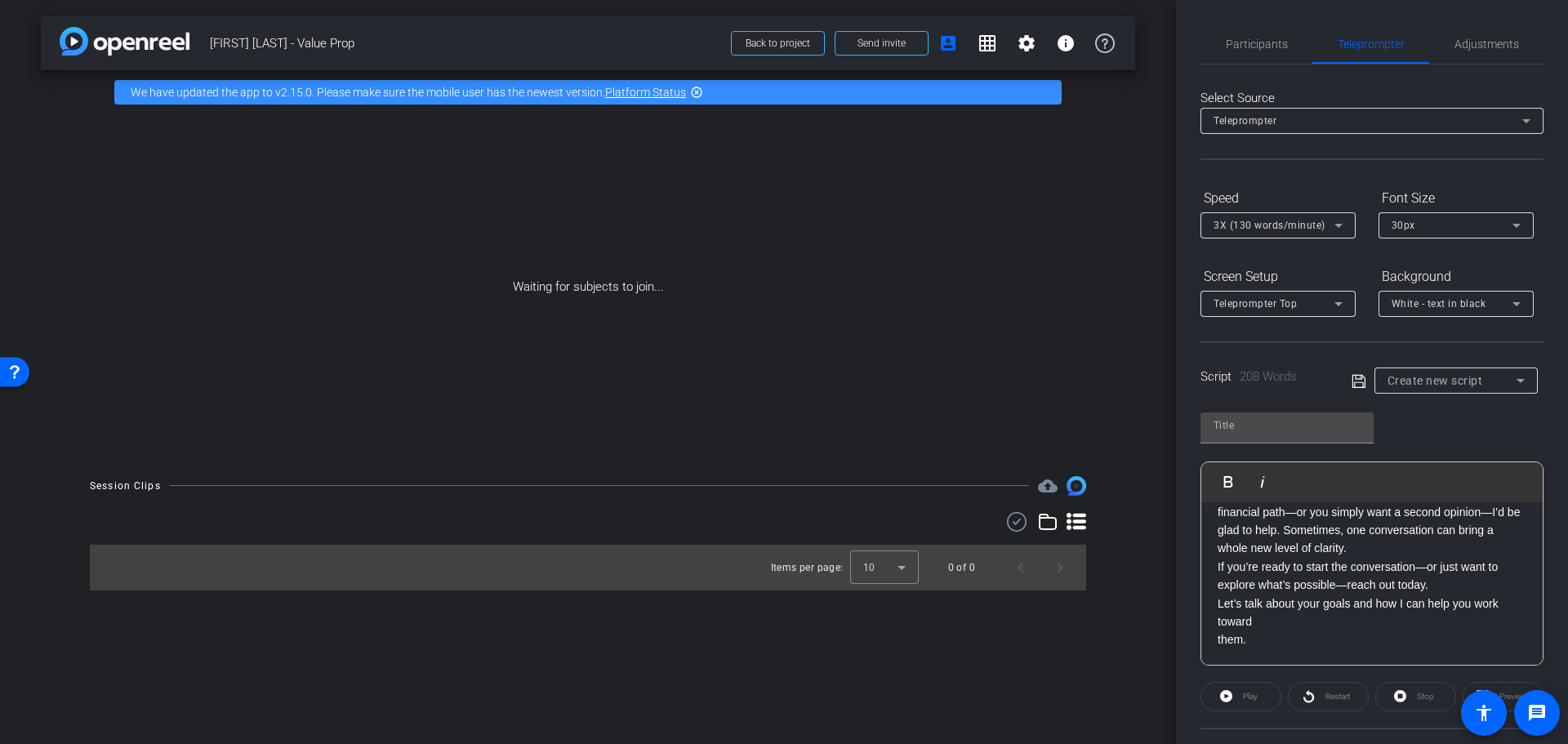 click on "What if today’s uncertainty could be your greatest opportunity? Hi, I’m [FIRST] [LAST], Certified Financial Planner™ with LPL Financial. In a world full of headlines, market swings, and rising costs, it’s easy to feel overwhelmed. But for those who know where to look, this environment also brings powerful potential—especially when planning for the long term. Whether you're approaching retirement, currently retired, or simply trying to make smarter investment decisions, I’m here to help you gain clarity, confidence, and control over your financial future. My first priority is your success. That starts with understanding your personal story—your goals, your dreams, and your comfort level with risk. Then, we build a customized financial plan designed to move you forward, and we adjust as life changes. As an independent advisor, I’m not tied to one-size-fits-all solutions. I have the freedom and resources to align my recommendations with your best interests. them." 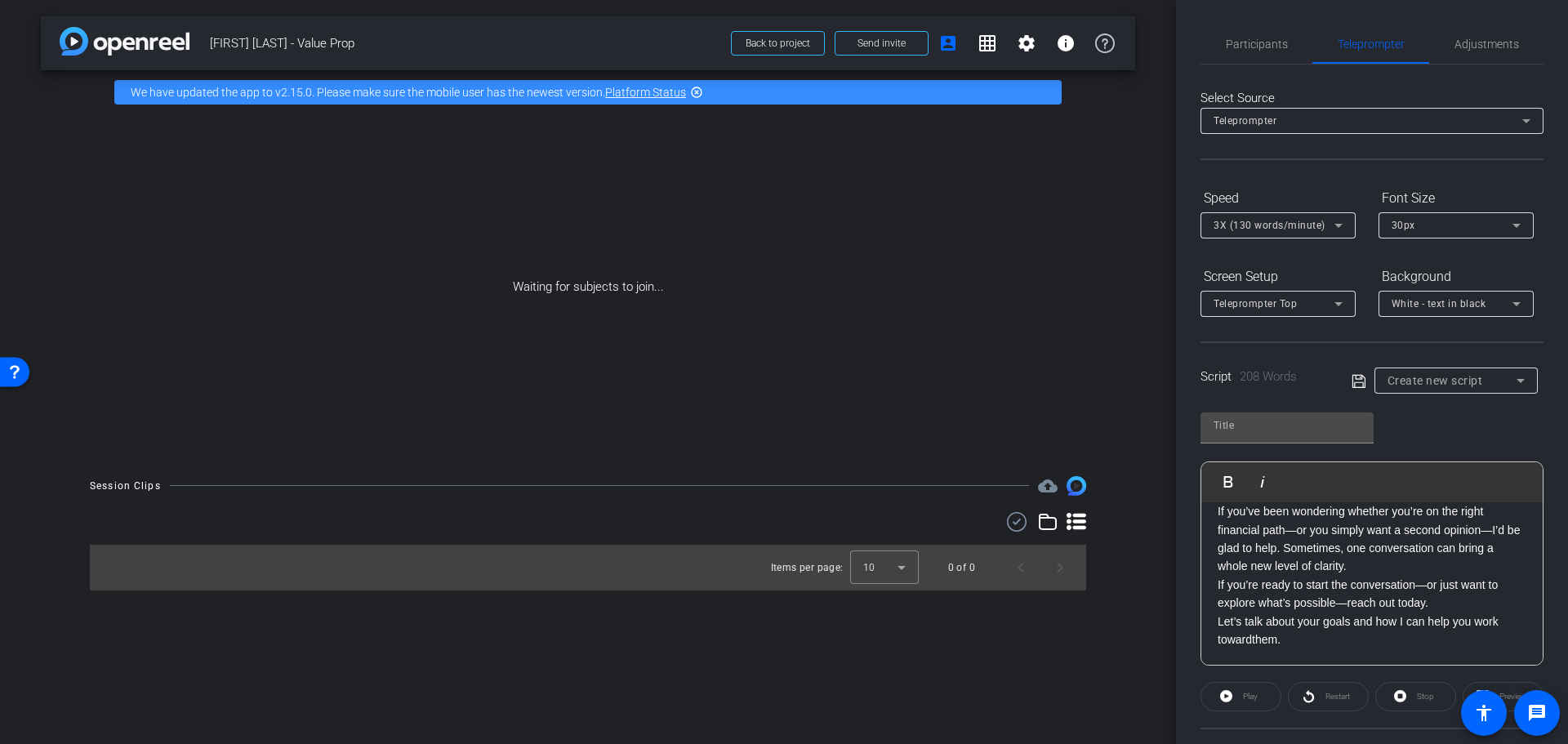 scroll, scrollTop: 381, scrollLeft: 0, axis: vertical 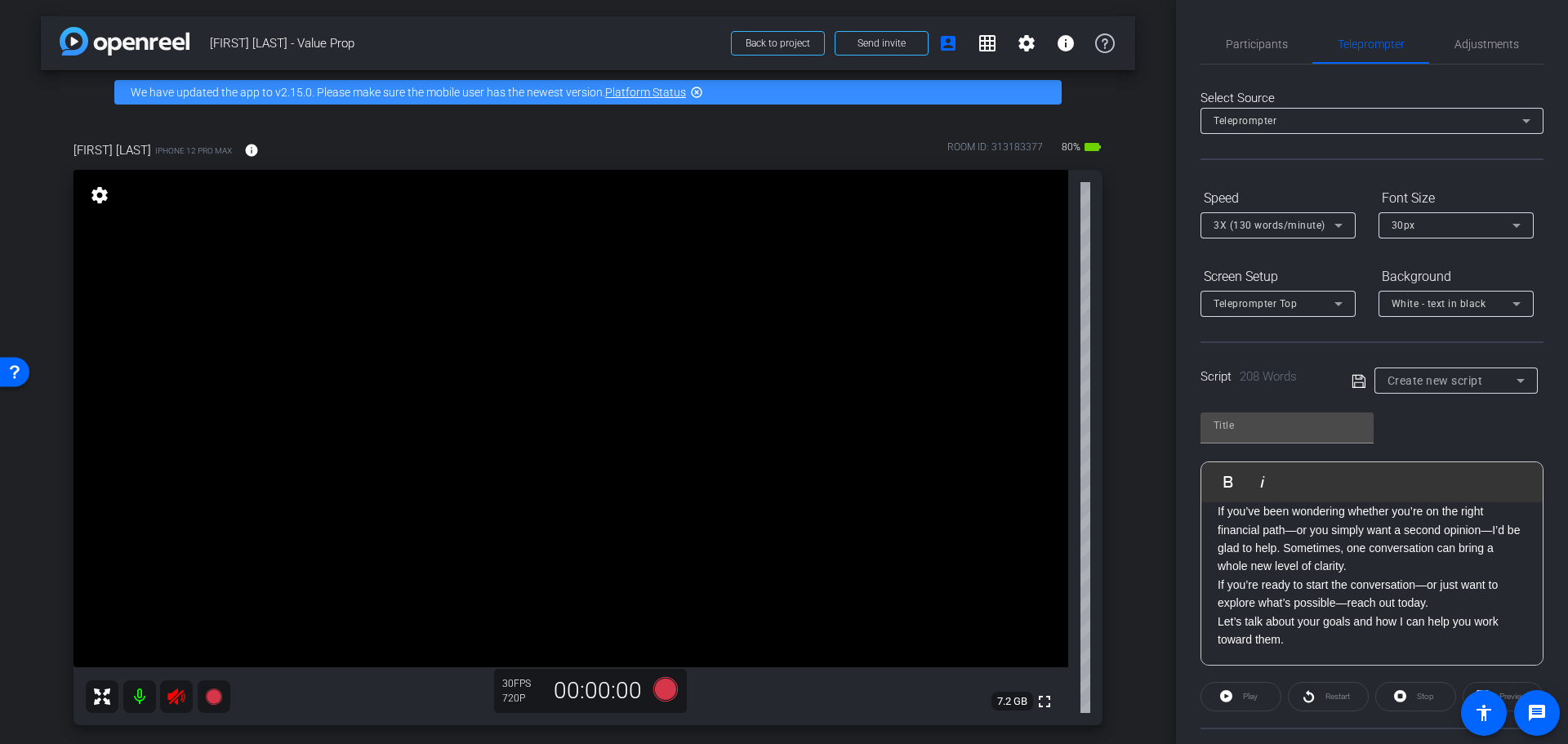 click 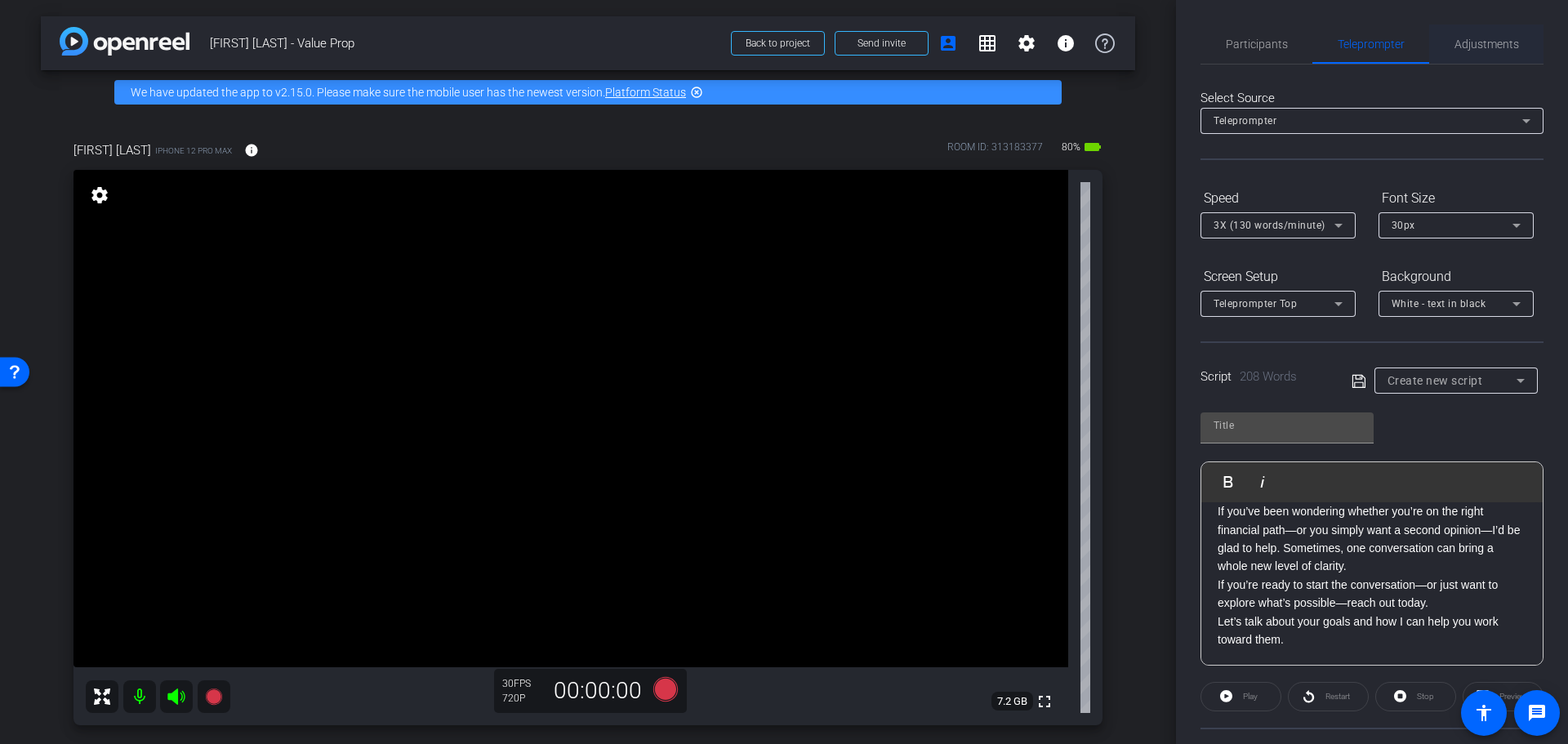 click on "Adjustments" at bounding box center (1486, 44) 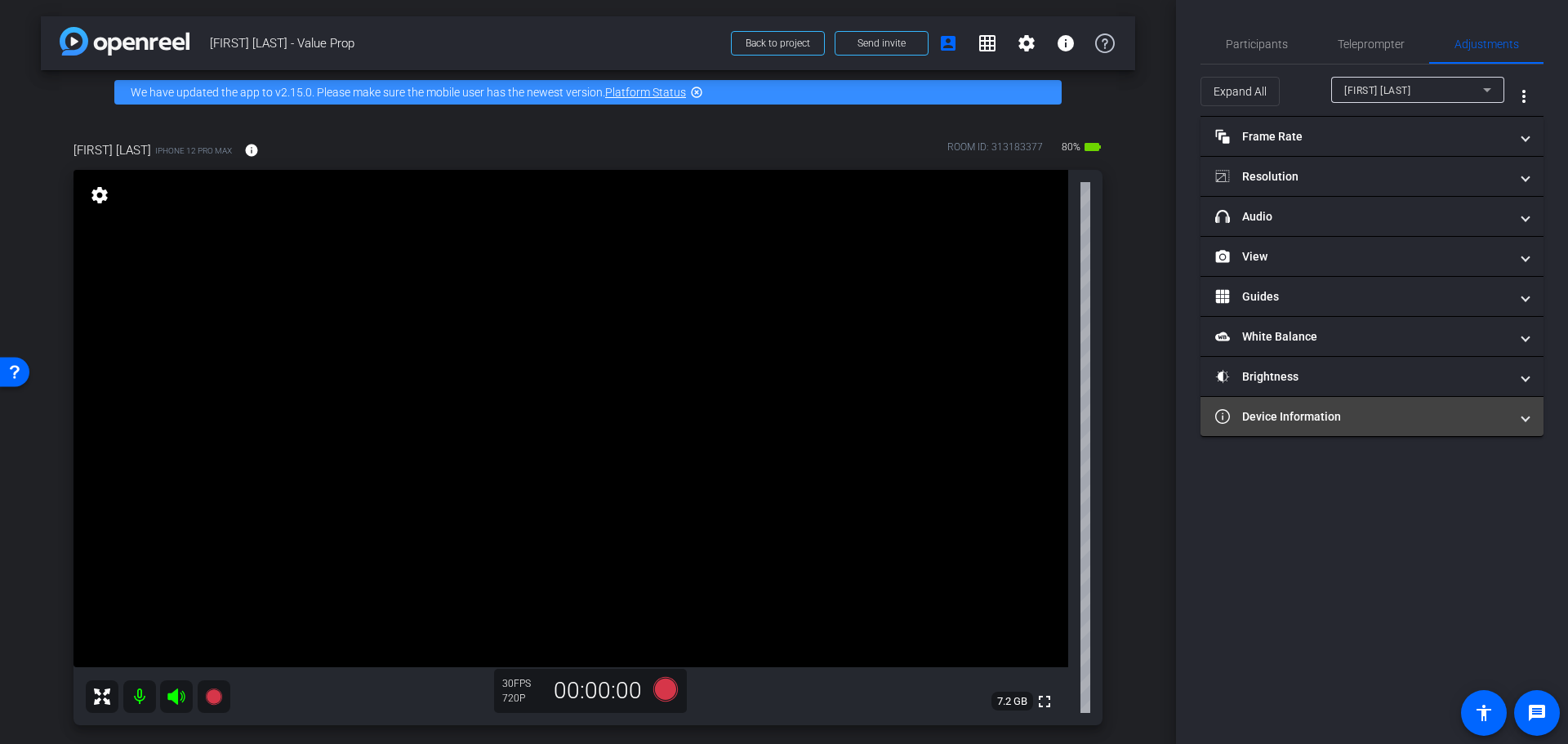 click on "Device Information" at bounding box center (1362, 417) 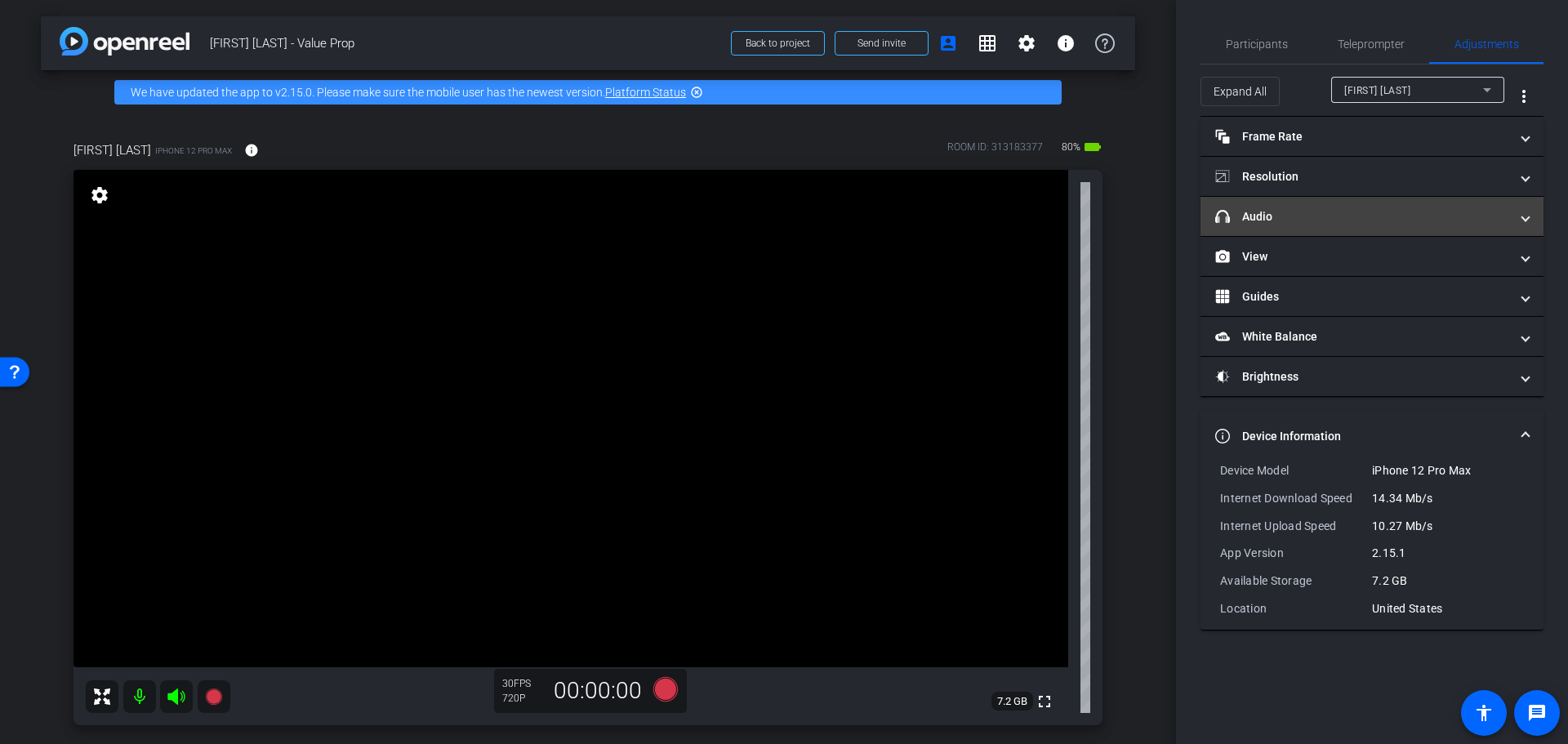 click at bounding box center [1526, 216] 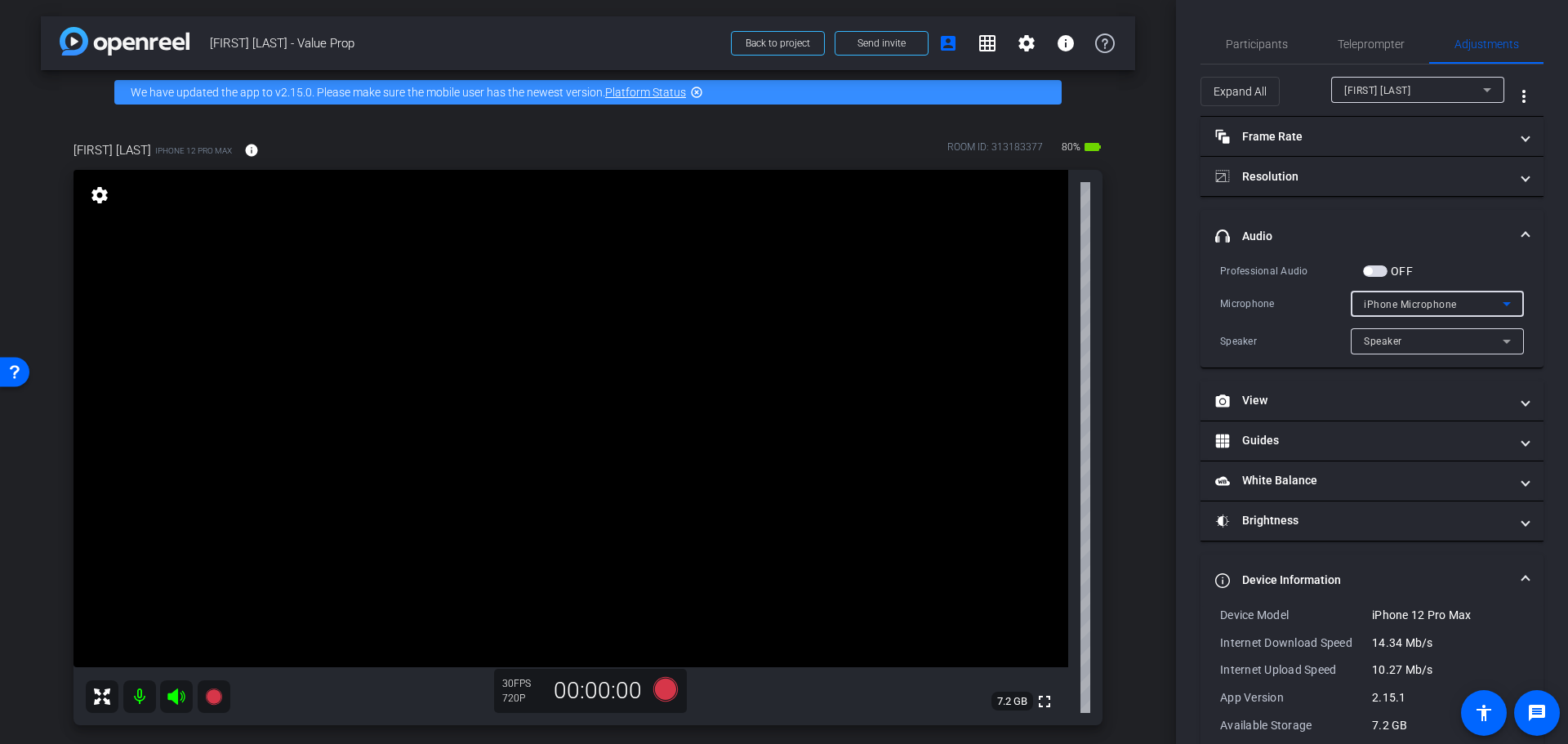 click 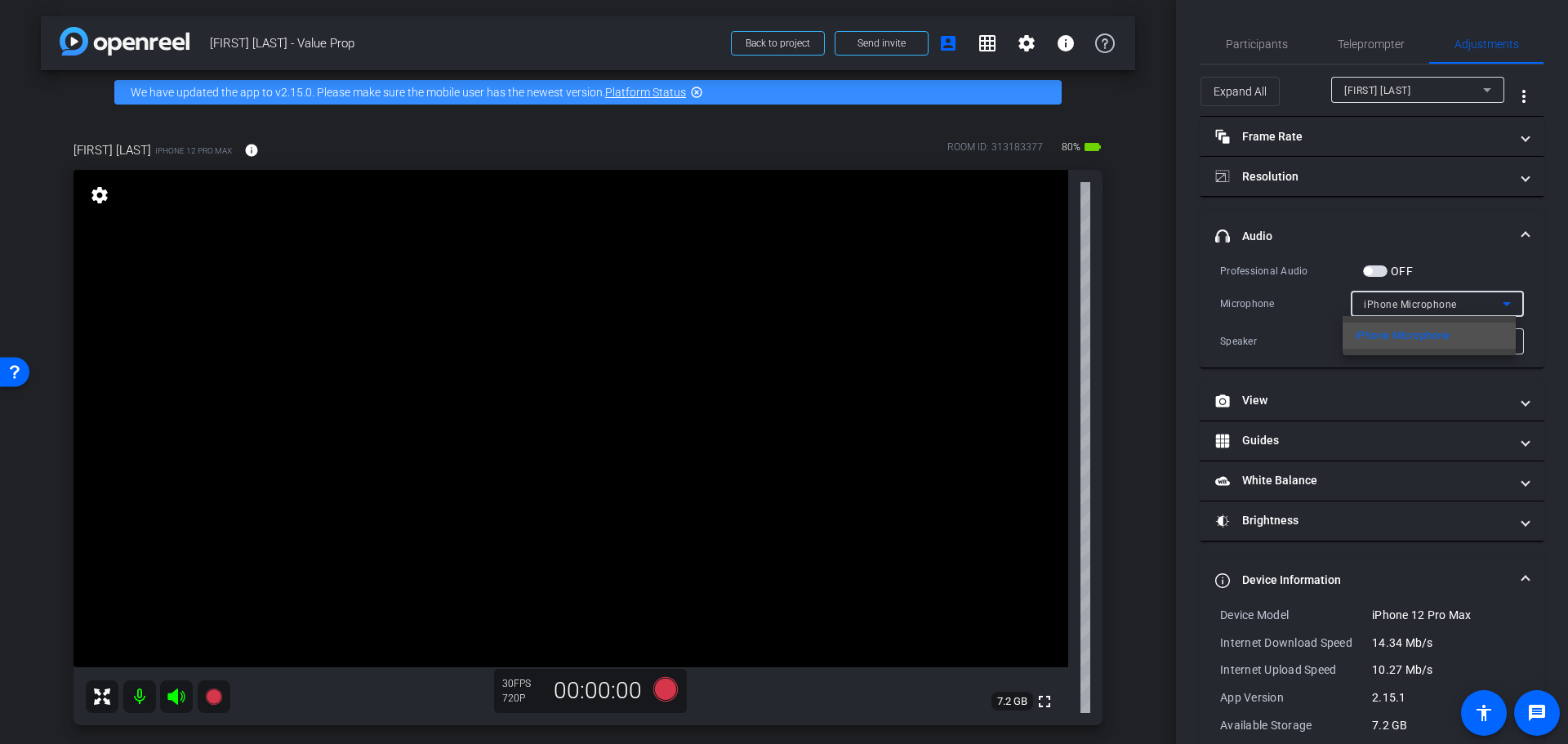 click at bounding box center (784, 372) 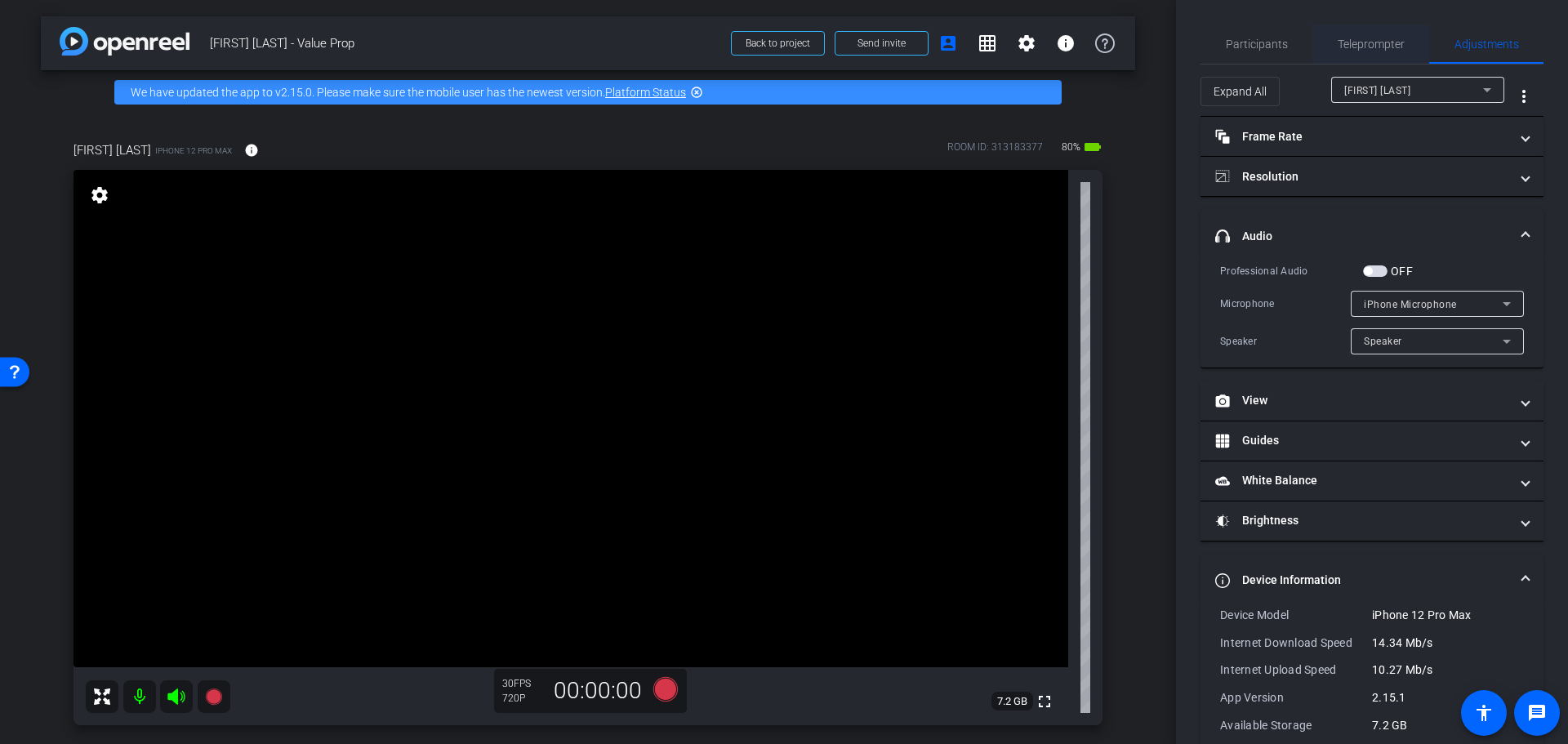 click on "Teleprompter" at bounding box center (1371, 44) 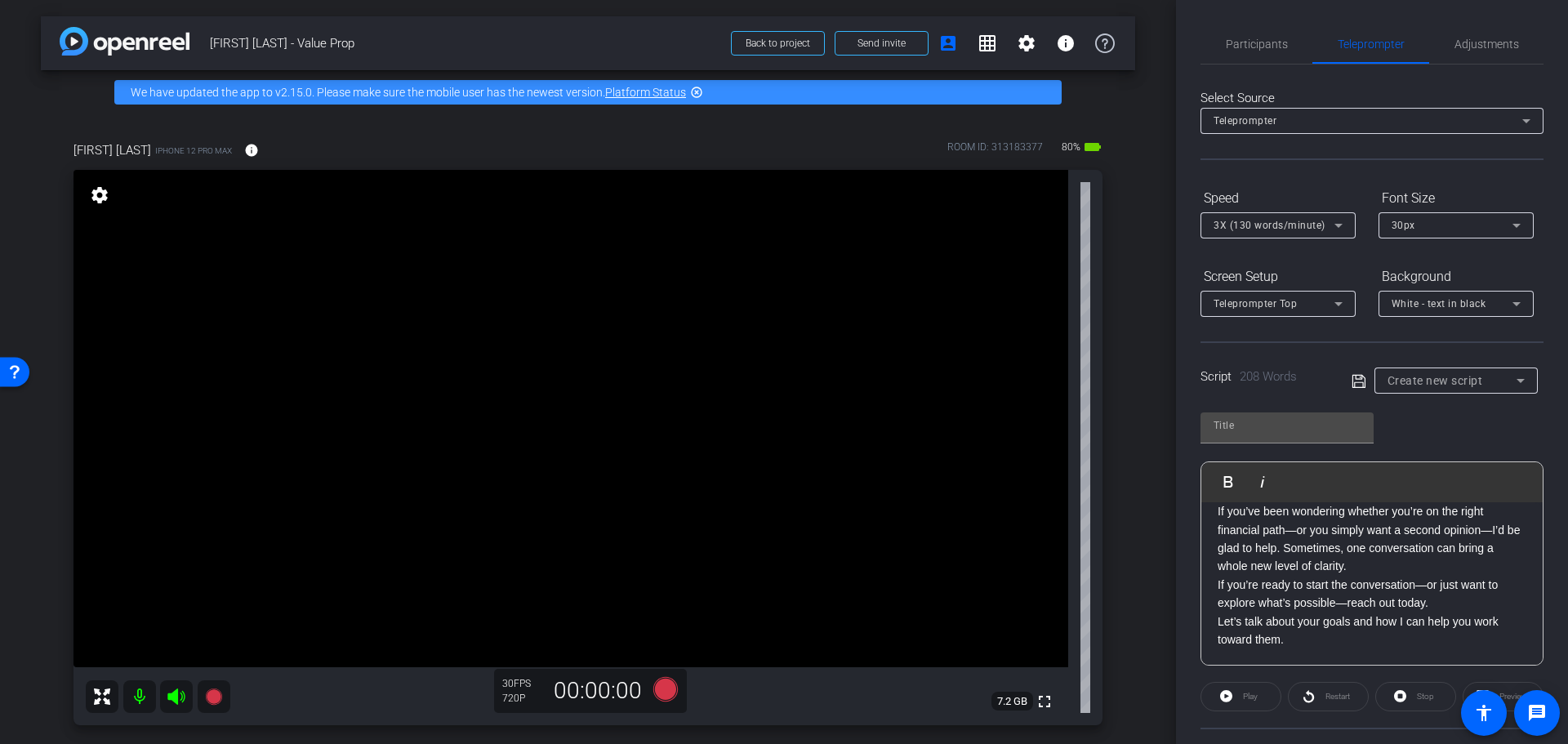 click 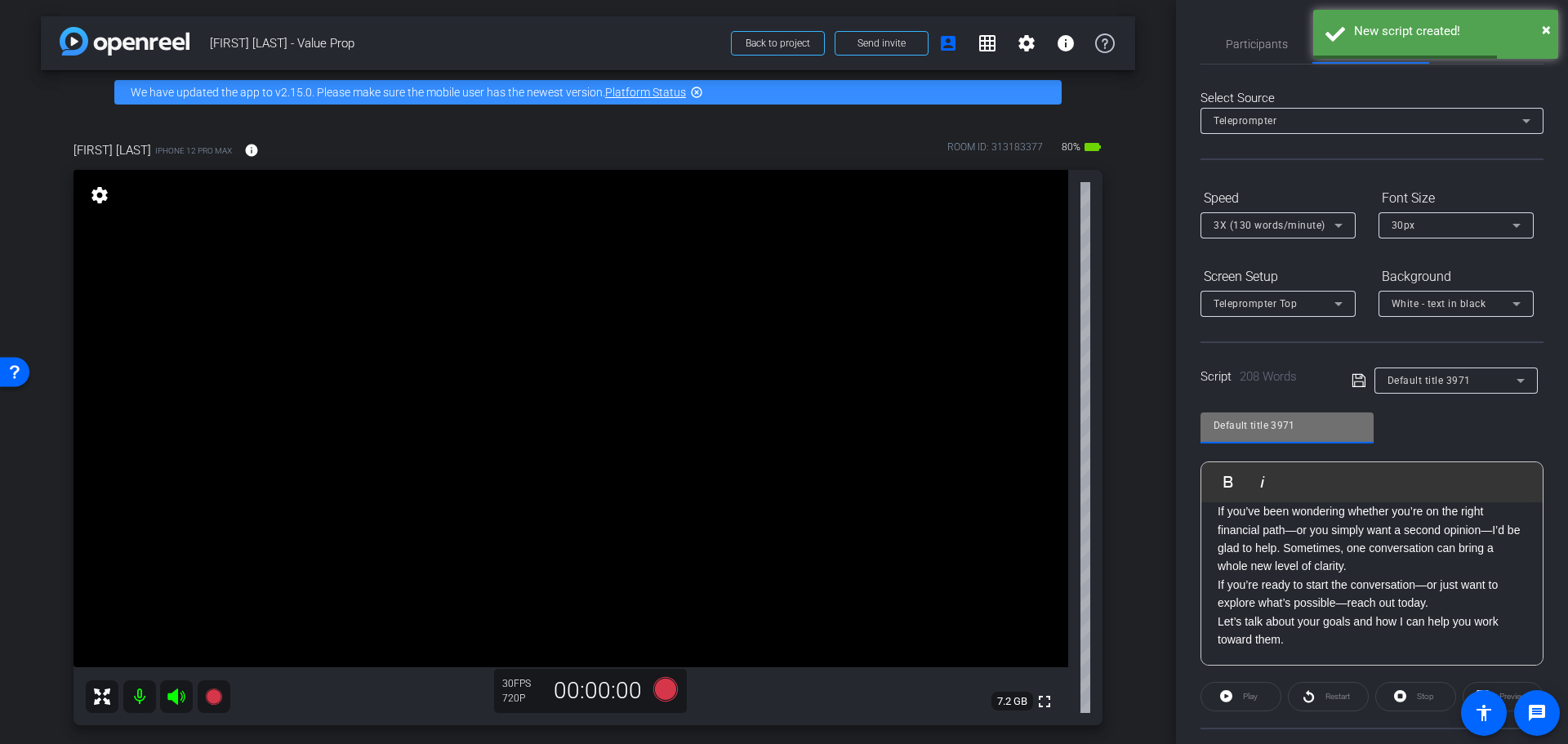 click on "Default title 3971" at bounding box center [1287, 425] 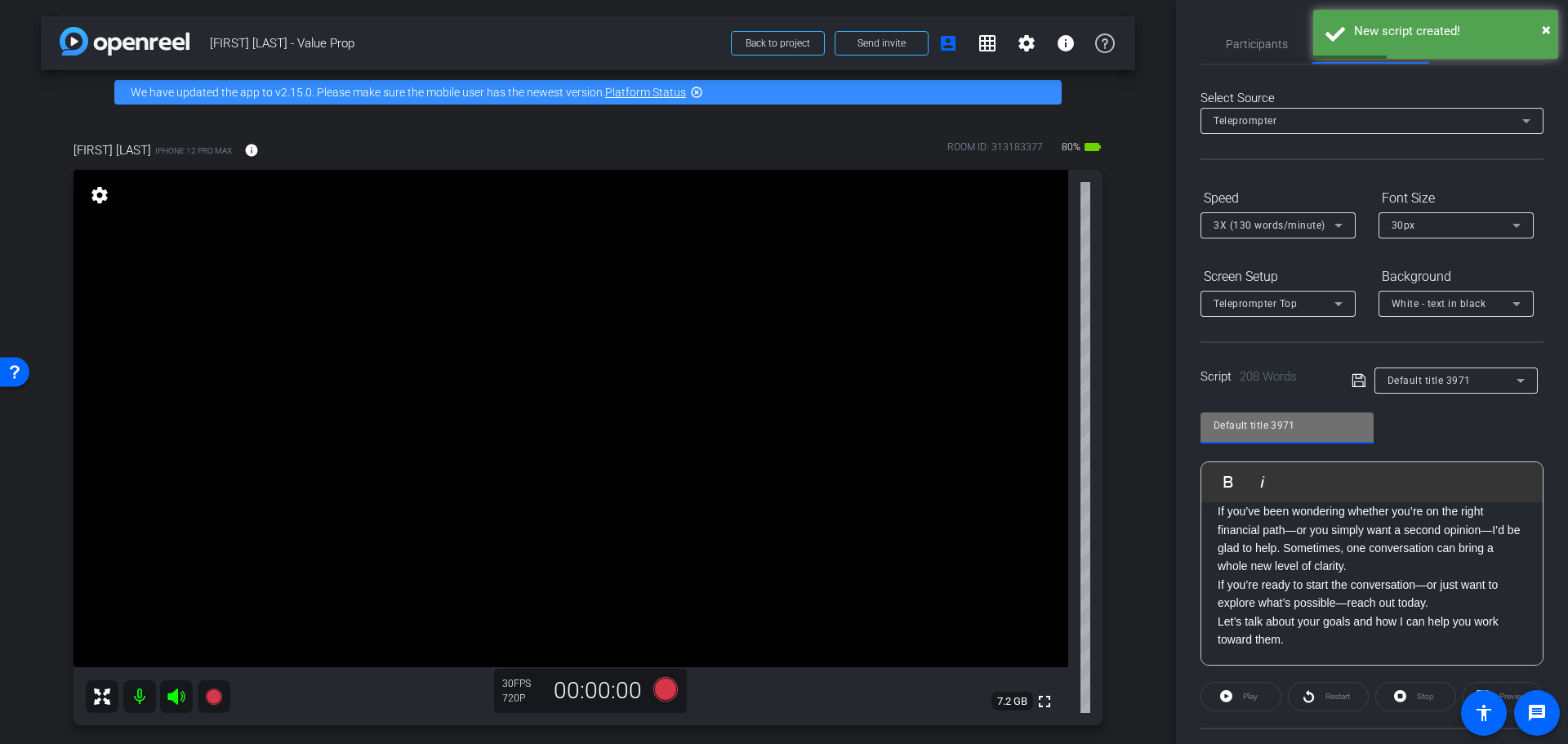 drag, startPoint x: 1296, startPoint y: 424, endPoint x: 1150, endPoint y: 419, distance: 146.08559 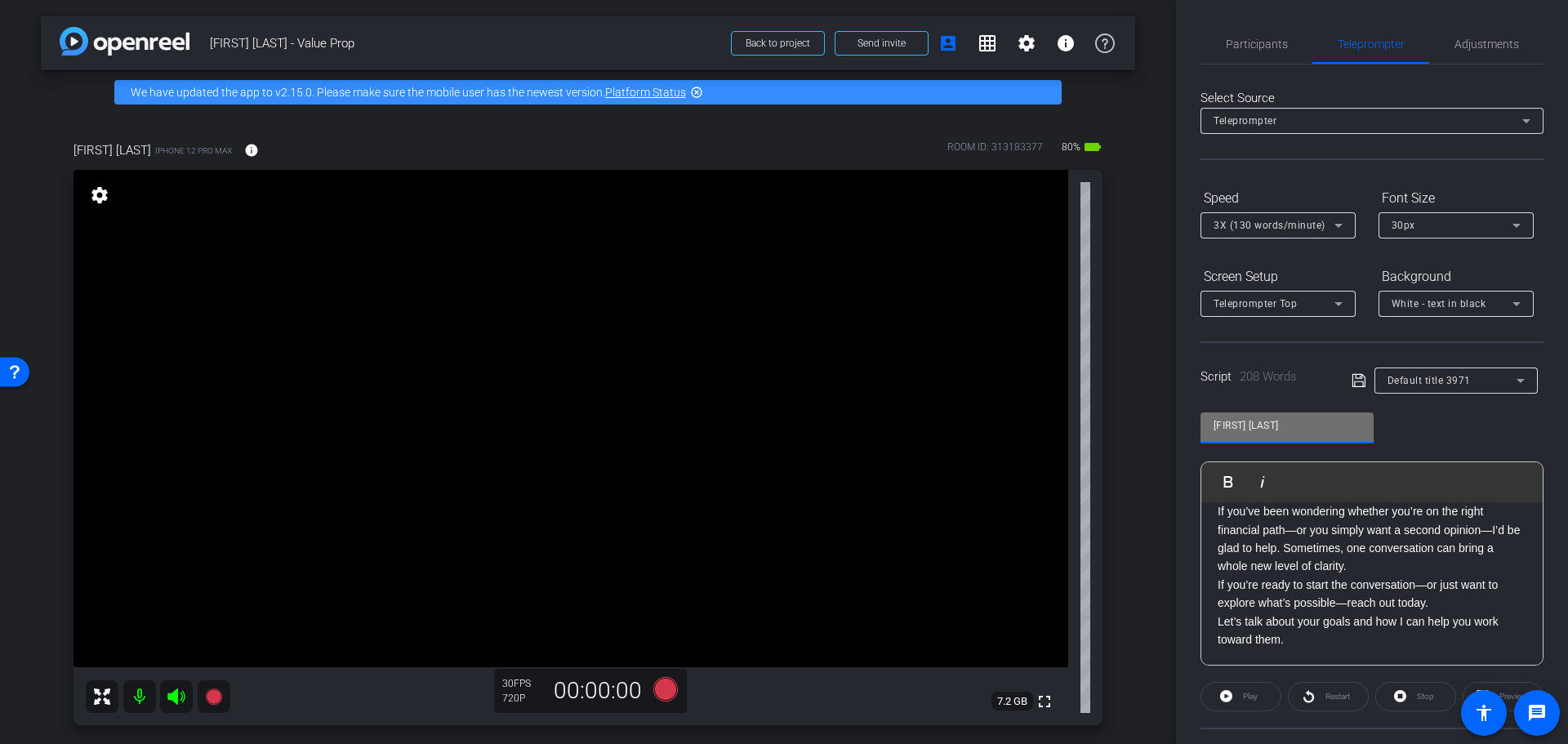 type on "[FIRST] [LAST]" 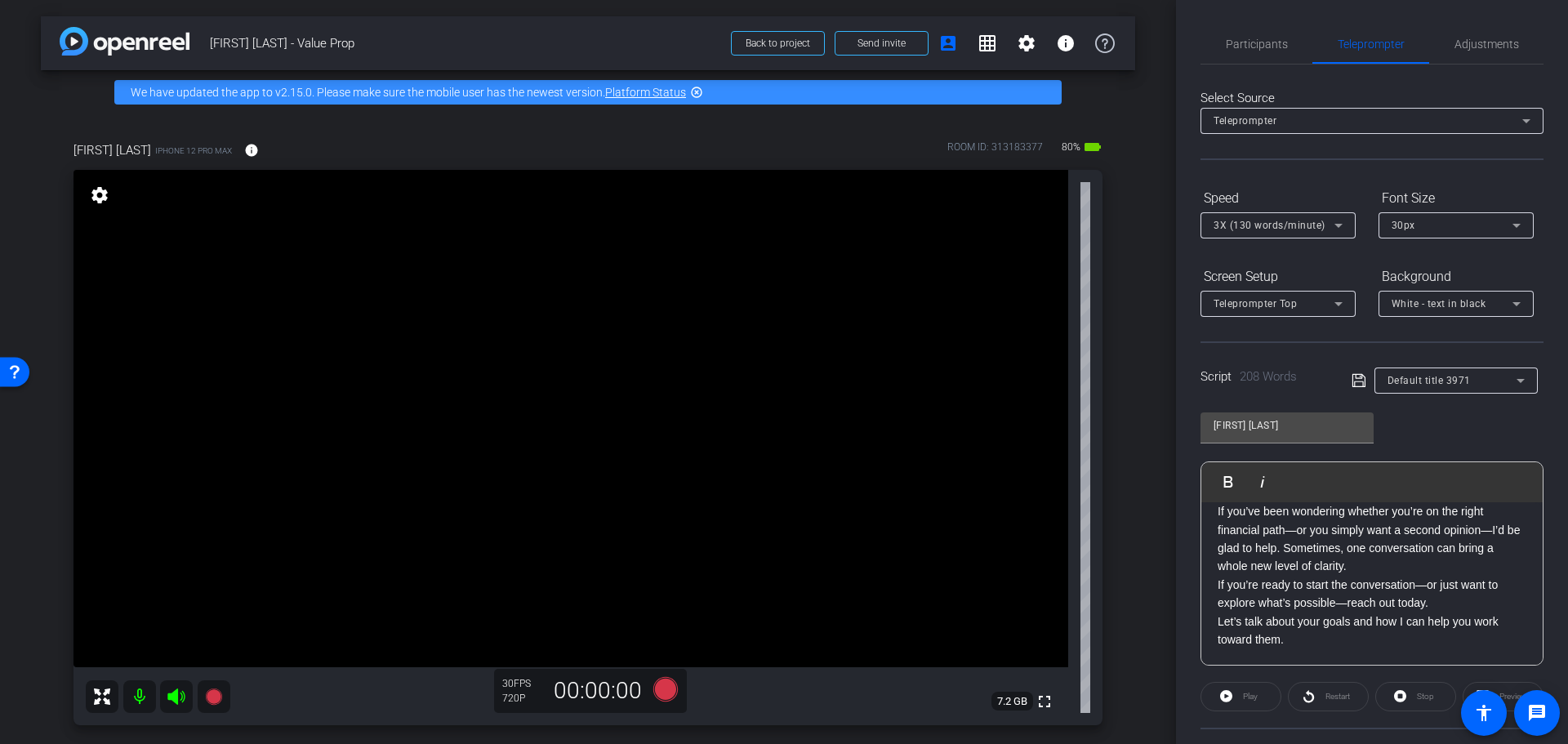 click on "[FIRST] [LAST]               Play        Play from this location               Play Selected        Play and display the selected text only Bold Italic What if today’s uncertainty could be your greatest opportunity? Hi, I’m [FIRST] [LAST], Certified Financial Planner™ with LPL Financial. In a world full of headlines, market swings, and rising costs, it’s easy to feel overwhelmed. But for those who know where to look, this environment also brings powerful potential—especially when planning for the long term. Whether you're approaching retirement, currently retired, or simply trying to make smarter investment decisions, I’m here to help you gain clarity, confidence, and control over your financial future. My first priority is your success. That starts with understanding your personal story—your goals, your dreams, and your comfort level with risk. Then, we build a customized financial plan designed to move you forward, and we adjust as life changes. Enter script here..." 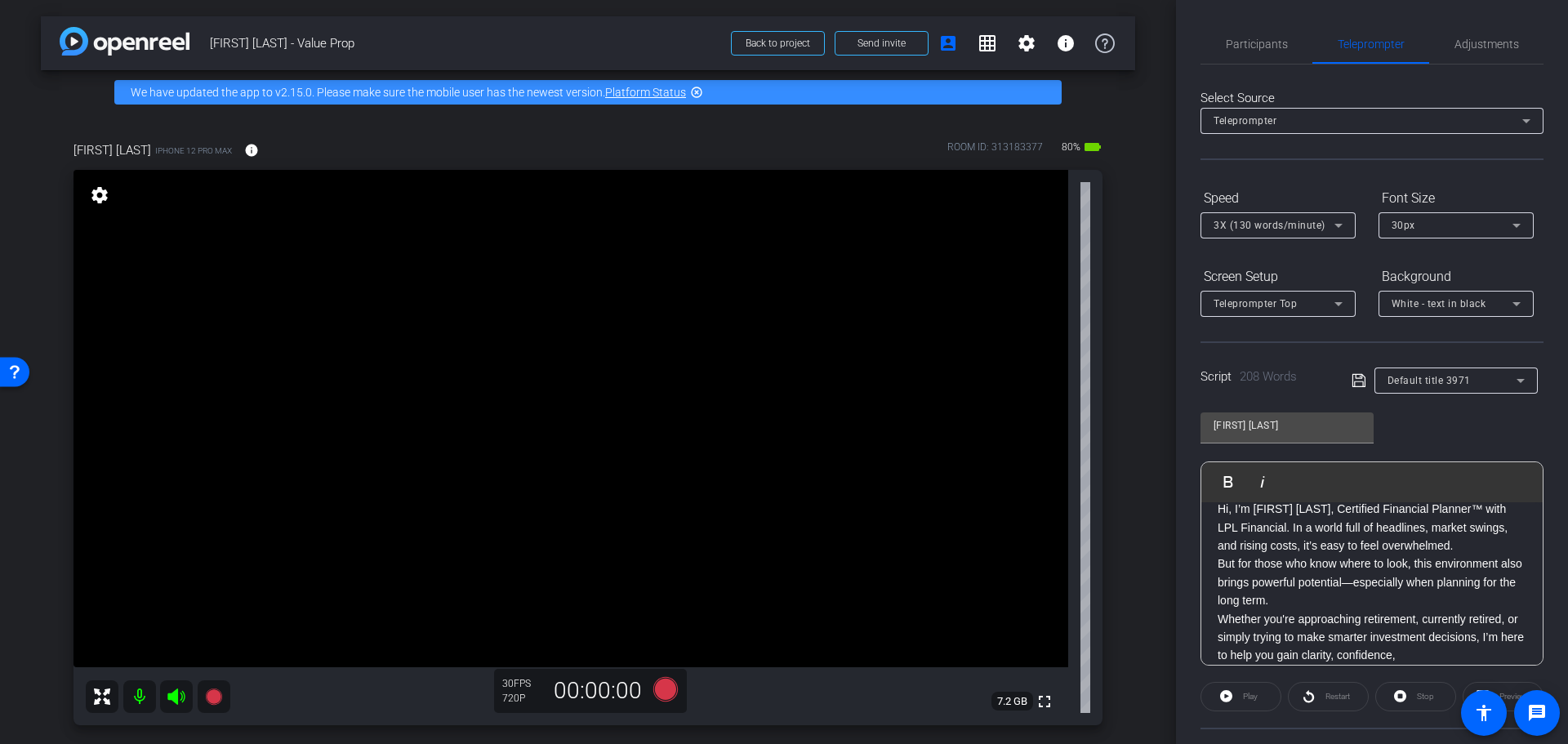 scroll, scrollTop: 0, scrollLeft: 0, axis: both 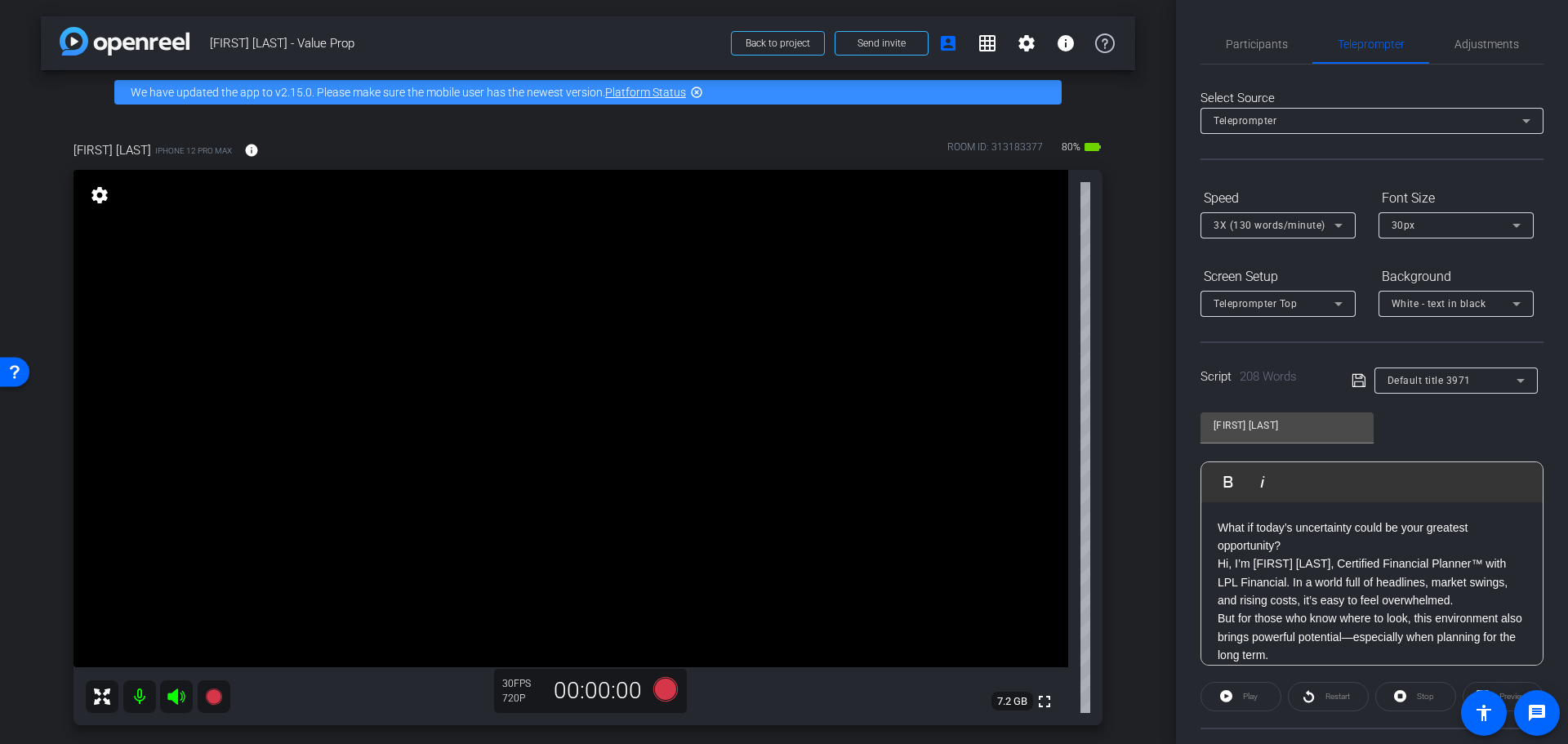 click on "What if today’s uncertainty could be your greatest opportunity? Hi, I’m [FIRST] [LAST], Certified Financial Planner™ with LPL Financial. In a world full of headlines, market swings, and rising costs, it’s easy to feel overwhelmed. But for those who know where to look, this environment also brings powerful potential—especially when planning for the long term. Whether you're approaching retirement, currently retired, or simply trying to make smarter investment decisions, I’m here to help you gain clarity, confidence, and control over your financial future. My first priority is your success. That starts with understanding your personal story—your goals, your dreams, and your comfort level with risk. Then, we build a customized financial plan designed to move you forward, and we adjust as life changes. As an independent advisor, I’m not tied to one-size-fits-all solutions. I have the freedom and resources to align my recommendations with your best interests." 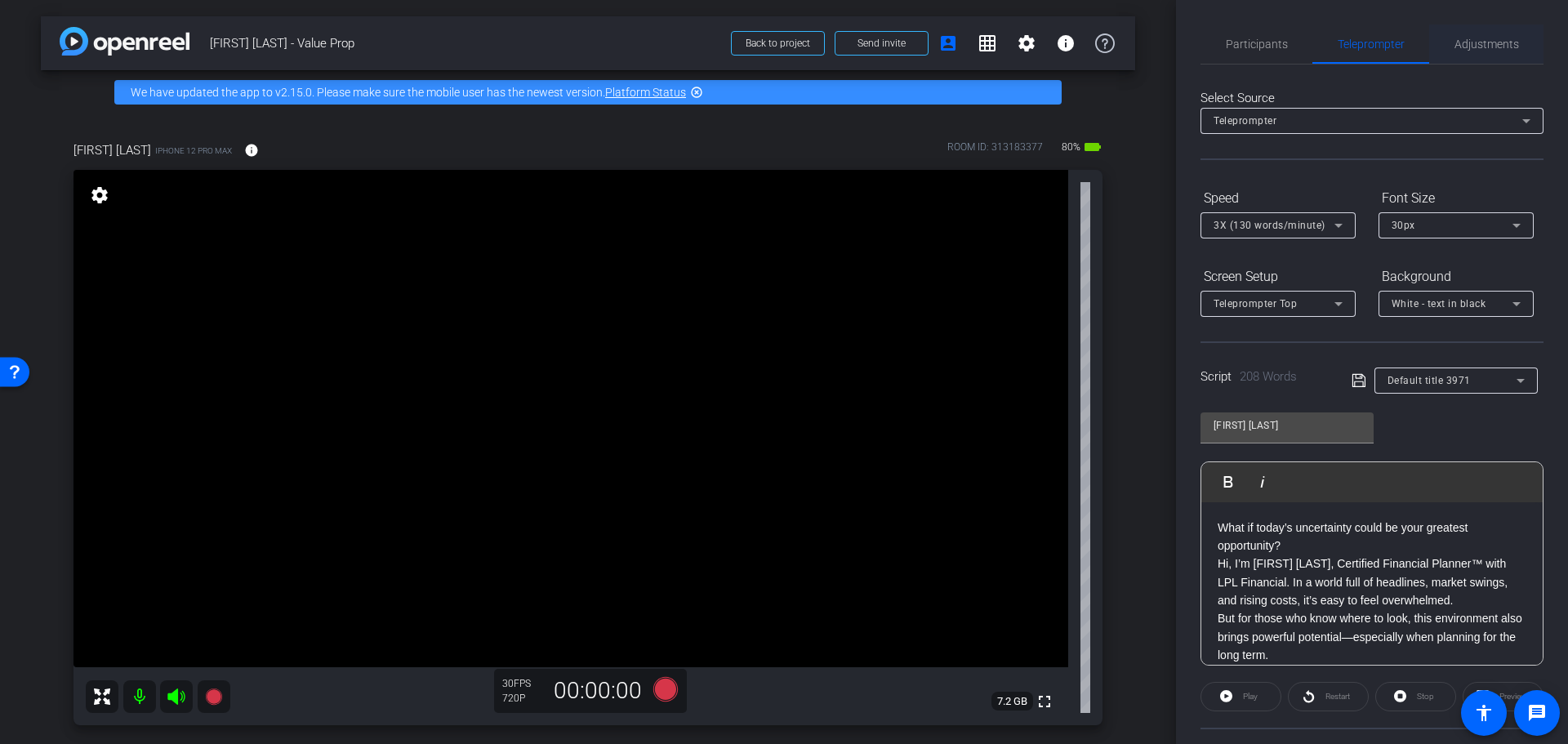 click on "Adjustments" at bounding box center [1486, 44] 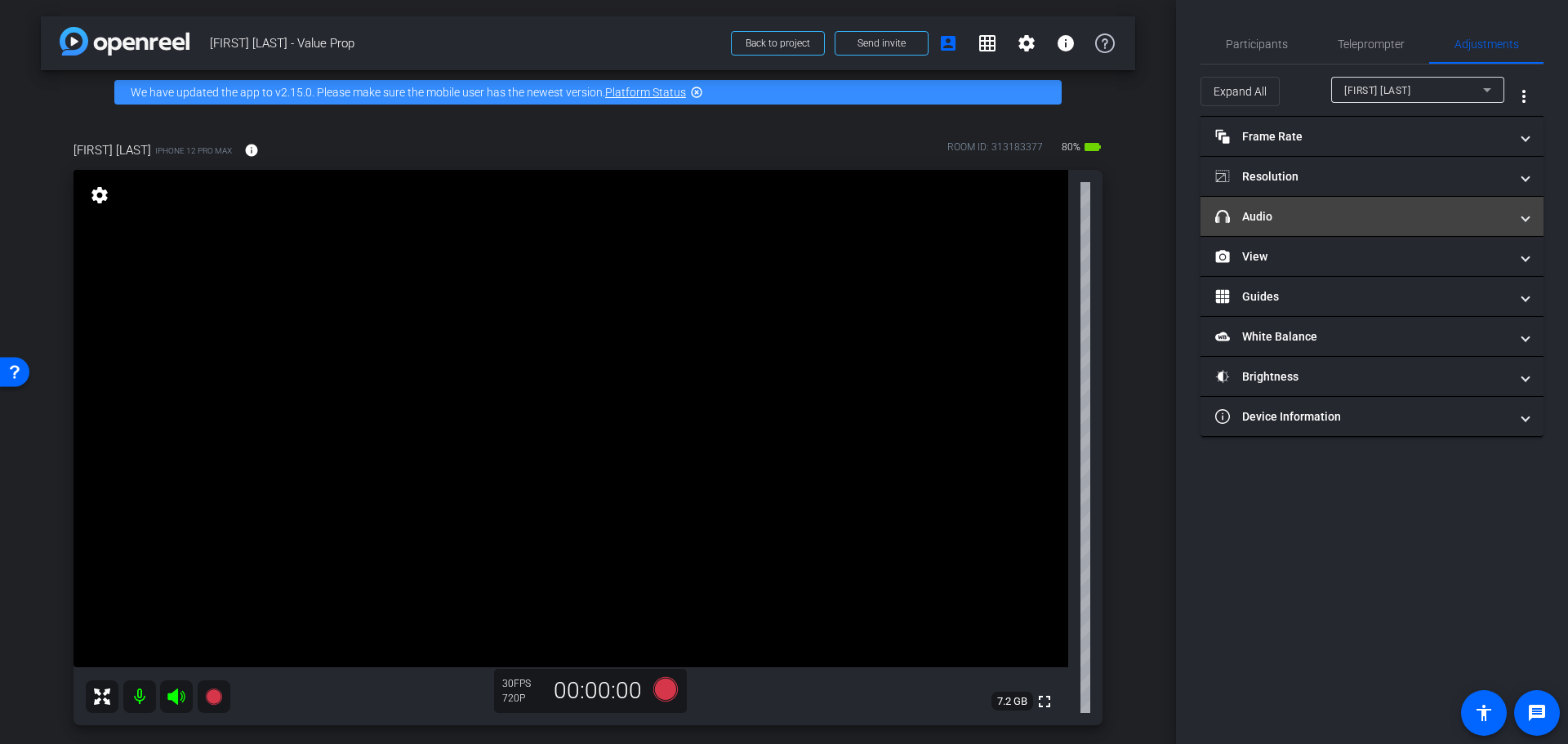 click at bounding box center [1526, 216] 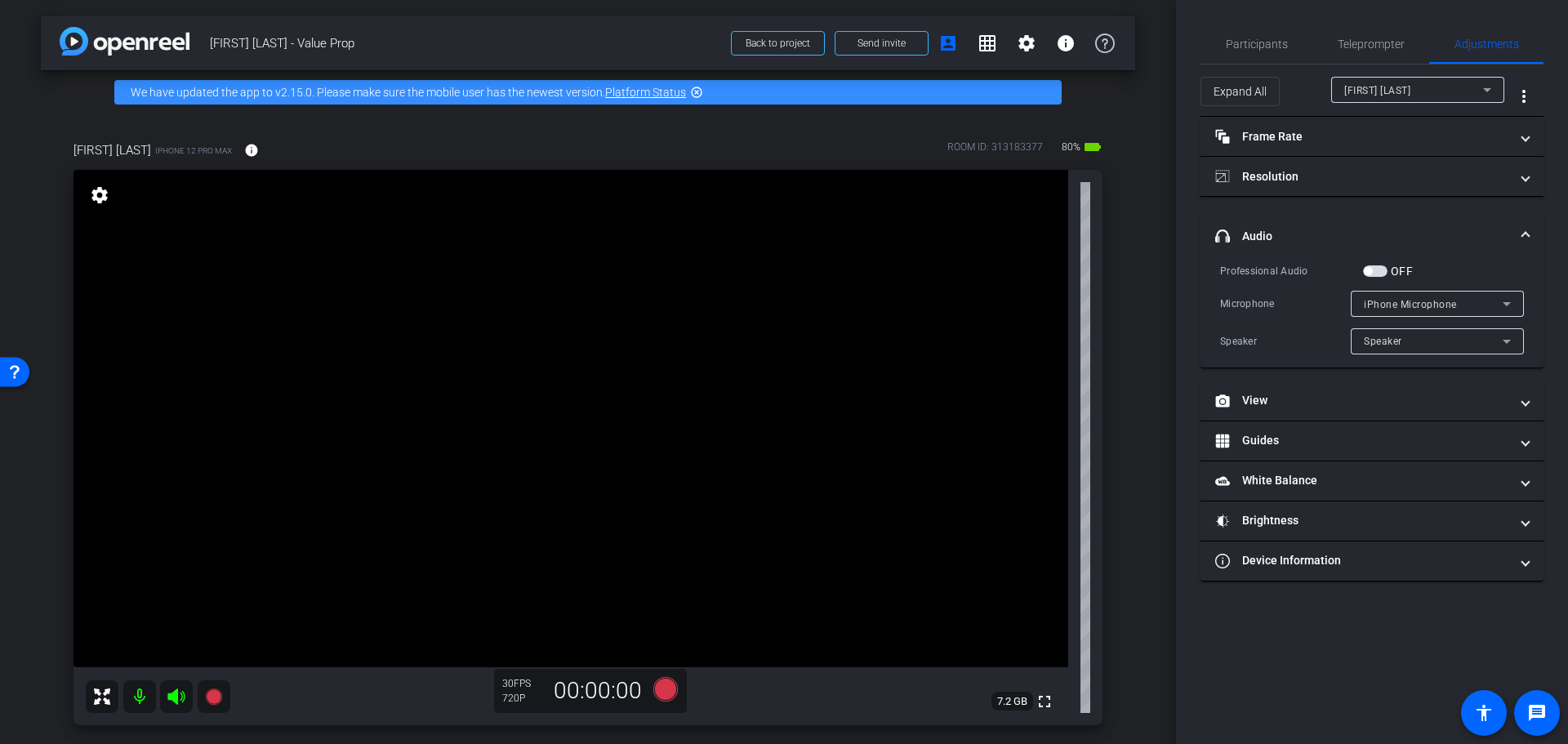 click 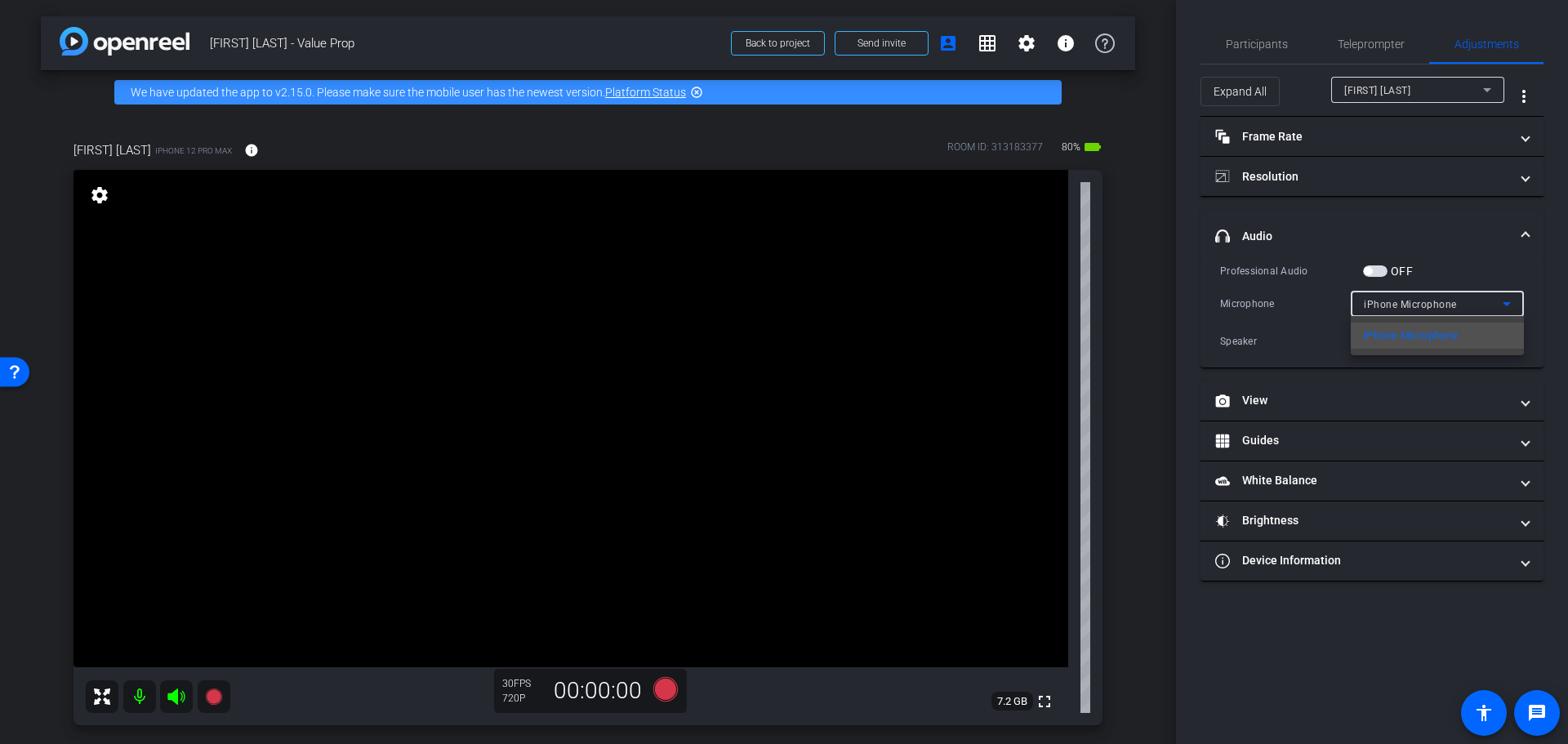 click at bounding box center [784, 372] 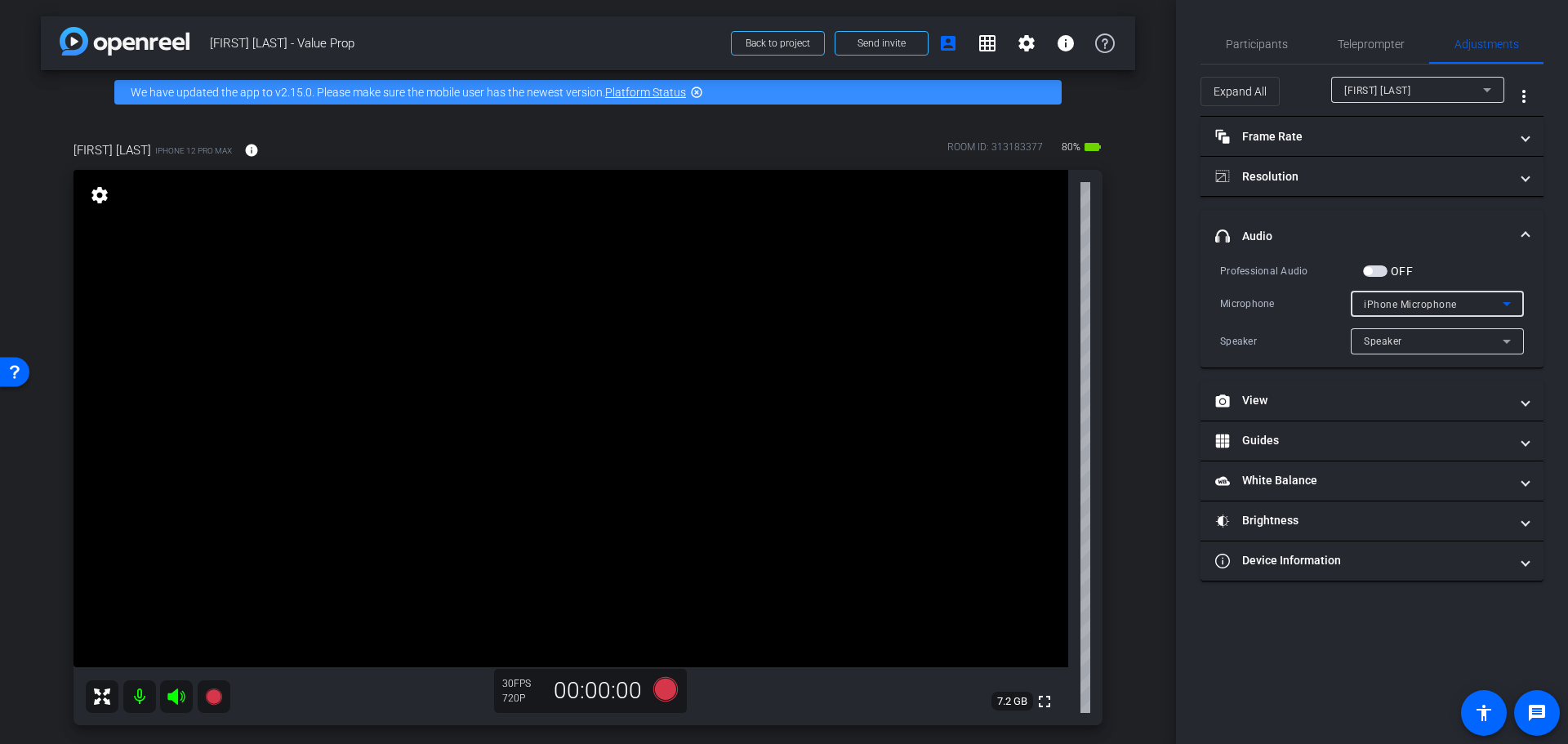 click 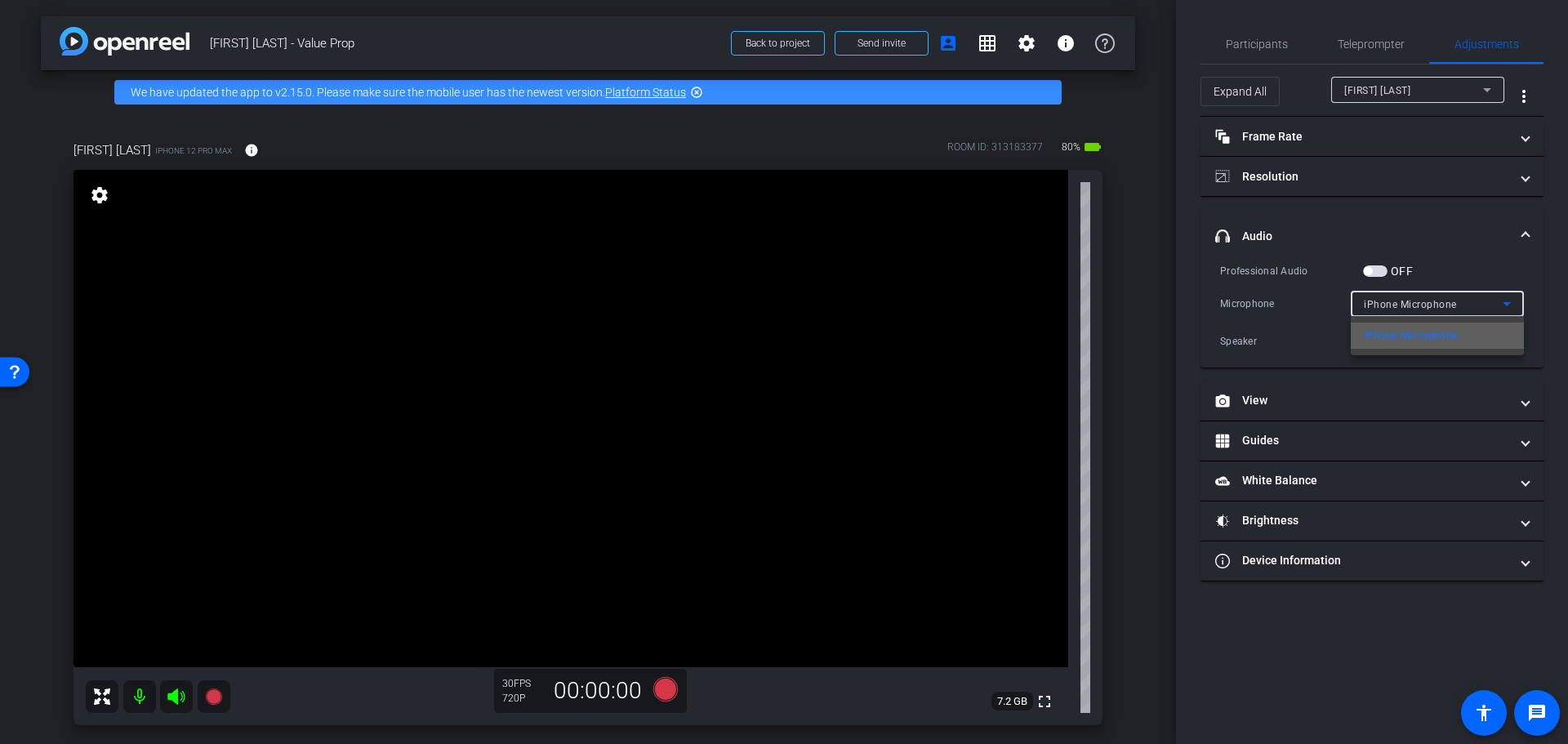 click on "iPhone Microphone" at bounding box center (1437, 336) 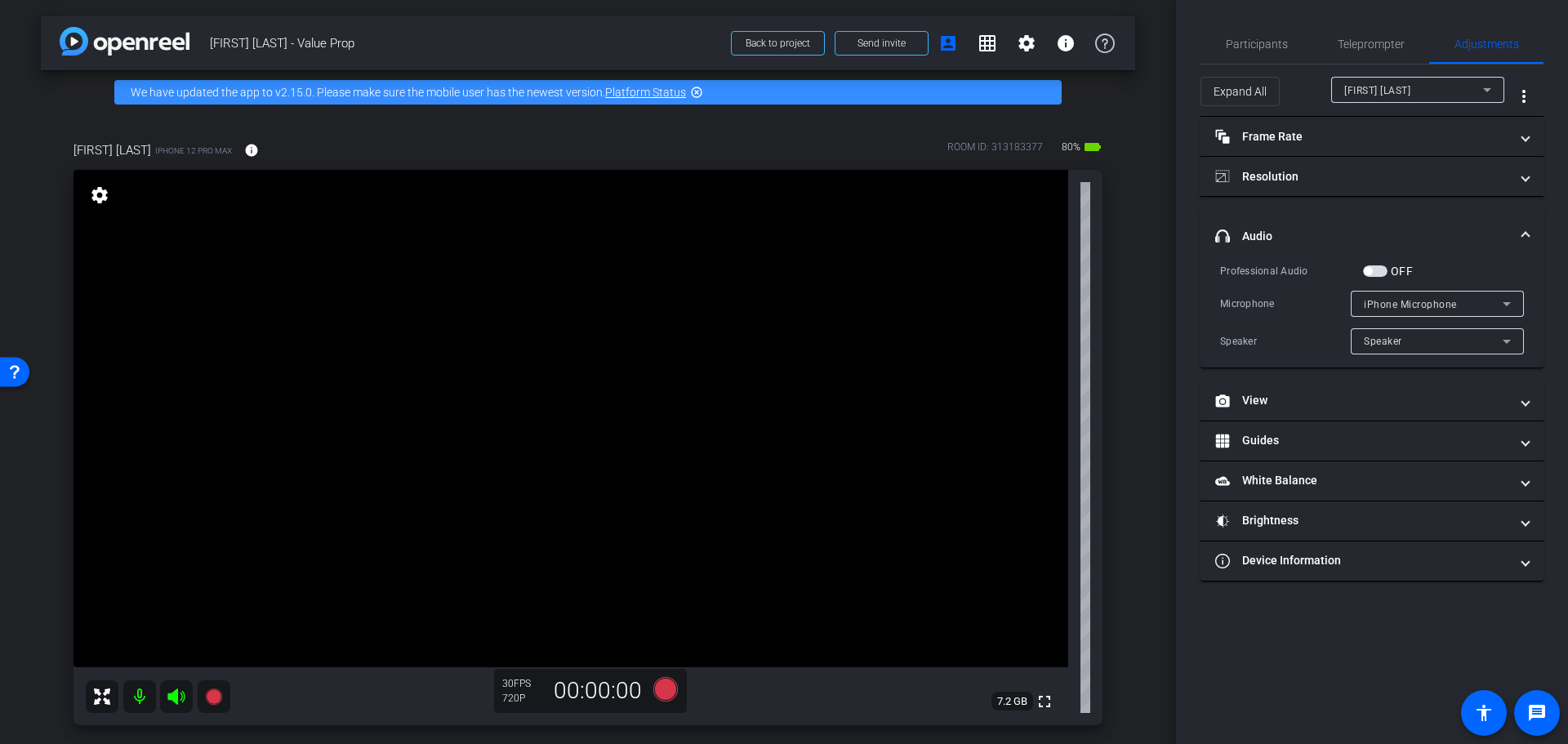 click at bounding box center (1375, 271) 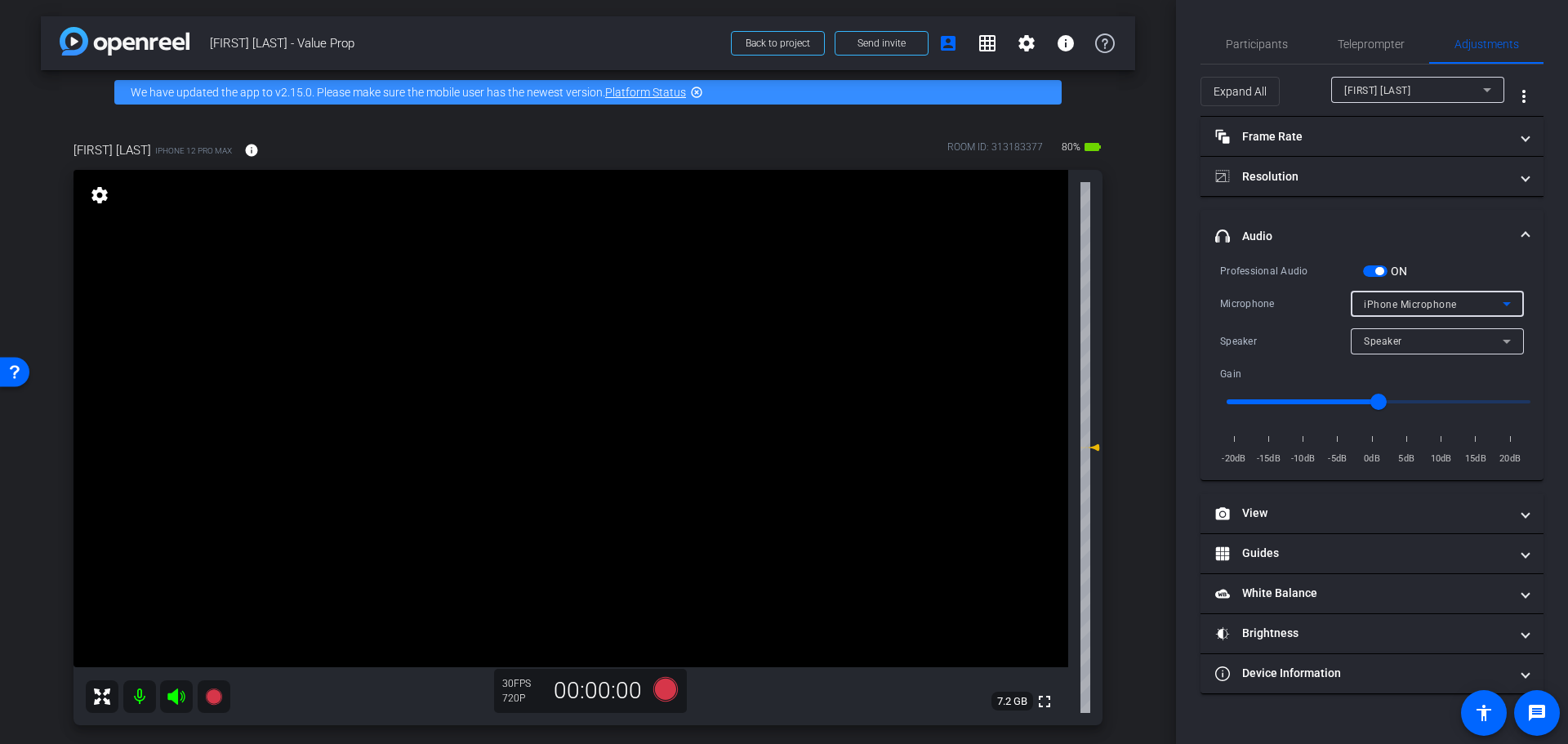 click 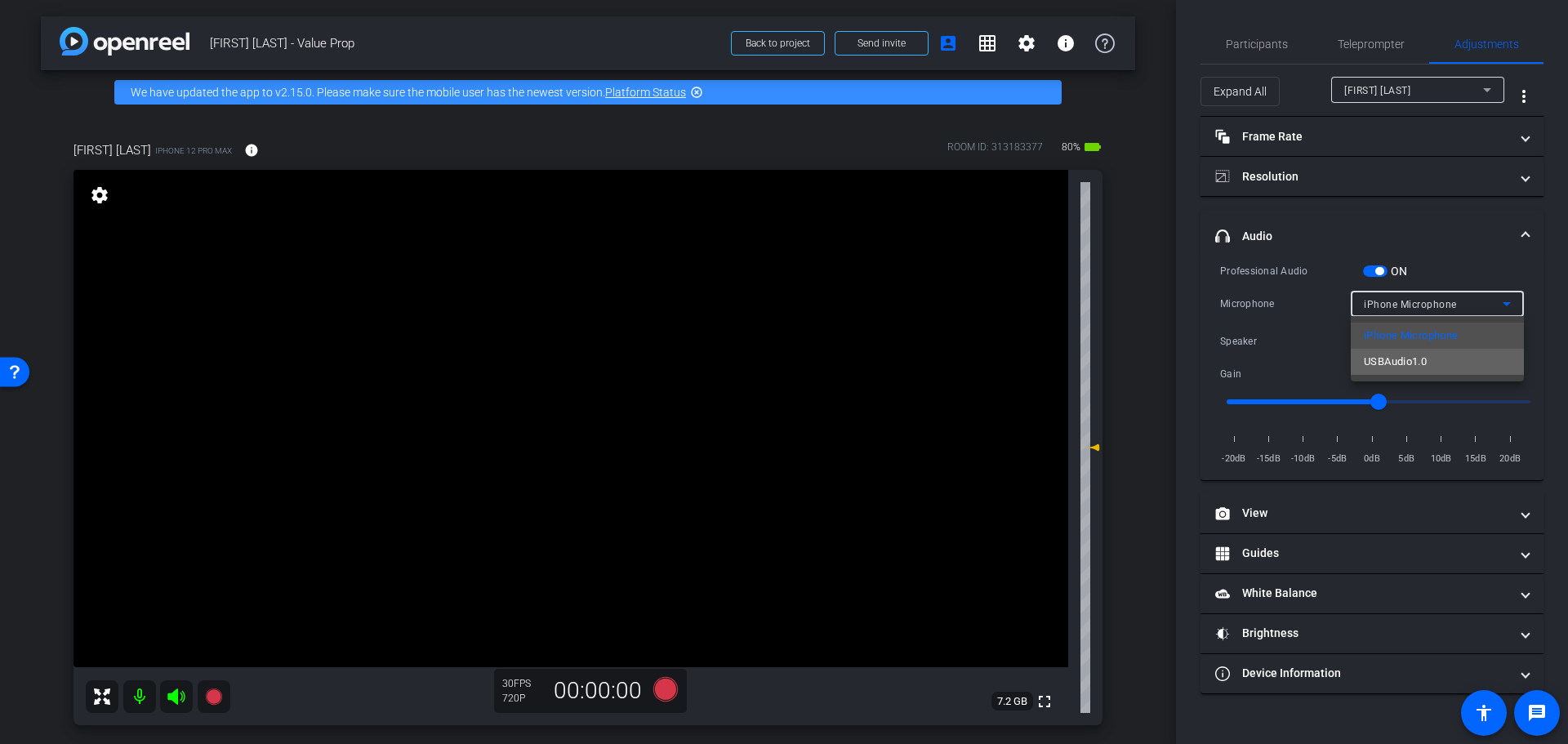 click on "USBAudio1.0" at bounding box center [1395, 362] 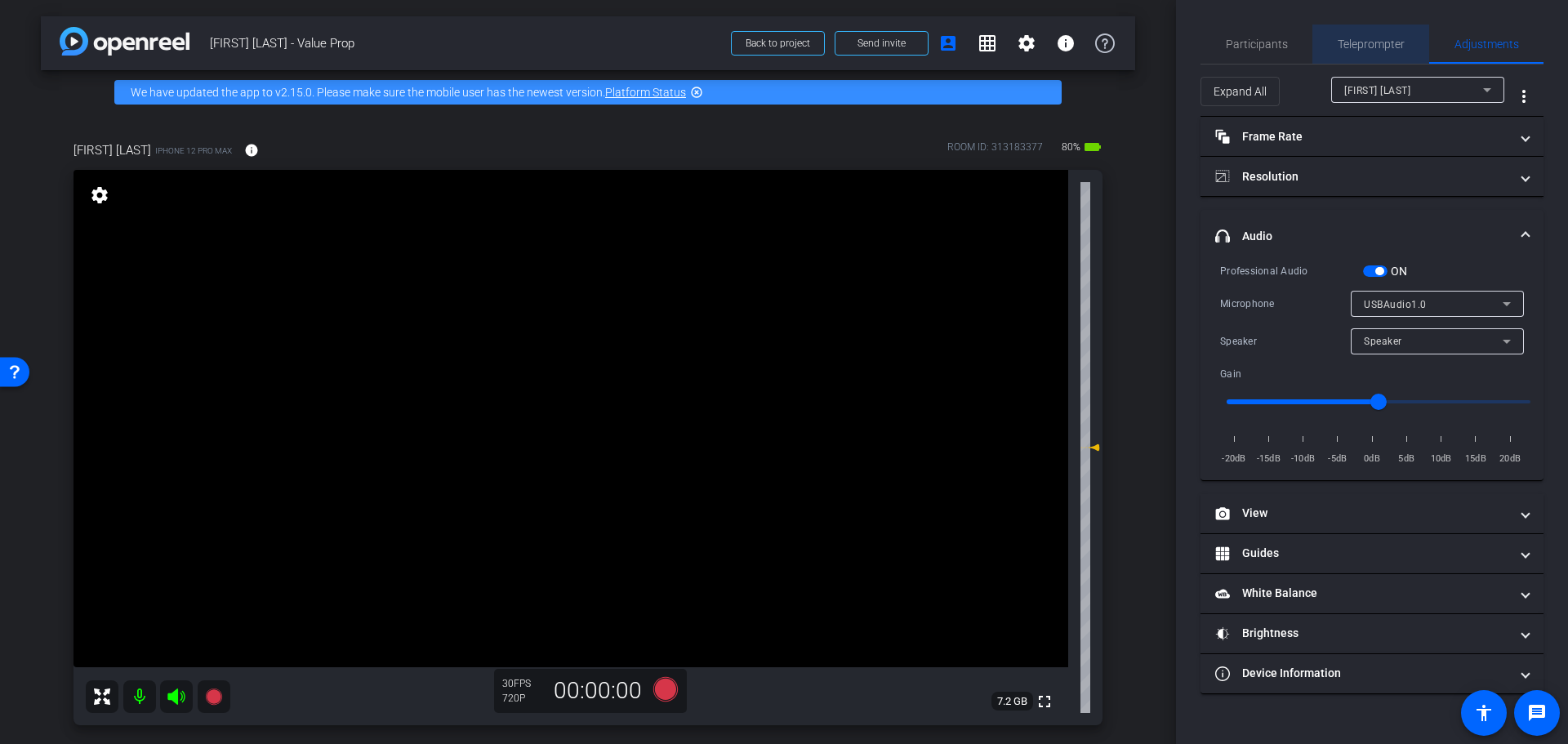 click on "Teleprompter" at bounding box center (1371, 44) 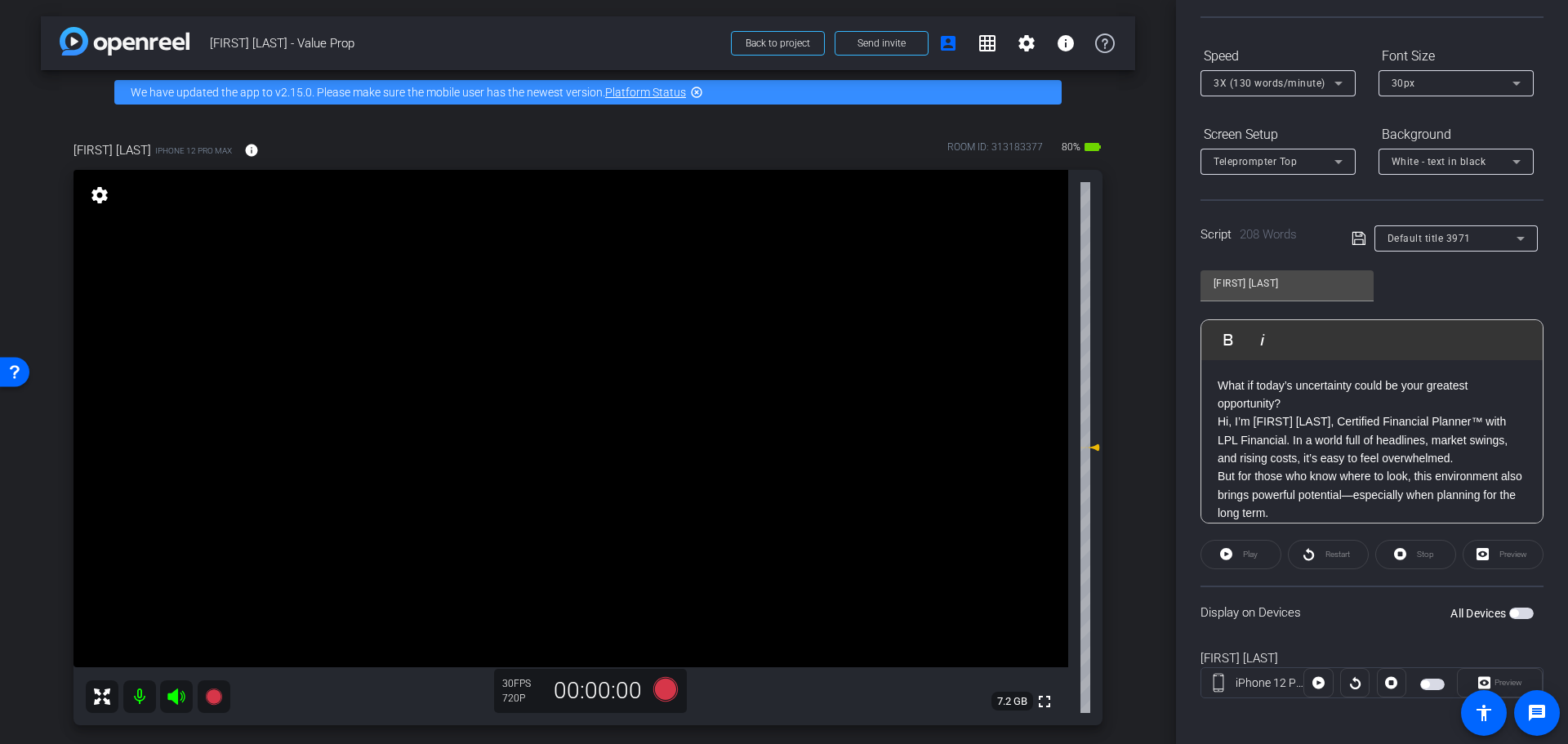 scroll, scrollTop: 149, scrollLeft: 0, axis: vertical 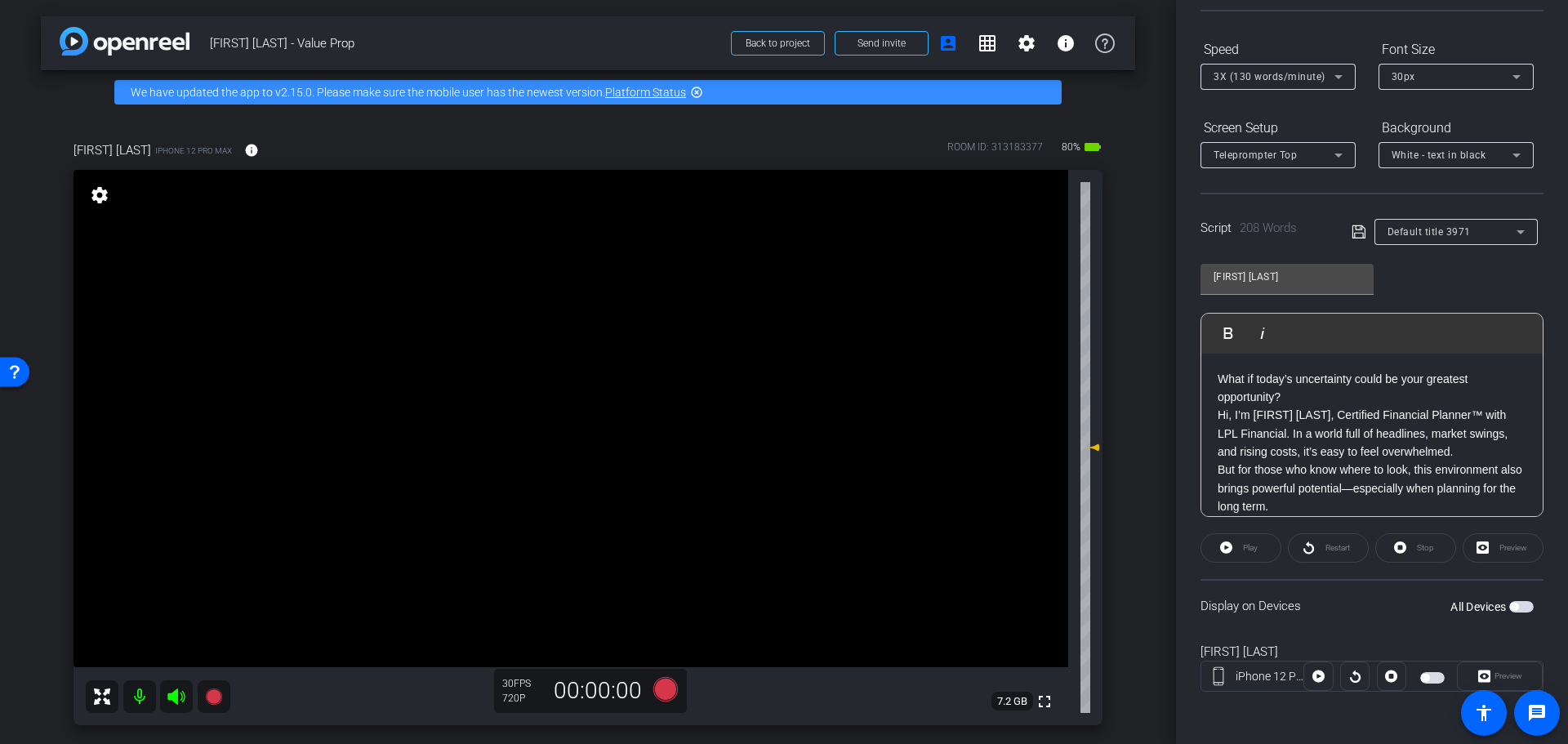 click at bounding box center (1521, 607) 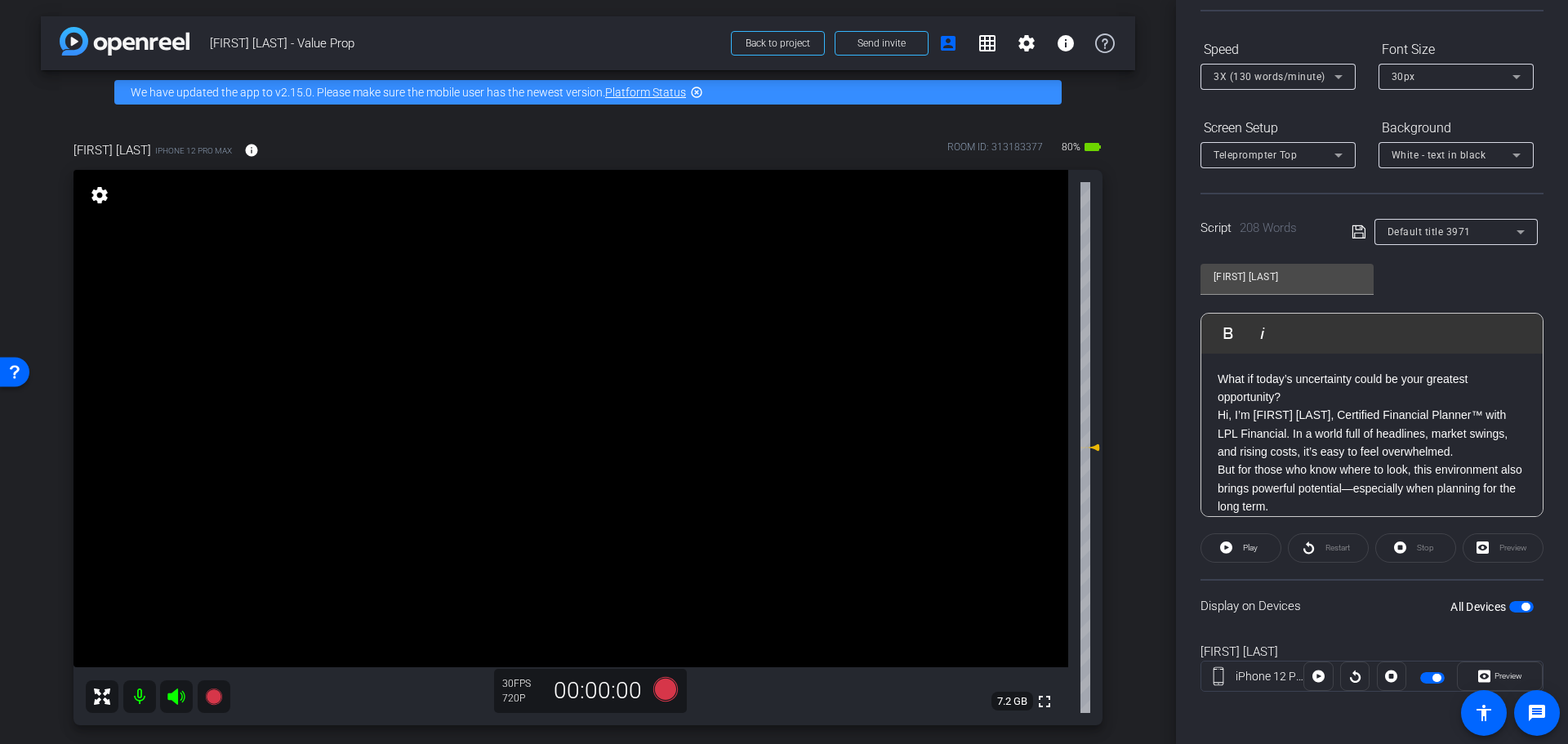 scroll, scrollTop: 0, scrollLeft: 0, axis: both 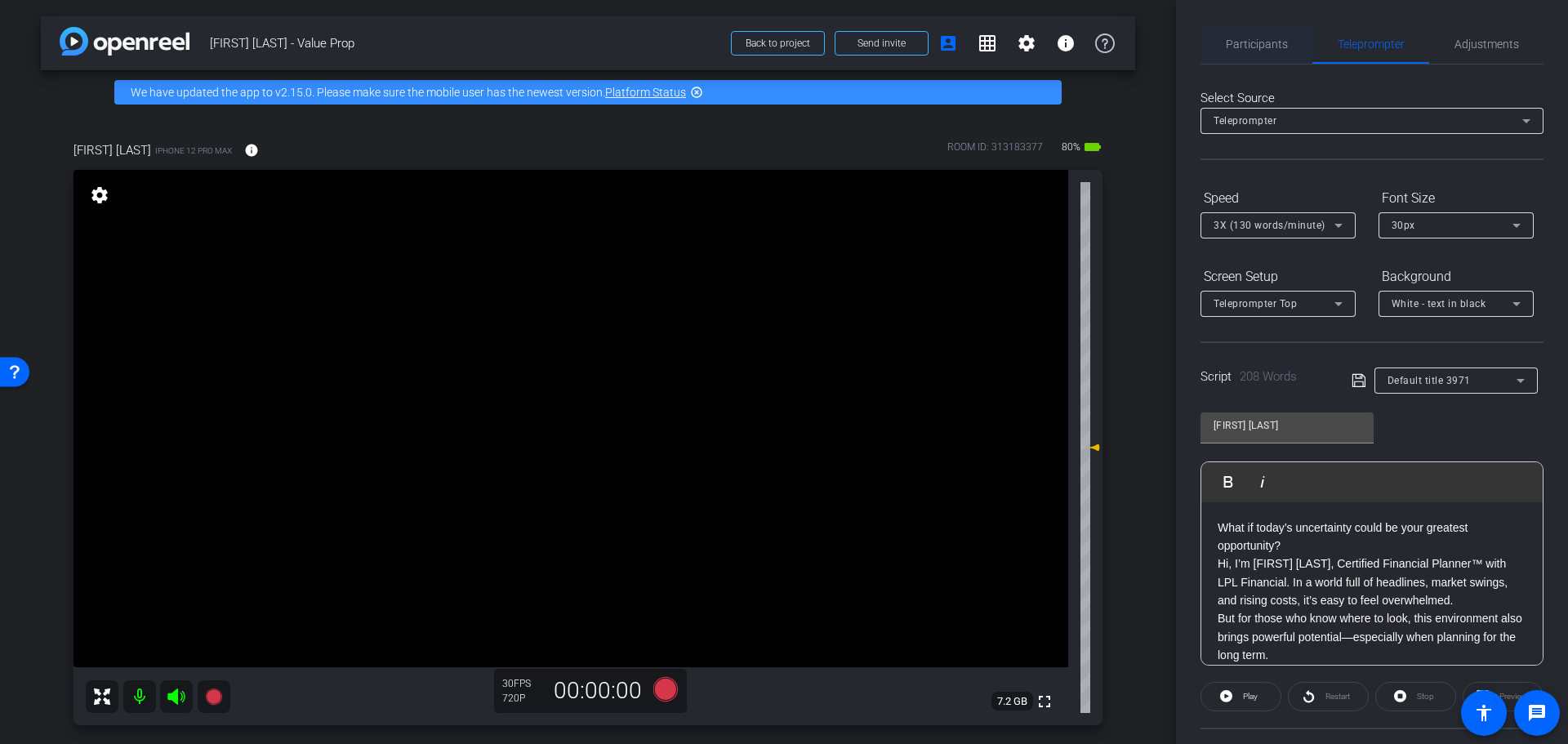 click on "Participants" at bounding box center [1257, 44] 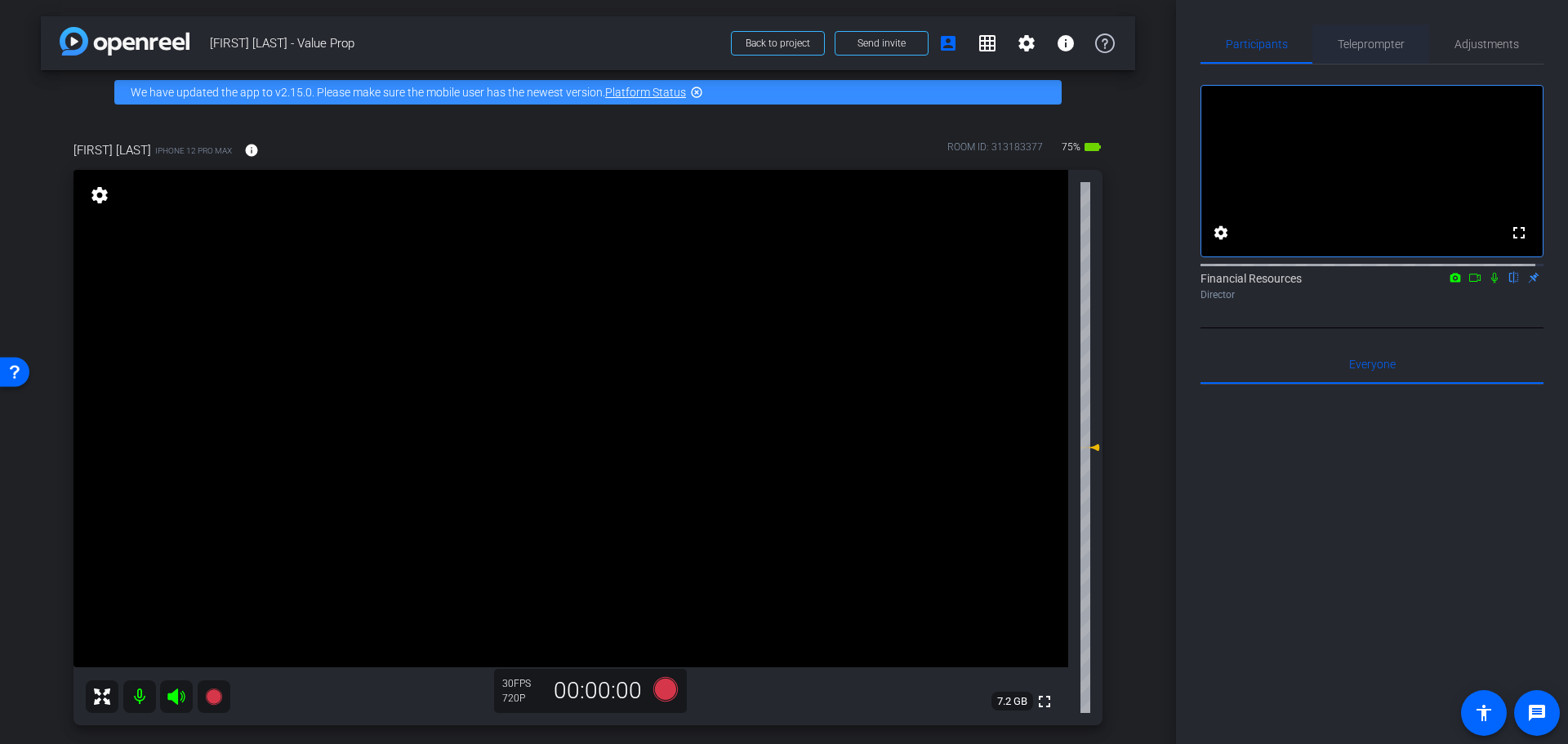 click on "Teleprompter" at bounding box center [1371, 44] 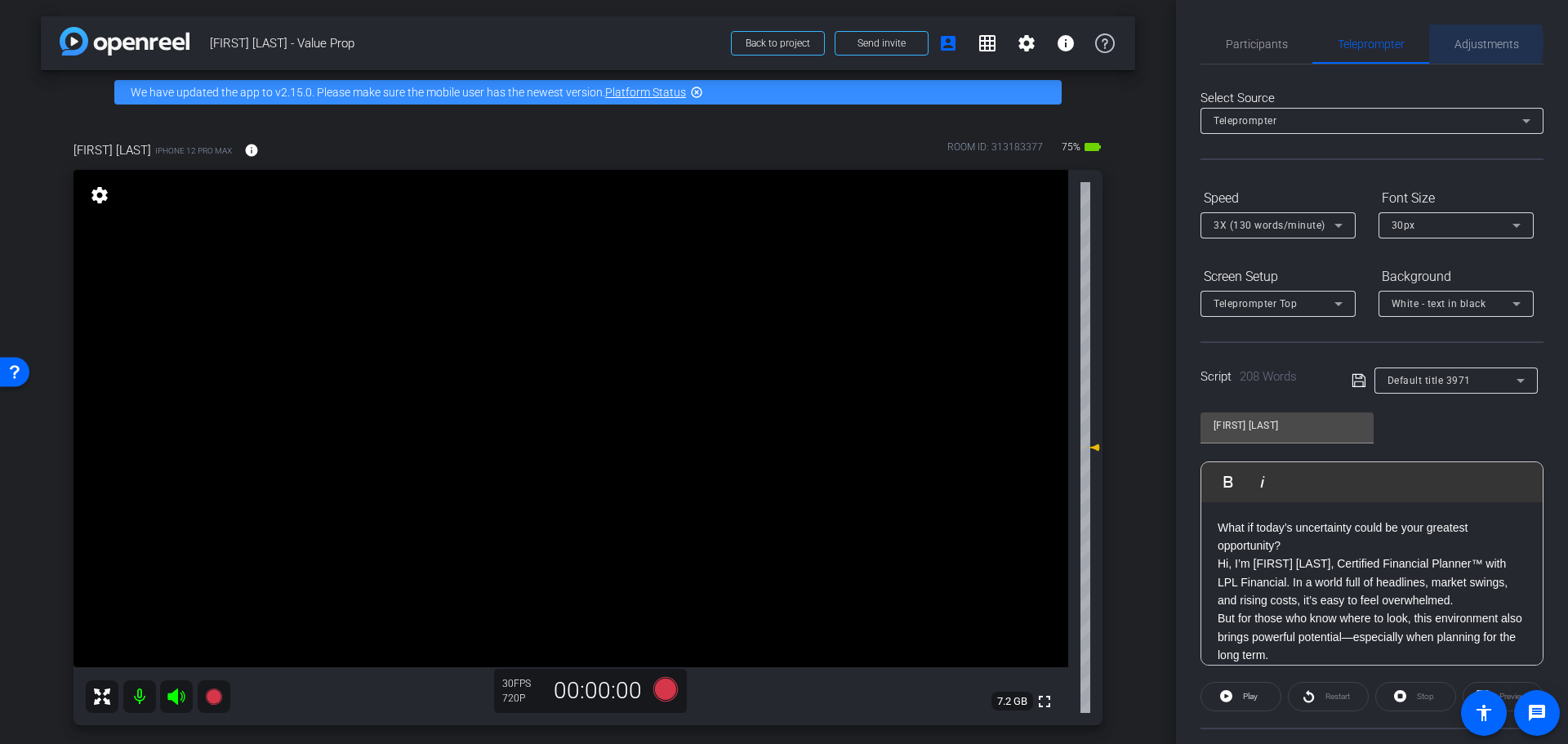 click on "Adjustments" at bounding box center [1486, 44] 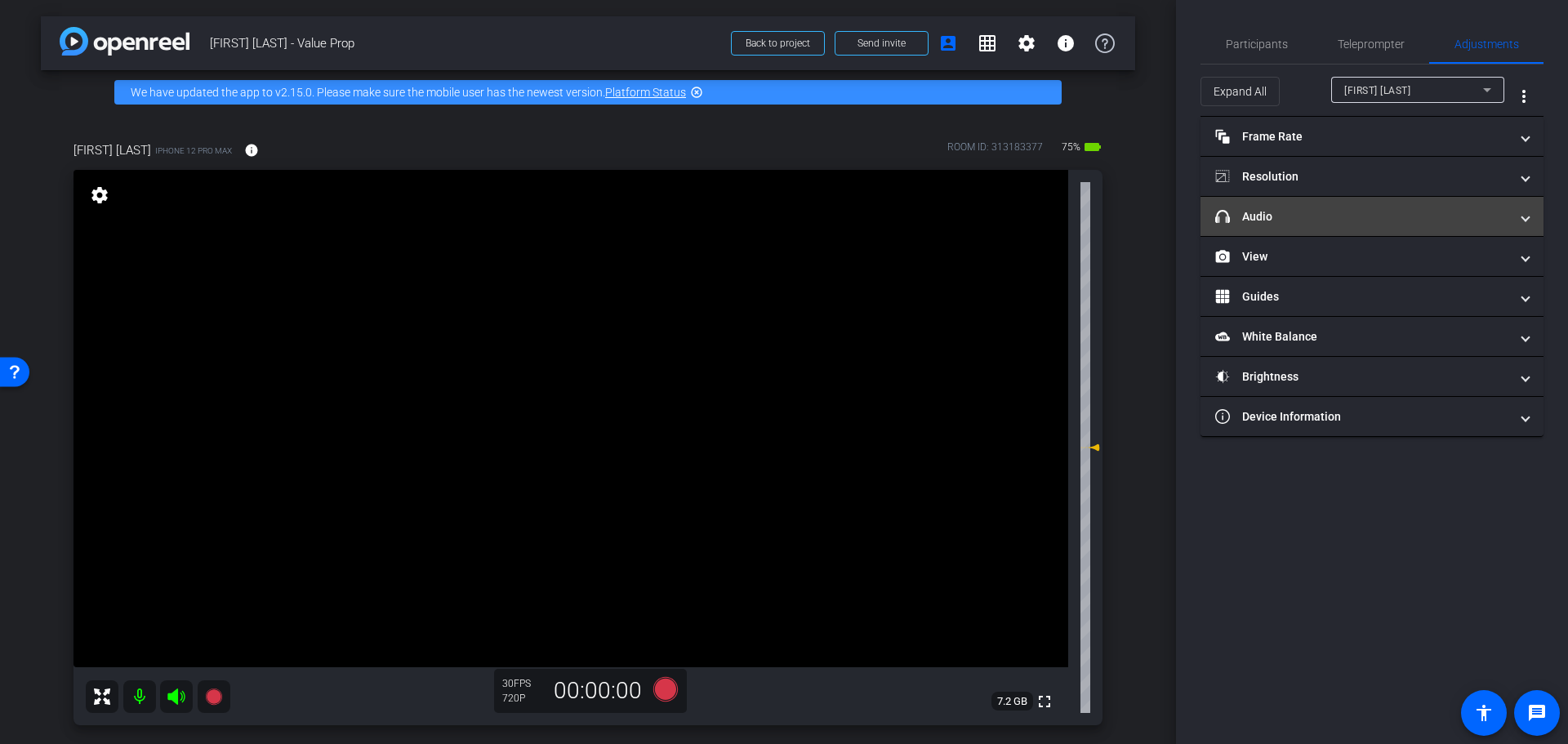 click on "headphone icon
Audio" at bounding box center (1369, 216) 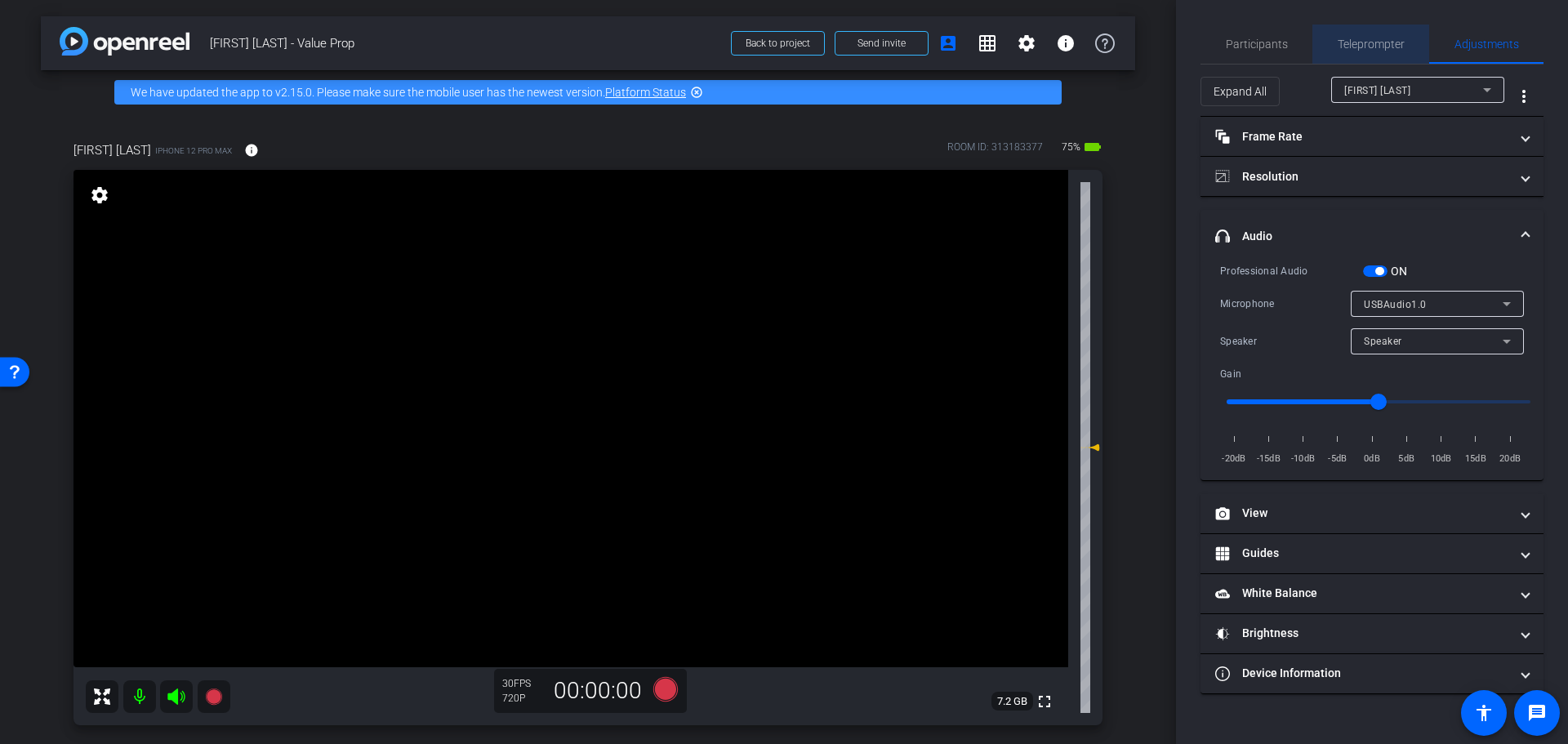 click on "Teleprompter" at bounding box center [1371, 44] 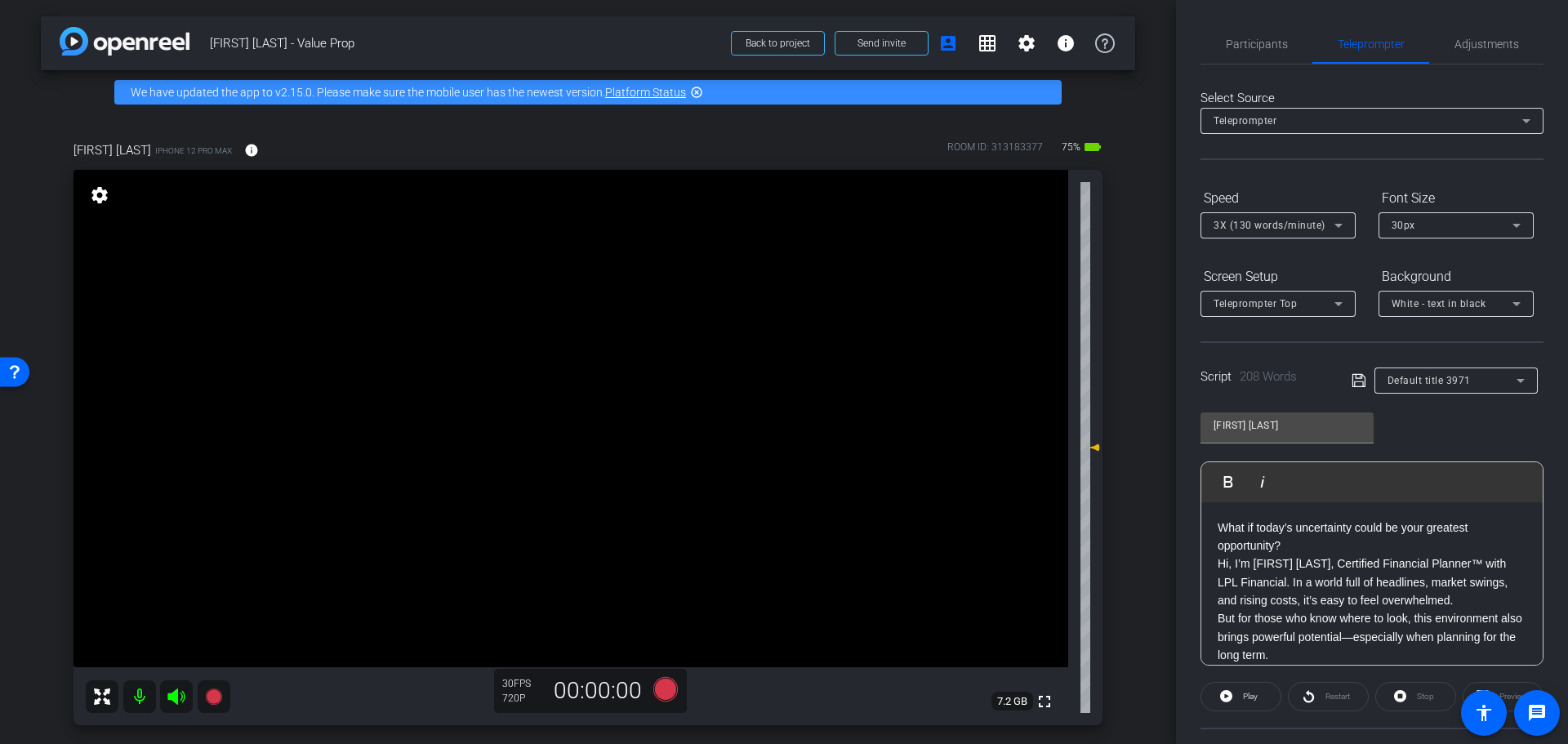 click on "What if today’s uncertainty could be your greatest opportunity? Hi, I’m [FIRST] [LAST], Certified Financial Planner™ with LPL Financial. In a world full of headlines, market swings, and rising costs, it’s easy to feel overwhelmed. But for those who know where to look, this environment also brings powerful potential—especially when planning for the long term. Whether you're approaching retirement, currently retired, or simply trying to make smarter investment decisions, I’m here to help you gain clarity, confidence, and control over your financial future. My first priority is your success. That starts with understanding your personal story—your goals, your dreams, and your comfort level with risk. Then, we build a customized financial plan designed to move you forward, and we adjust as life changes. As an independent advisor, I’m not tied to one-size-fits-all solutions. I have the freedom and resources to align my recommendations with your best interests." 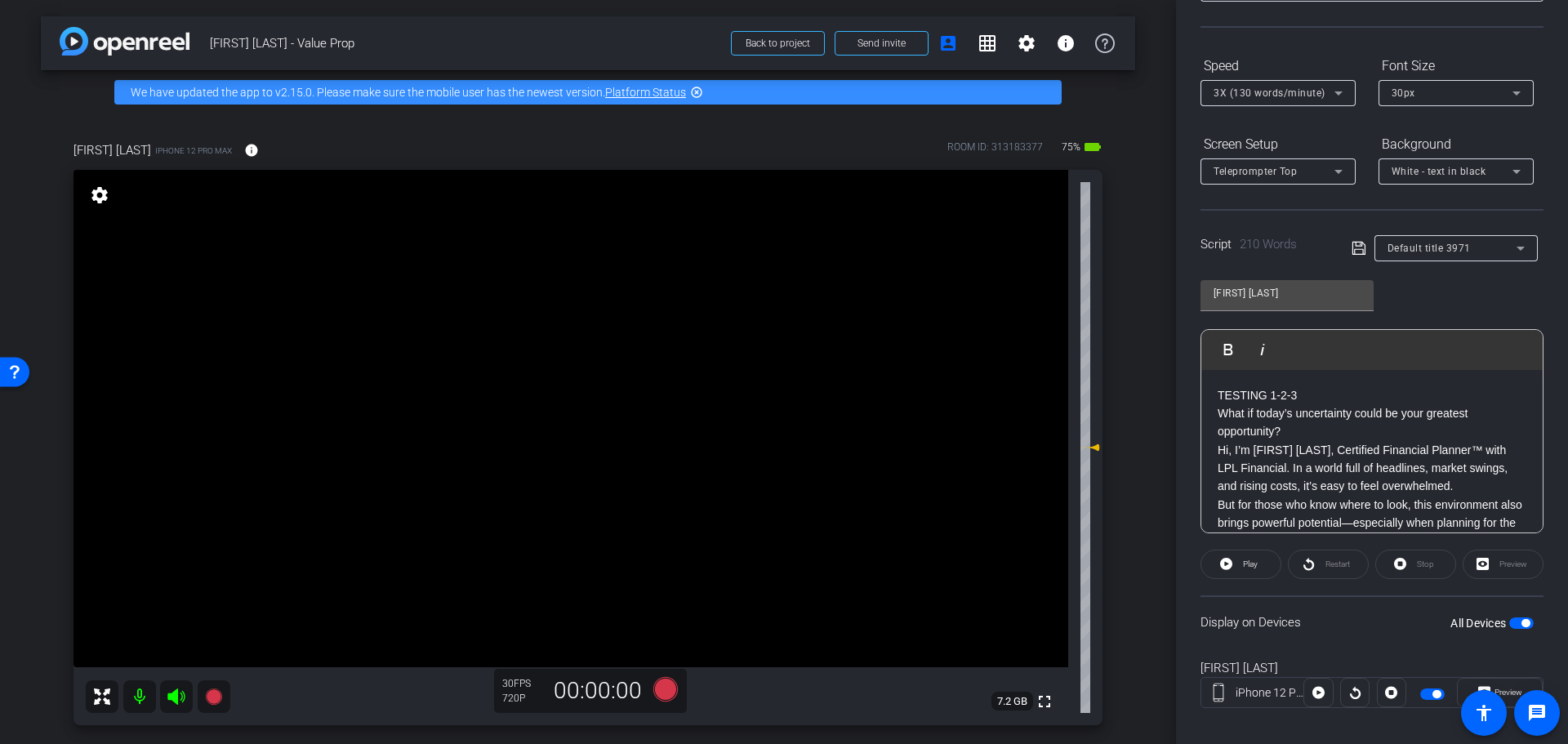 scroll, scrollTop: 149, scrollLeft: 0, axis: vertical 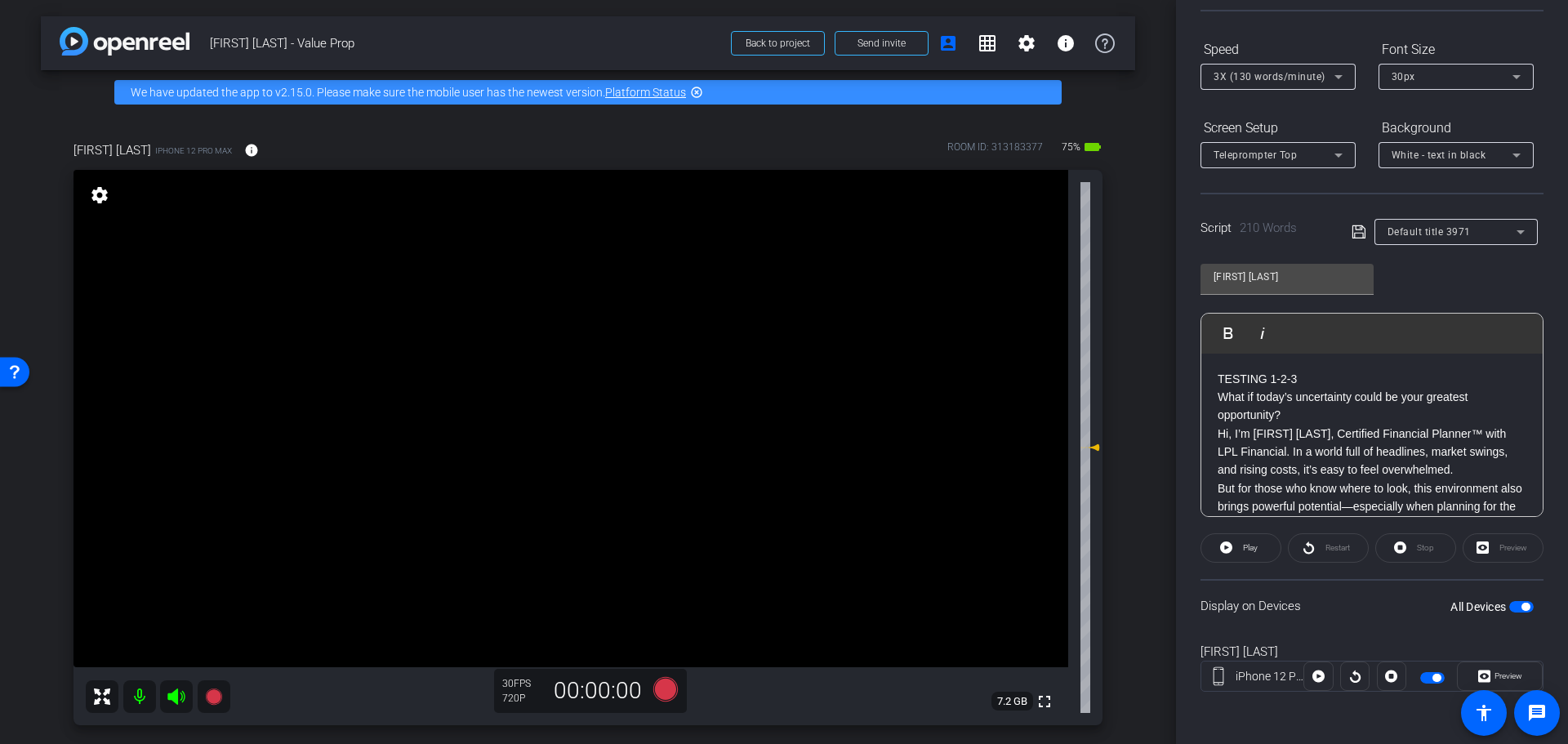 click at bounding box center [1521, 607] 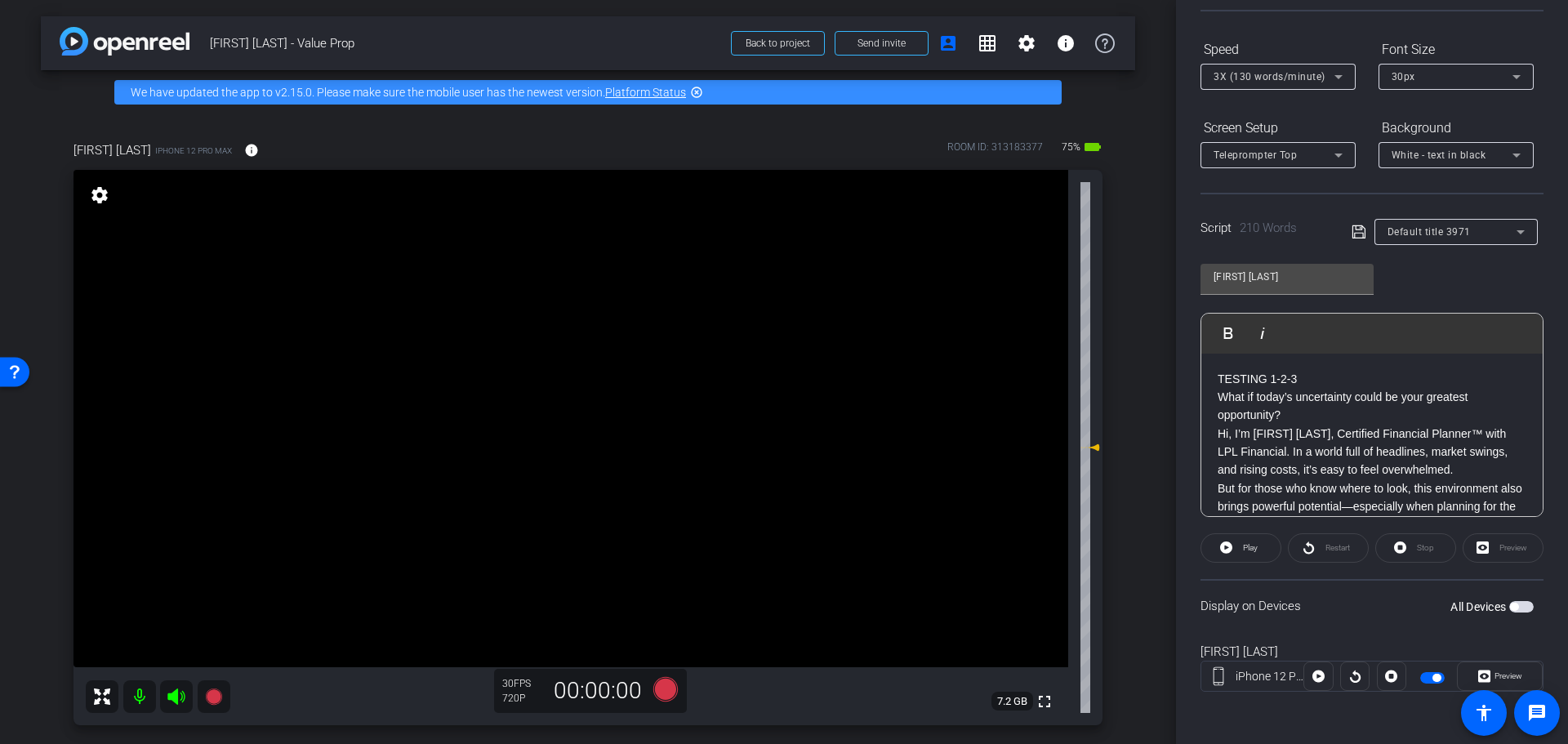click at bounding box center [1521, 607] 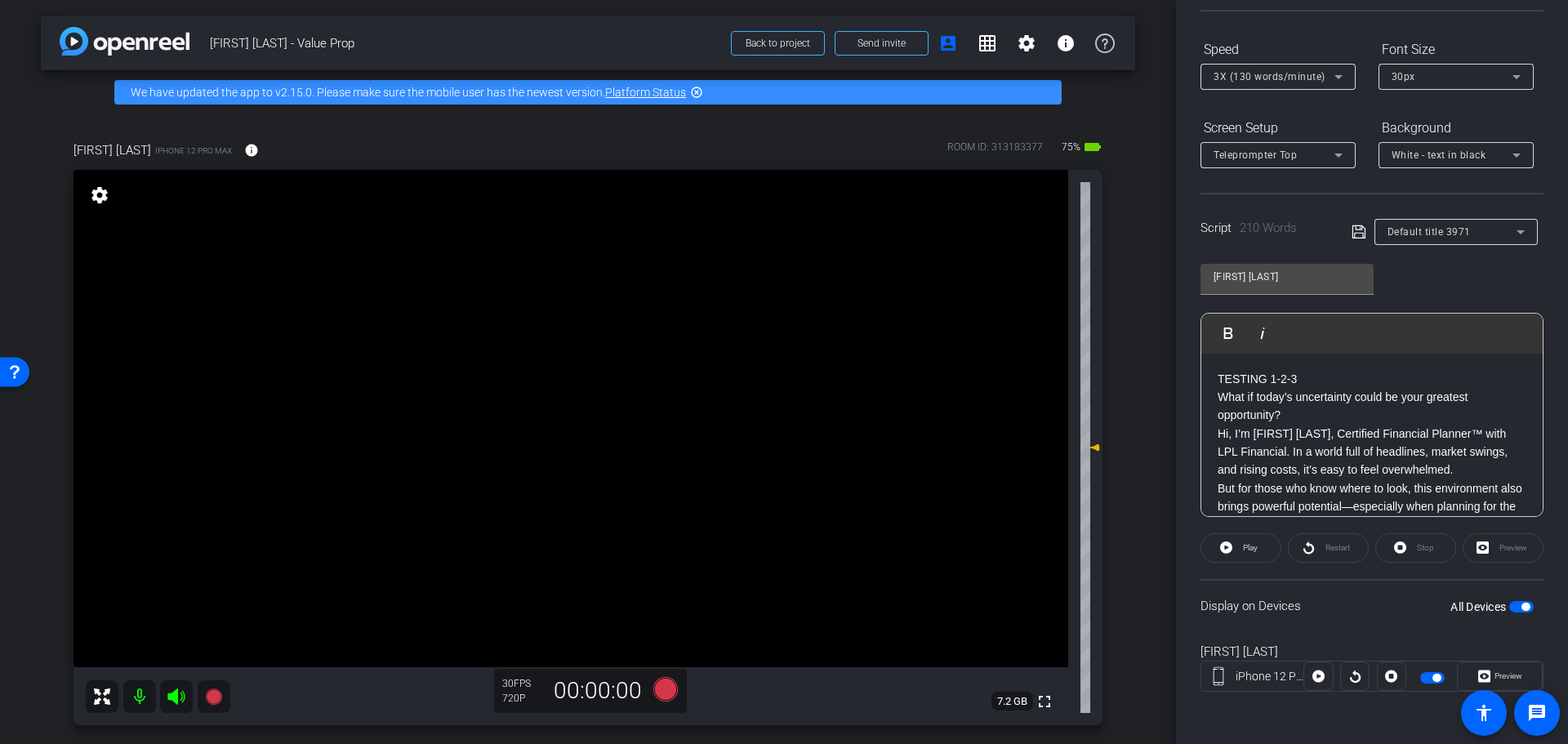 click on "Hi, I’m [FIRST] [LAST], Certified Financial Planner™ with LPL Financial. In a world full of headlines, market swings, and rising costs, it’s easy to feel overwhelmed." 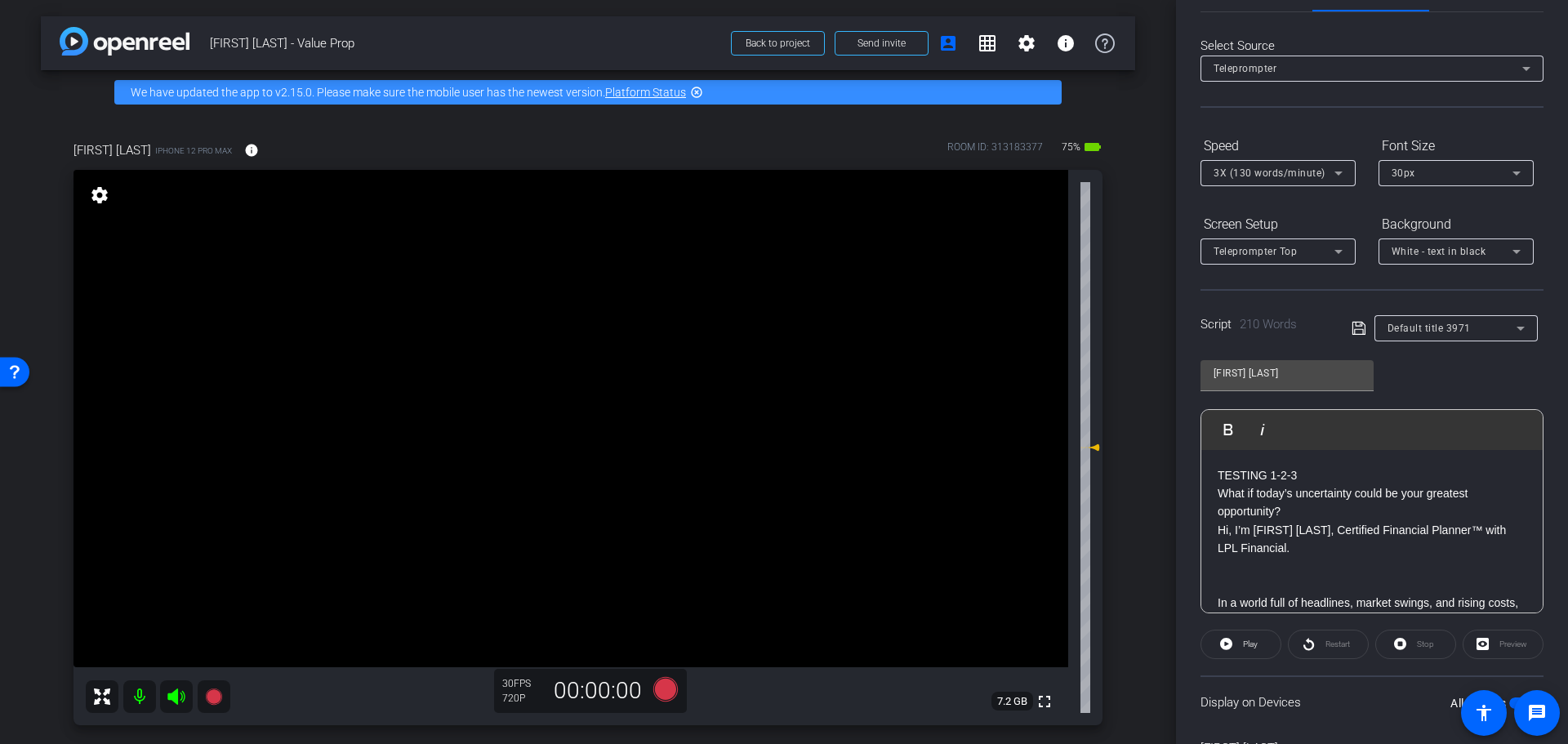 scroll, scrollTop: 82, scrollLeft: 0, axis: vertical 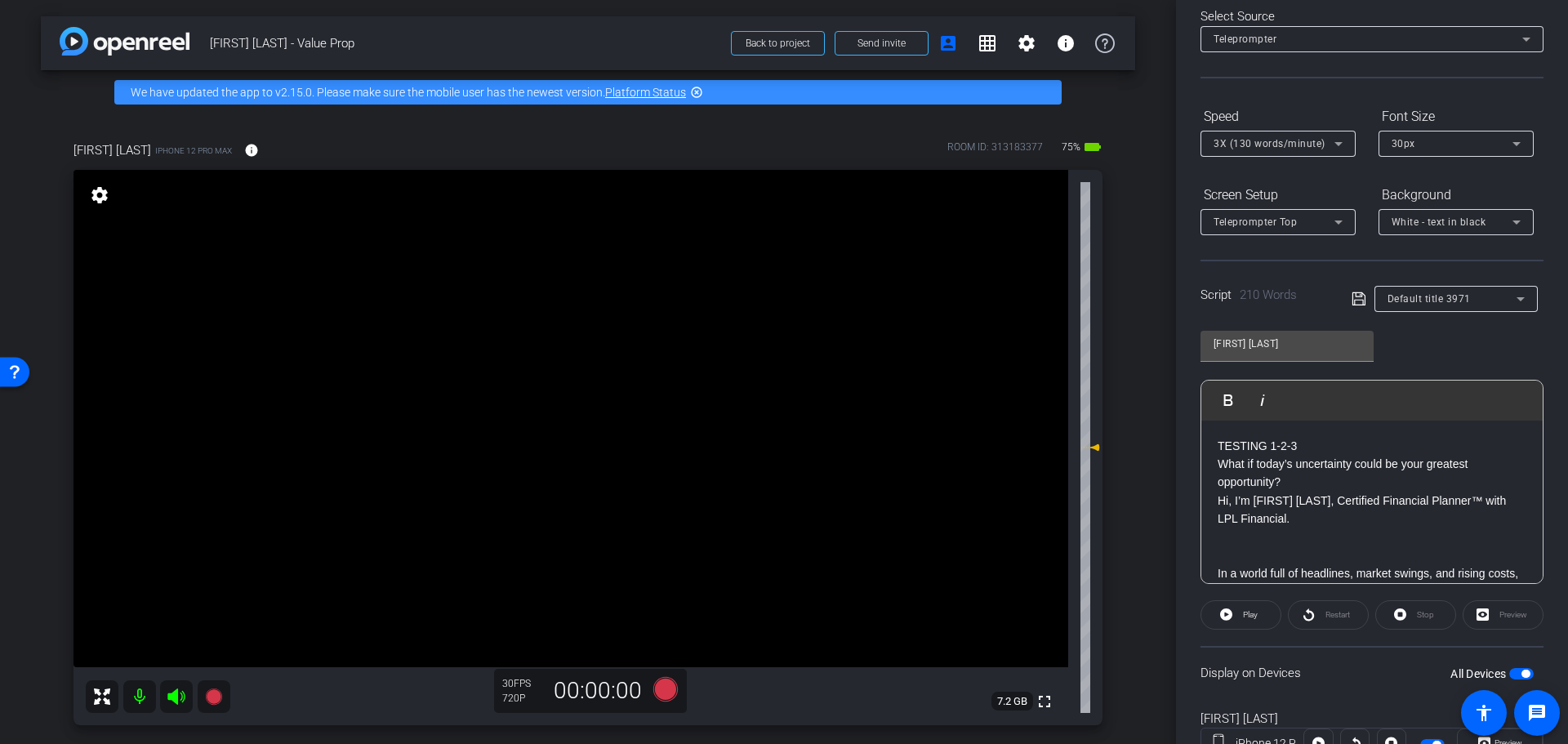 click at bounding box center (1521, 674) 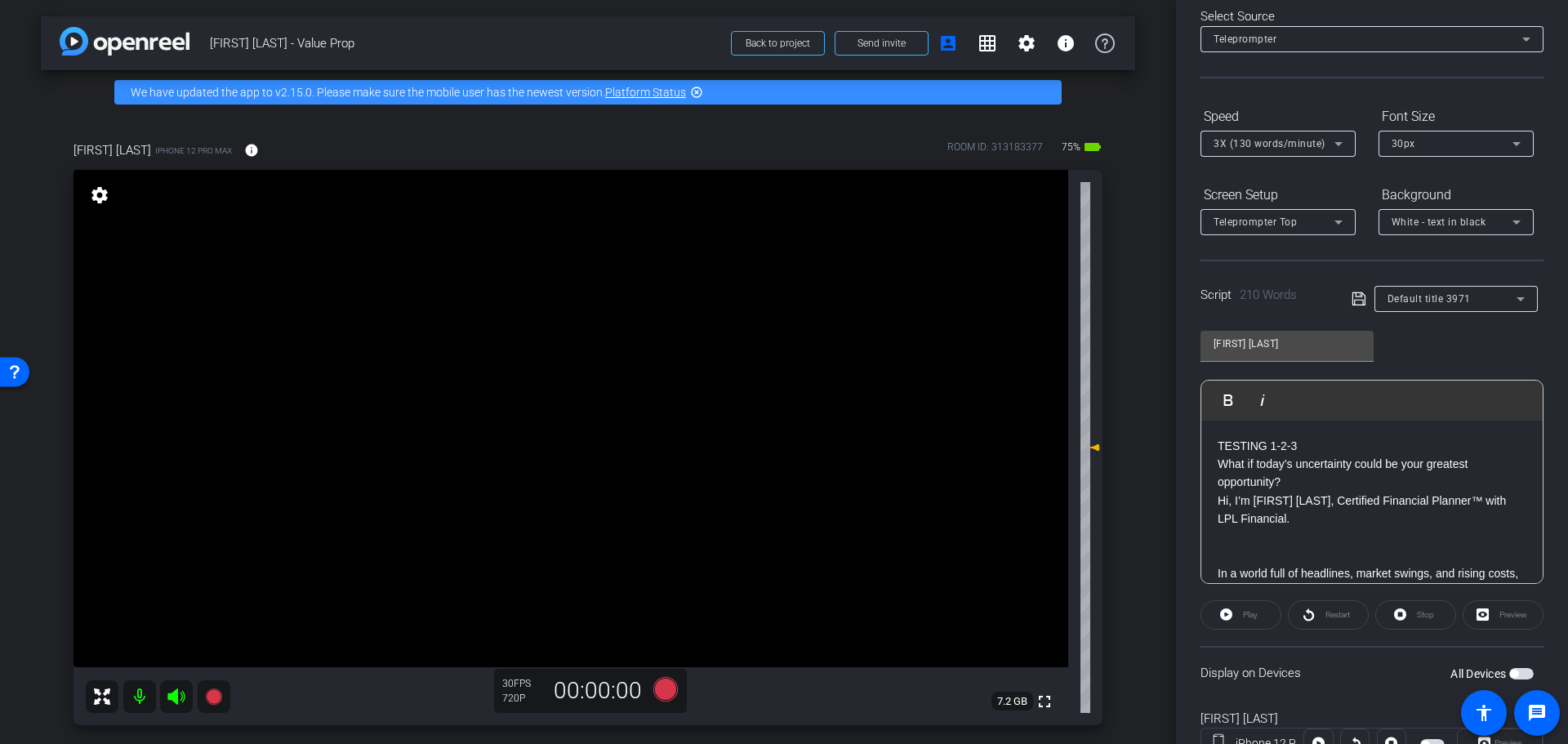 click at bounding box center (1521, 674) 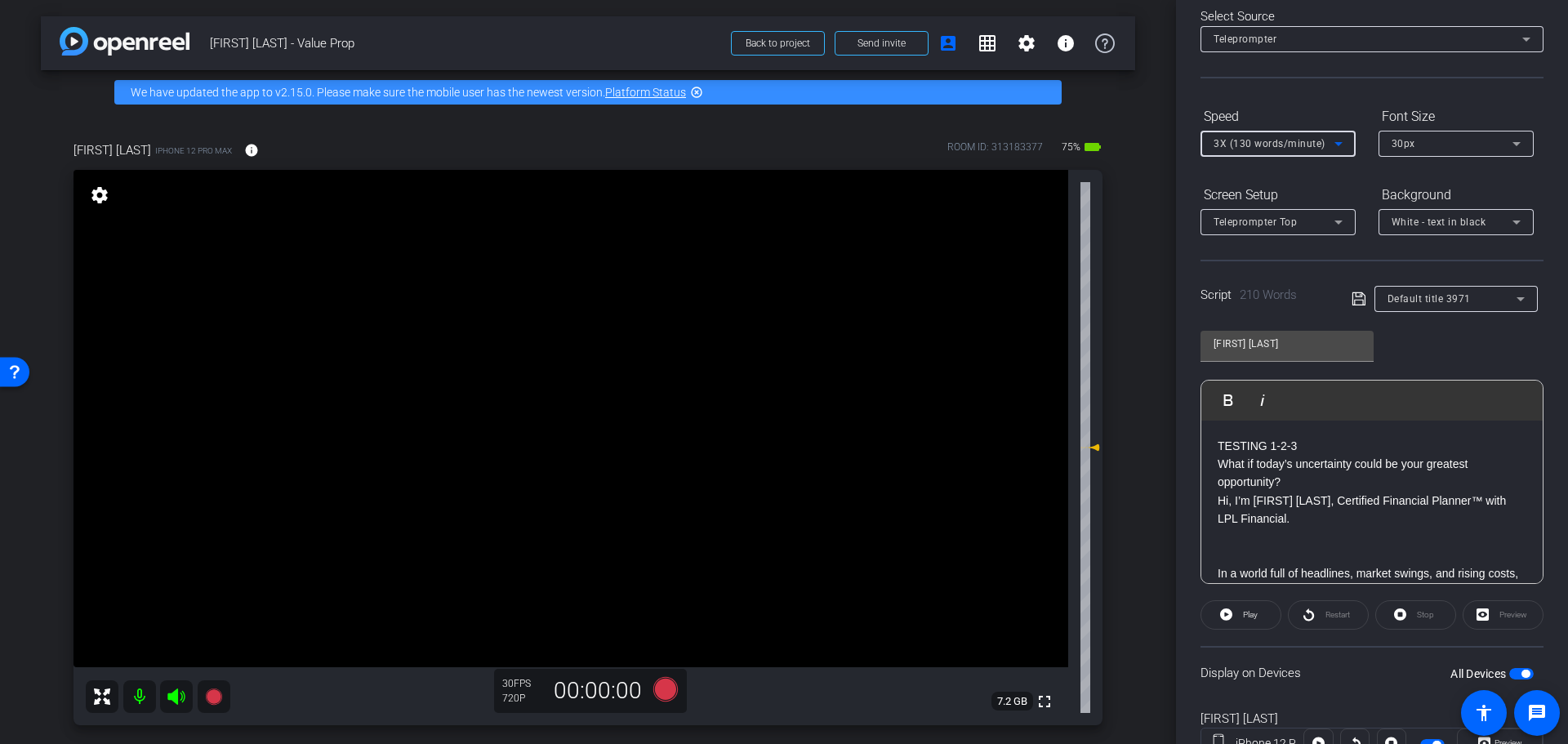 click 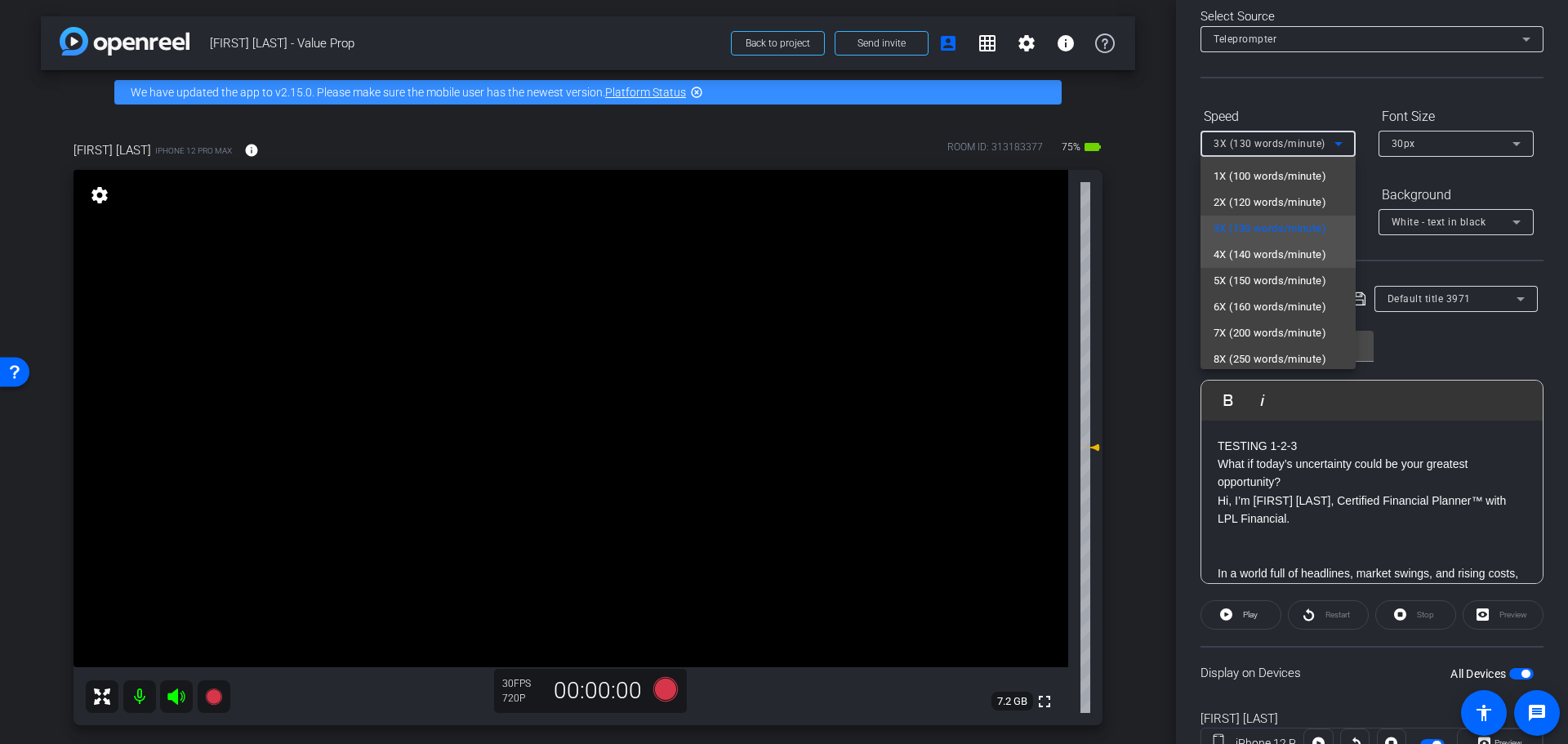 click on "4X (140 words/minute)" at bounding box center [1270, 255] 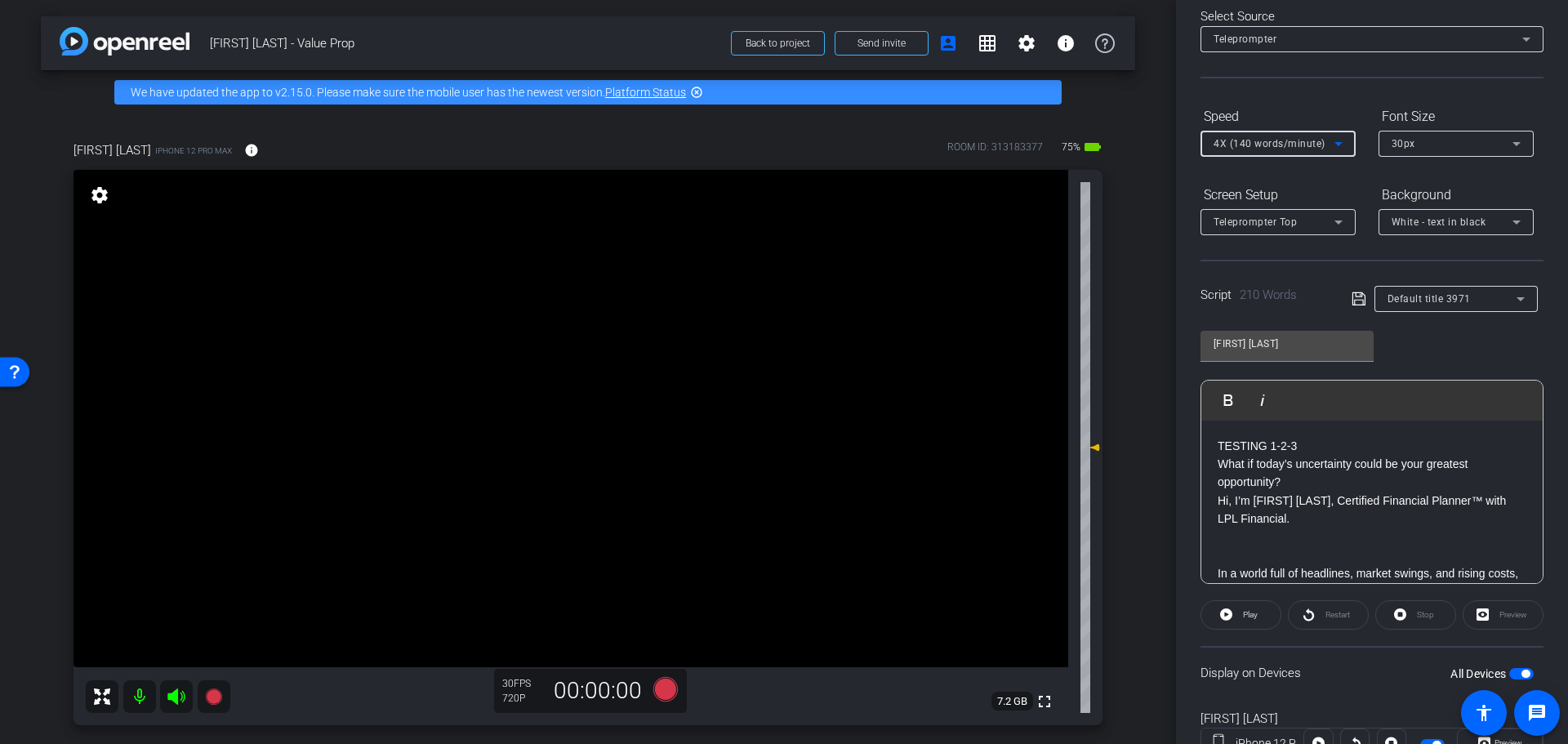 click 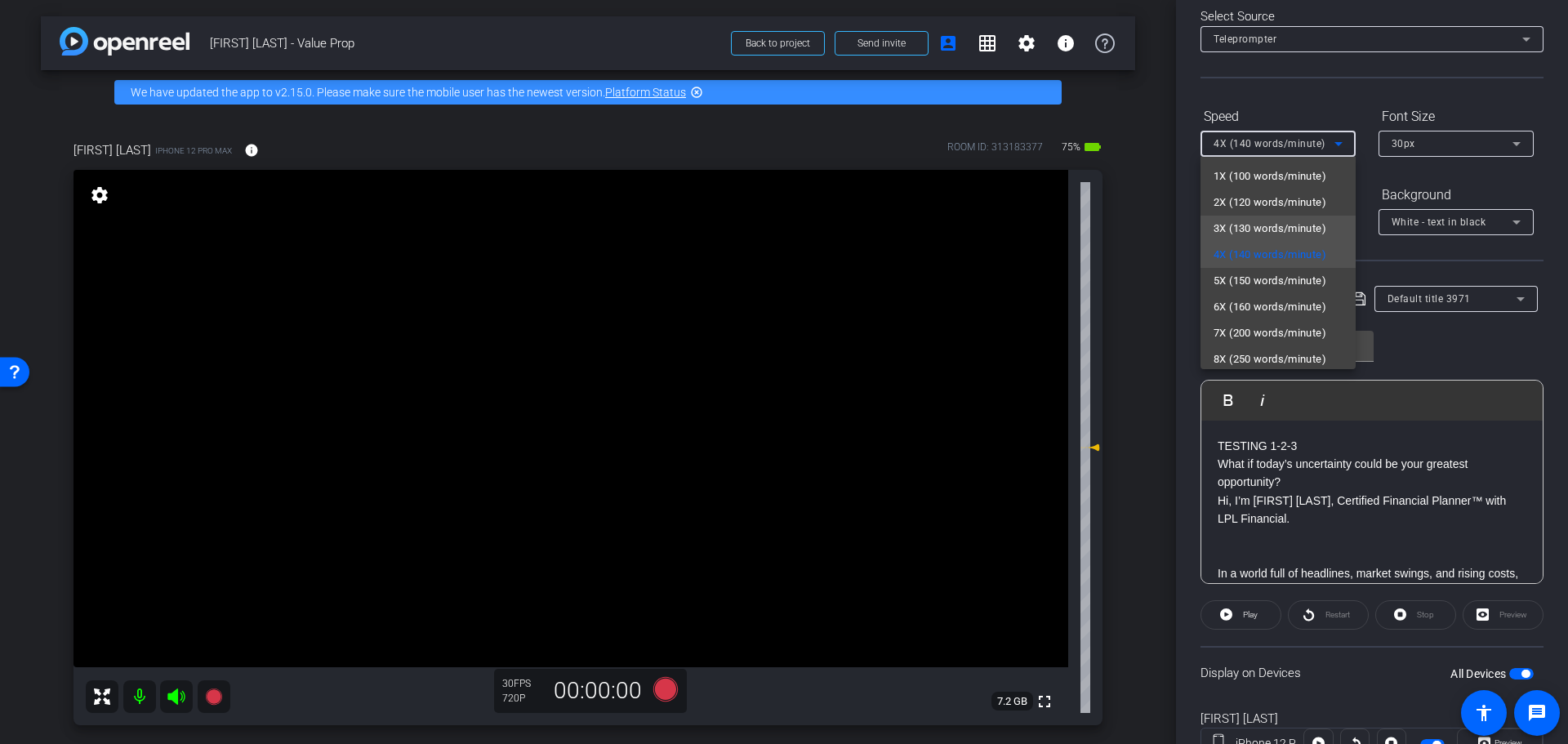 click on "3X (130 words/minute)" at bounding box center (1270, 229) 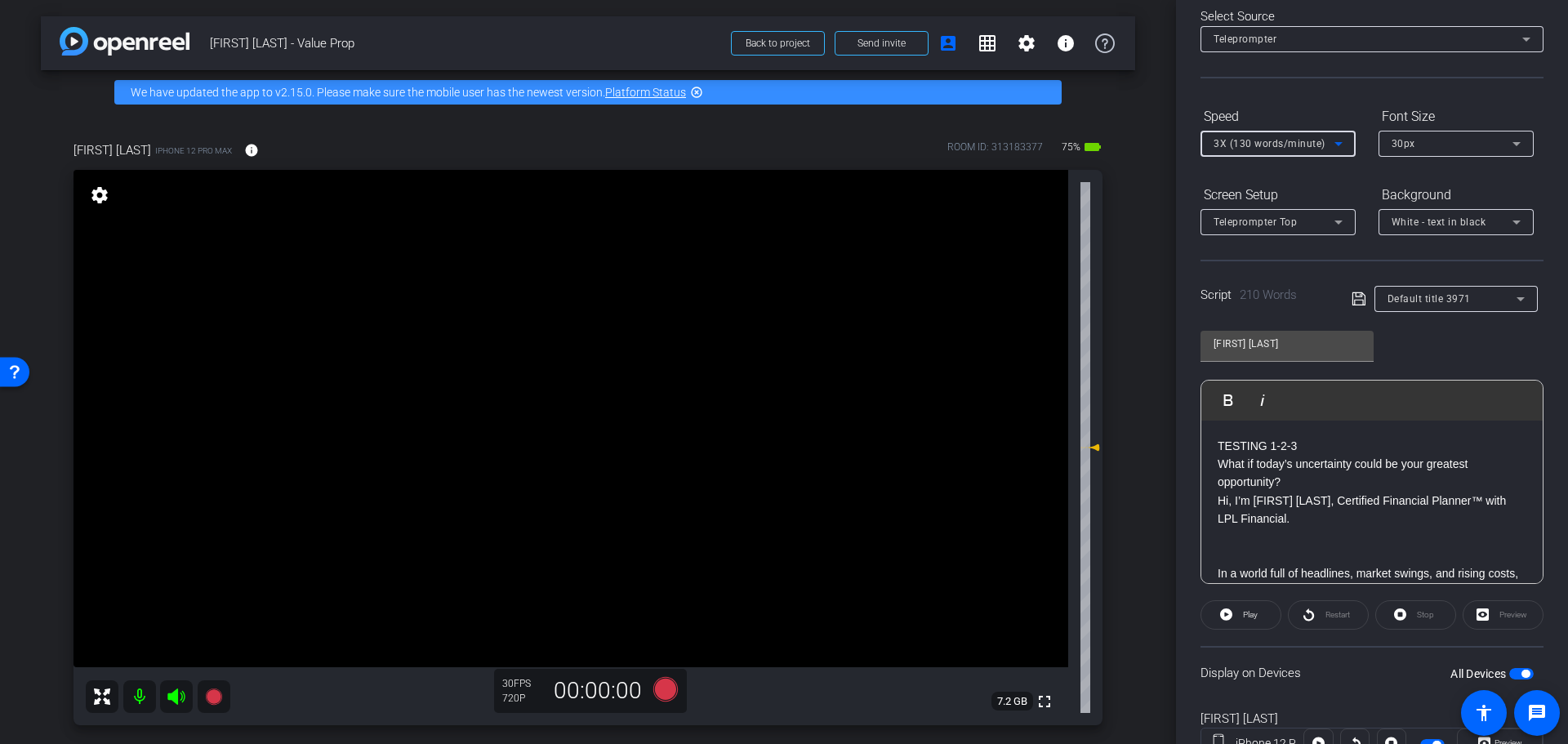 click 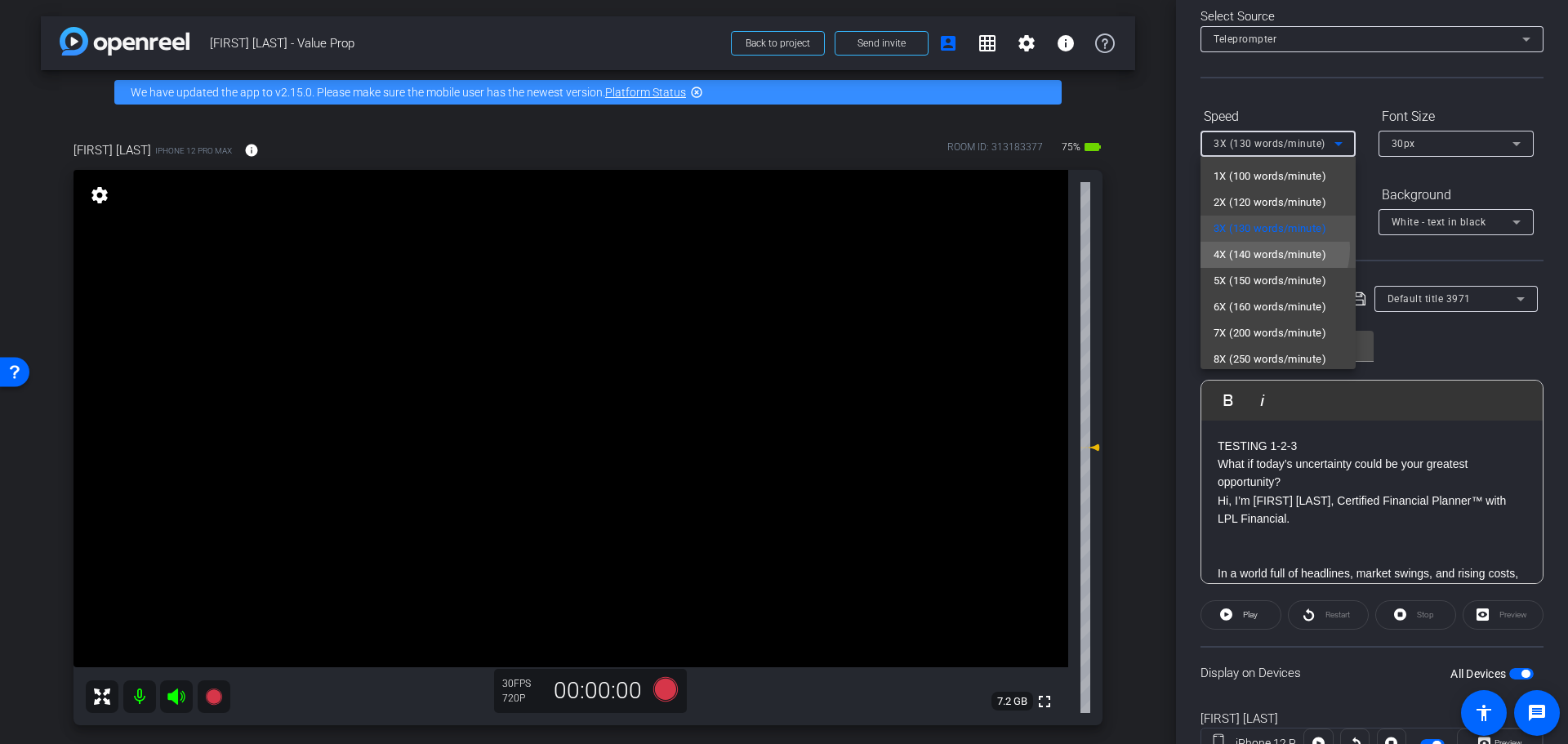 click on "4X (140 words/minute)" at bounding box center [1270, 255] 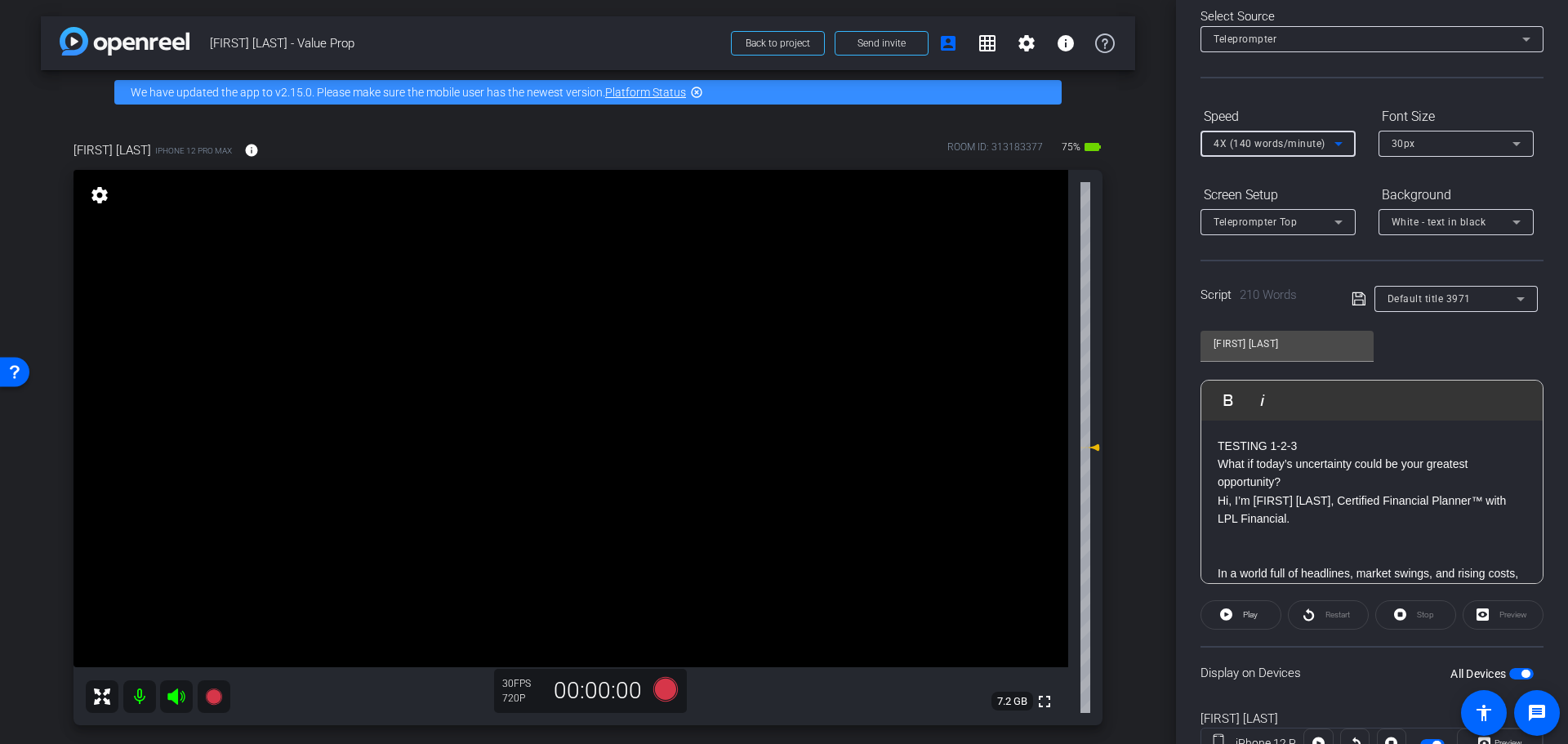 click 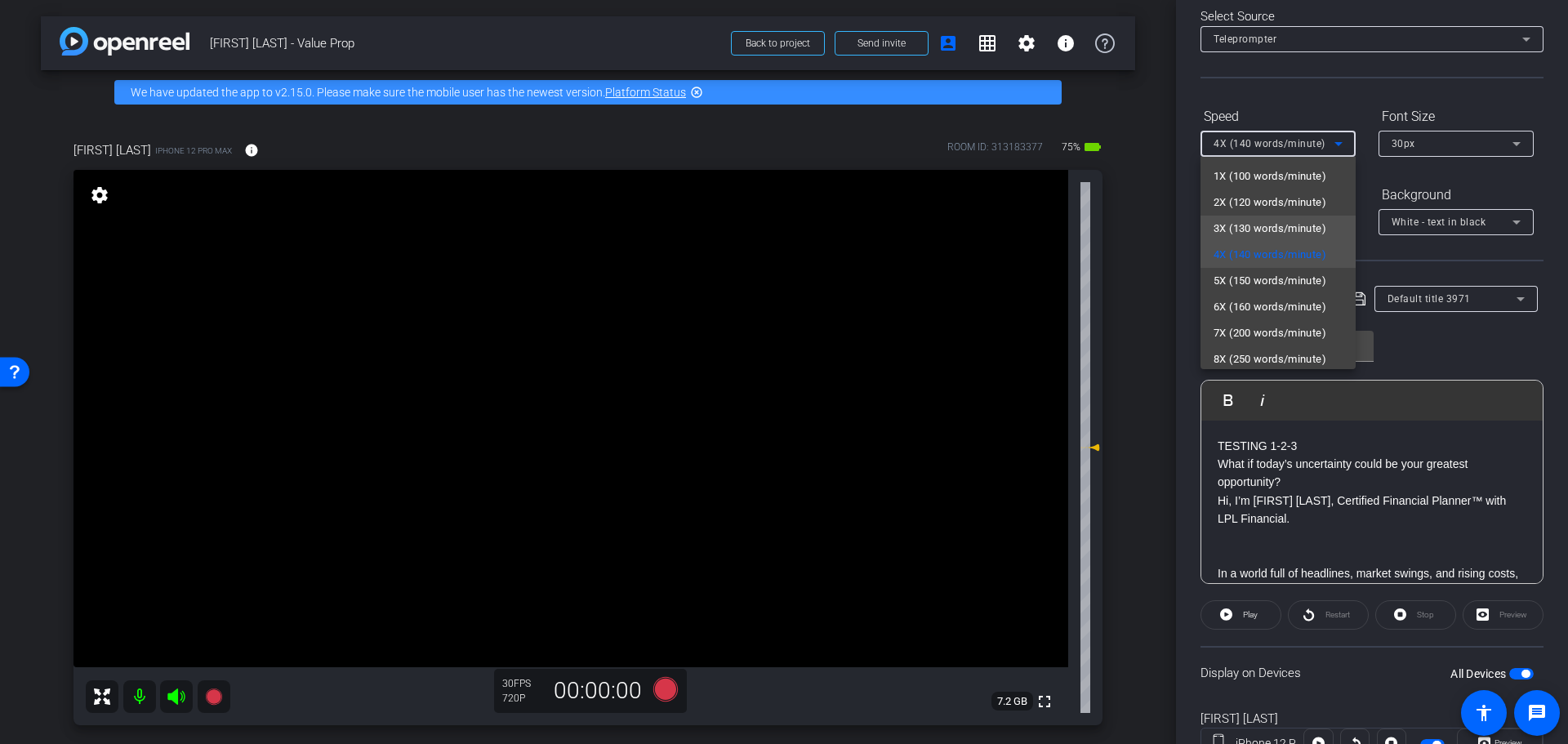 click on "3X (130 words/minute)" at bounding box center [1270, 229] 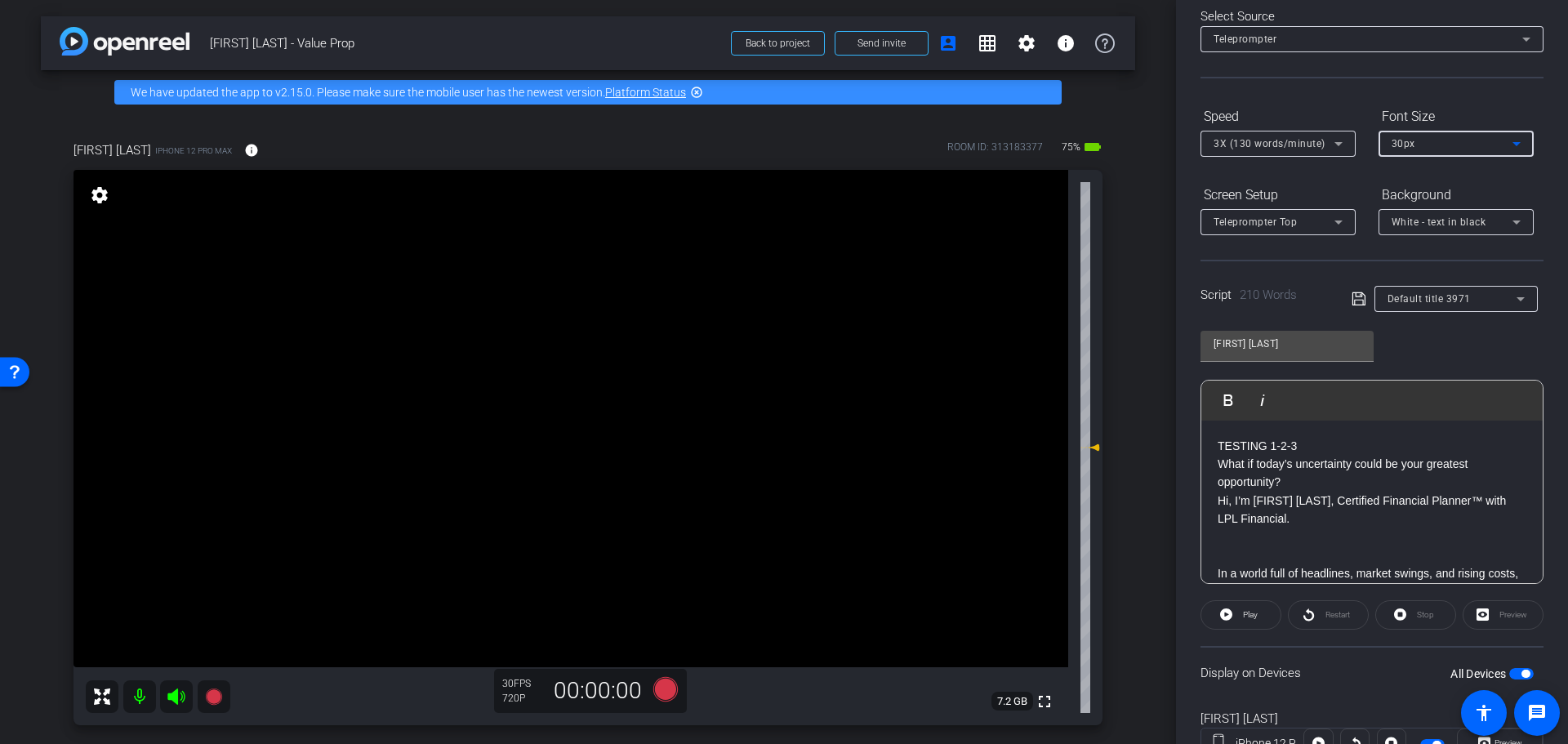 click 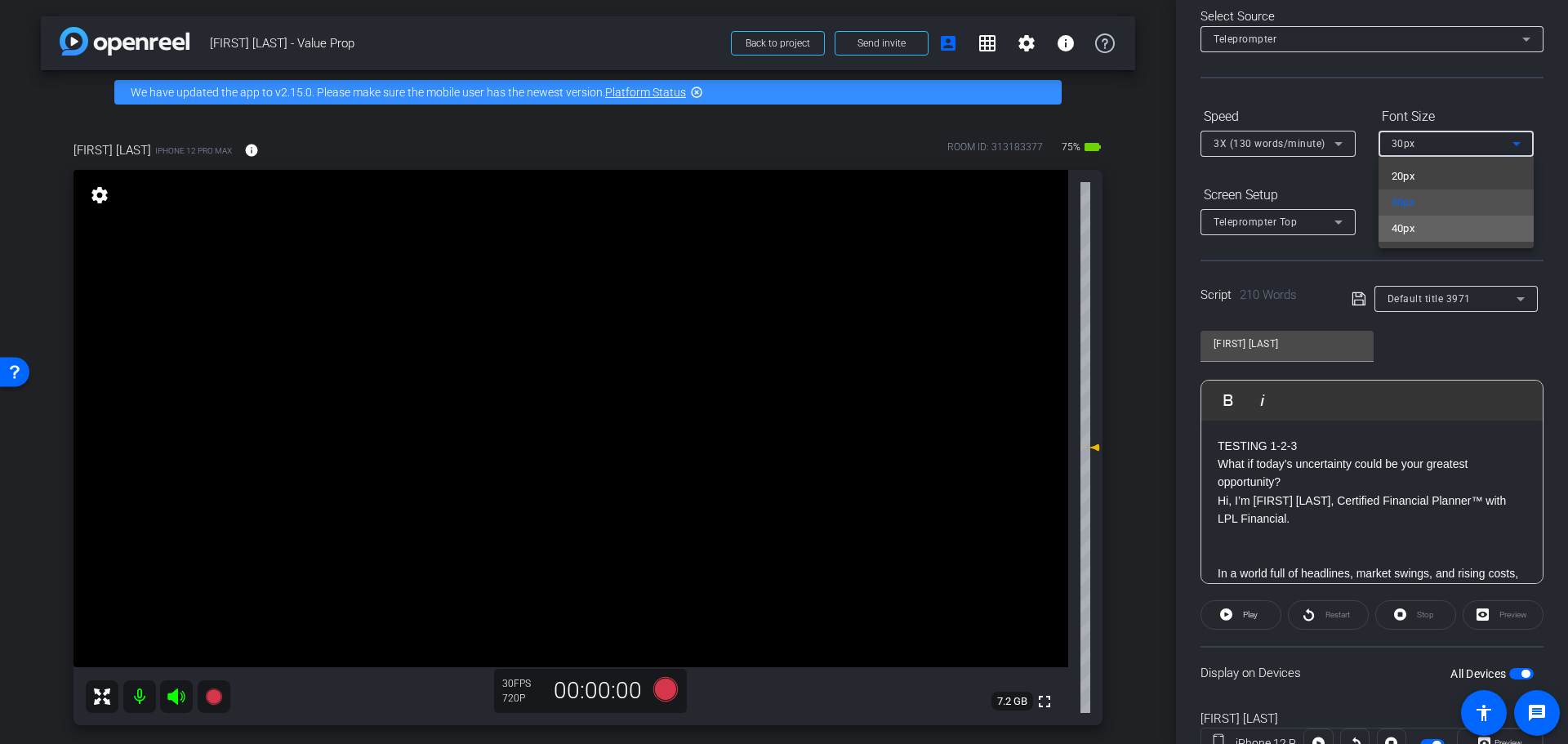 click on "40px" at bounding box center [1403, 229] 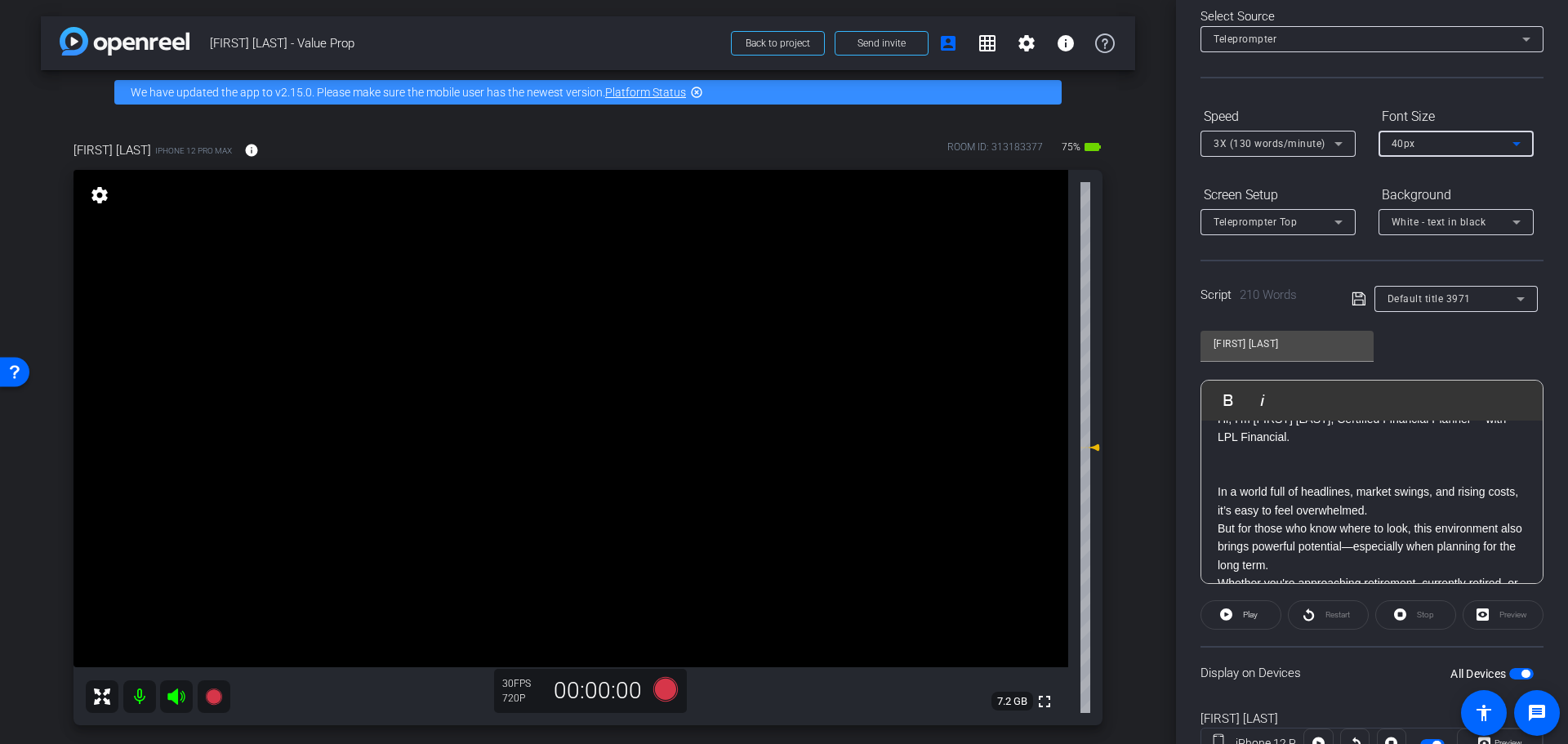 scroll, scrollTop: 0, scrollLeft: 0, axis: both 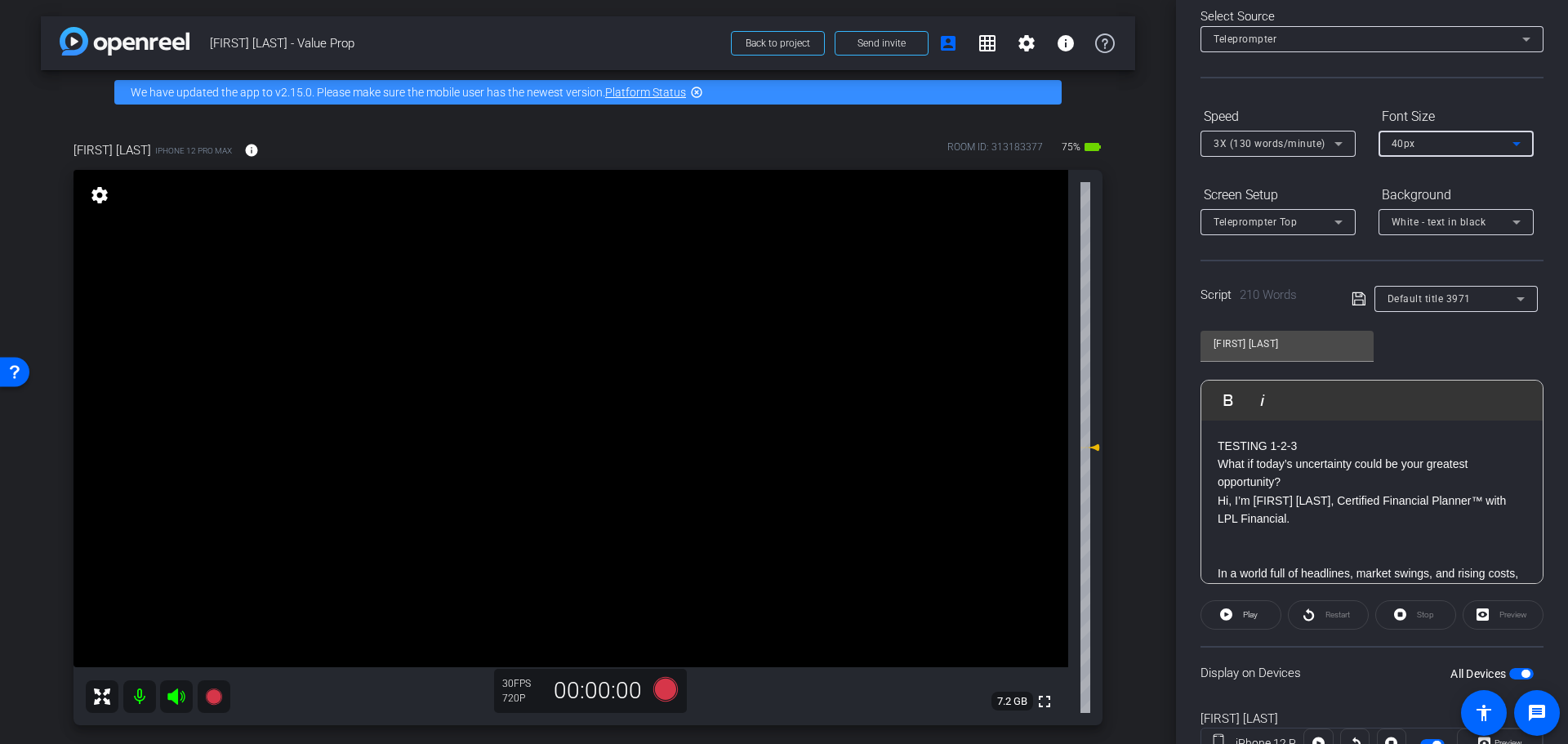 click at bounding box center [1521, 674] 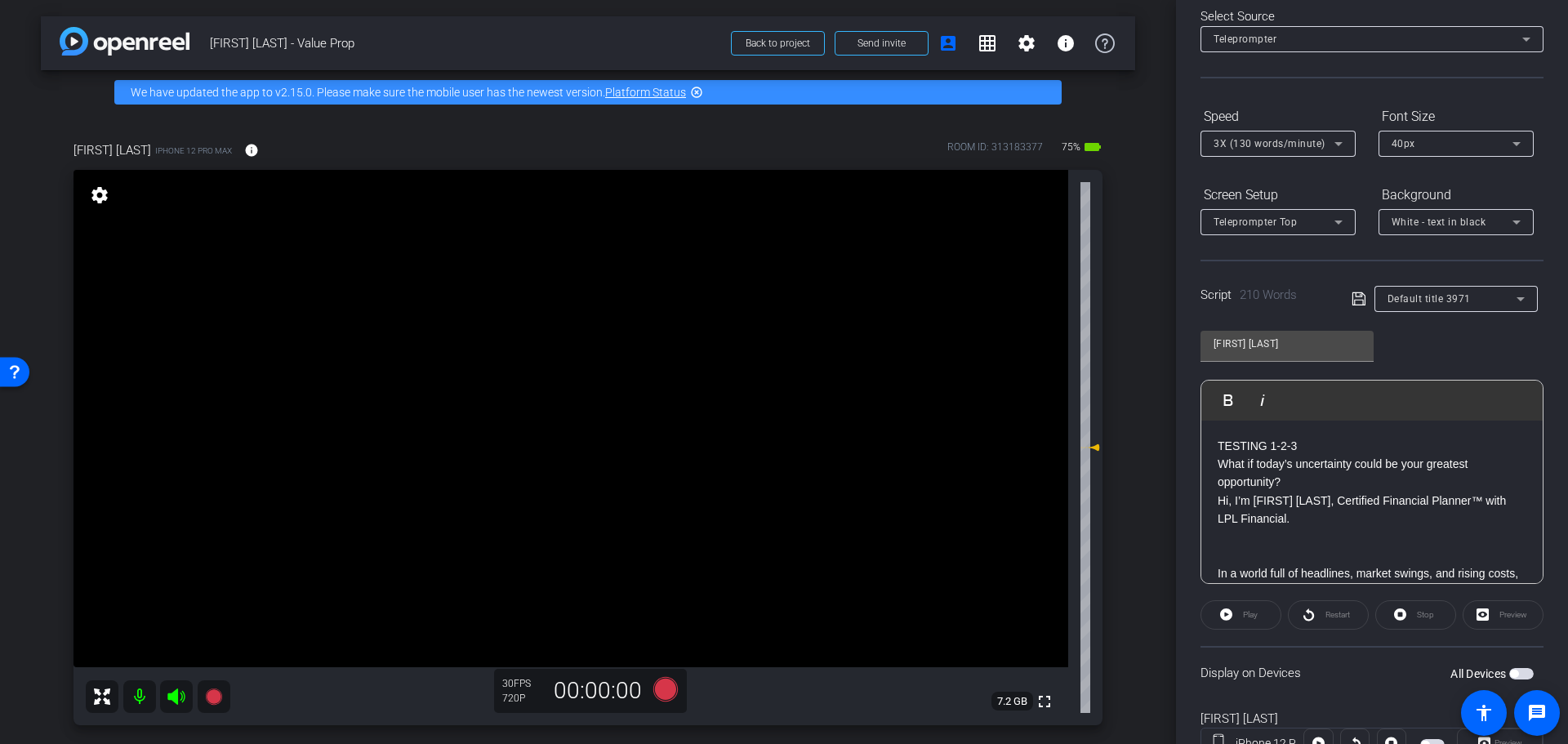 click at bounding box center (1521, 674) 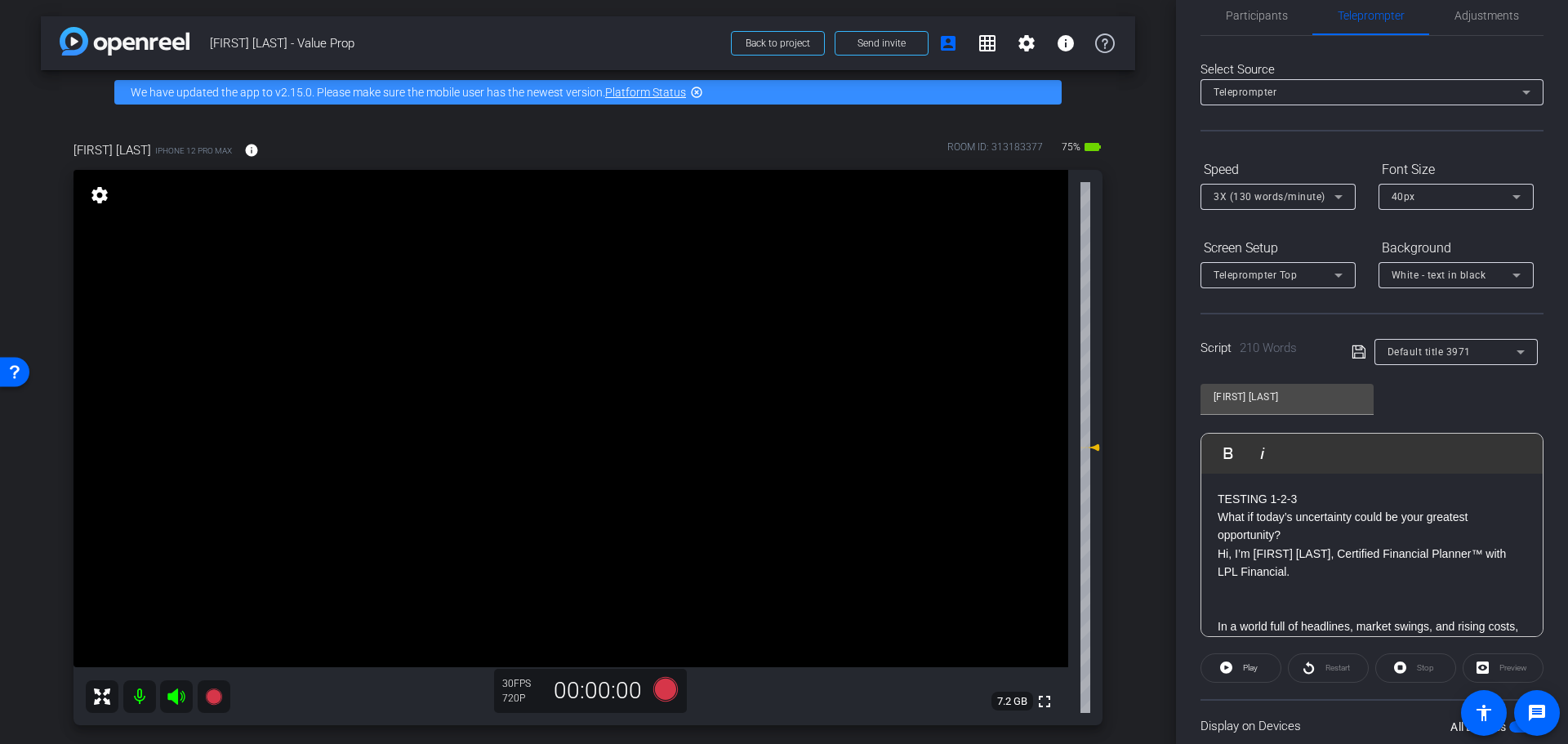 scroll, scrollTop: 0, scrollLeft: 0, axis: both 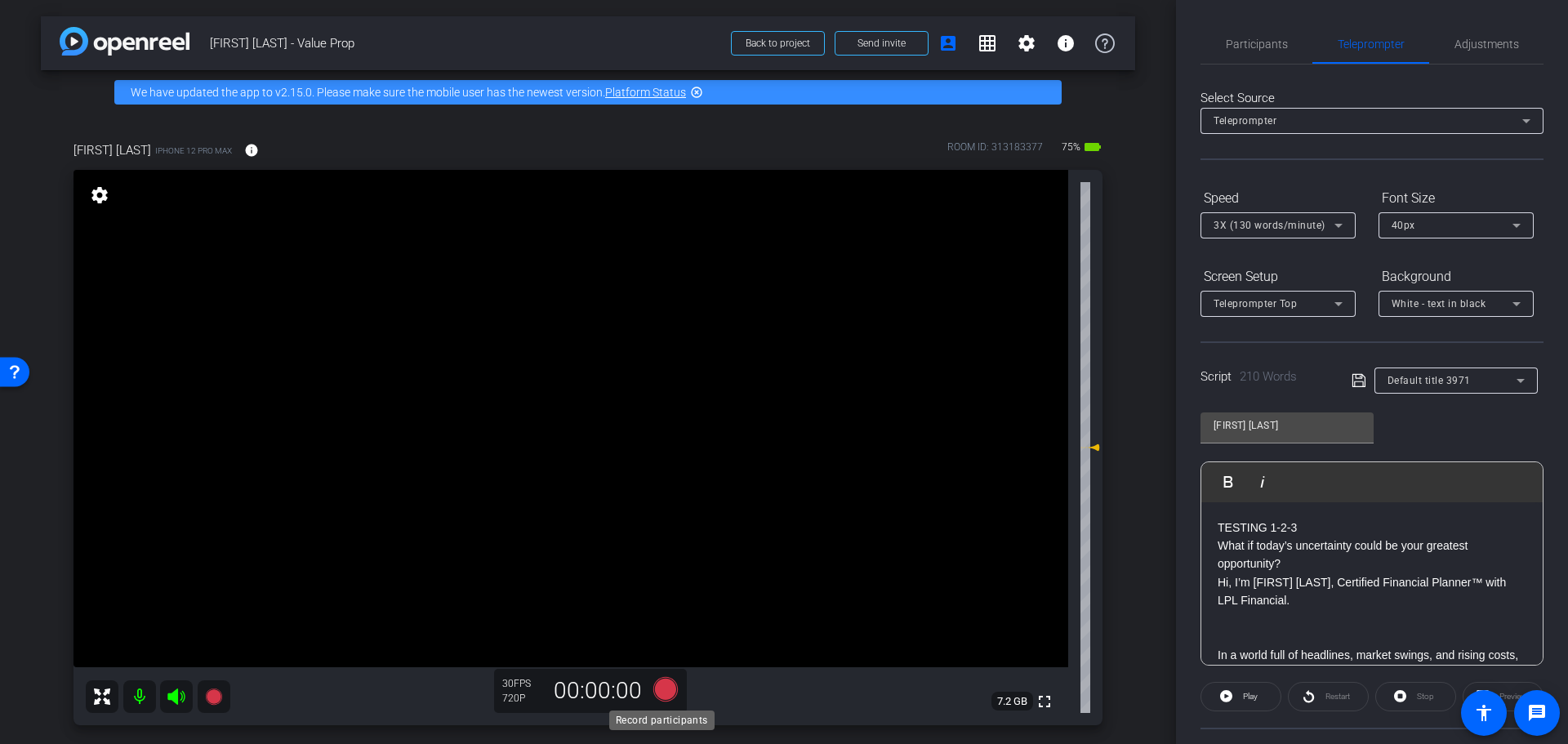 click 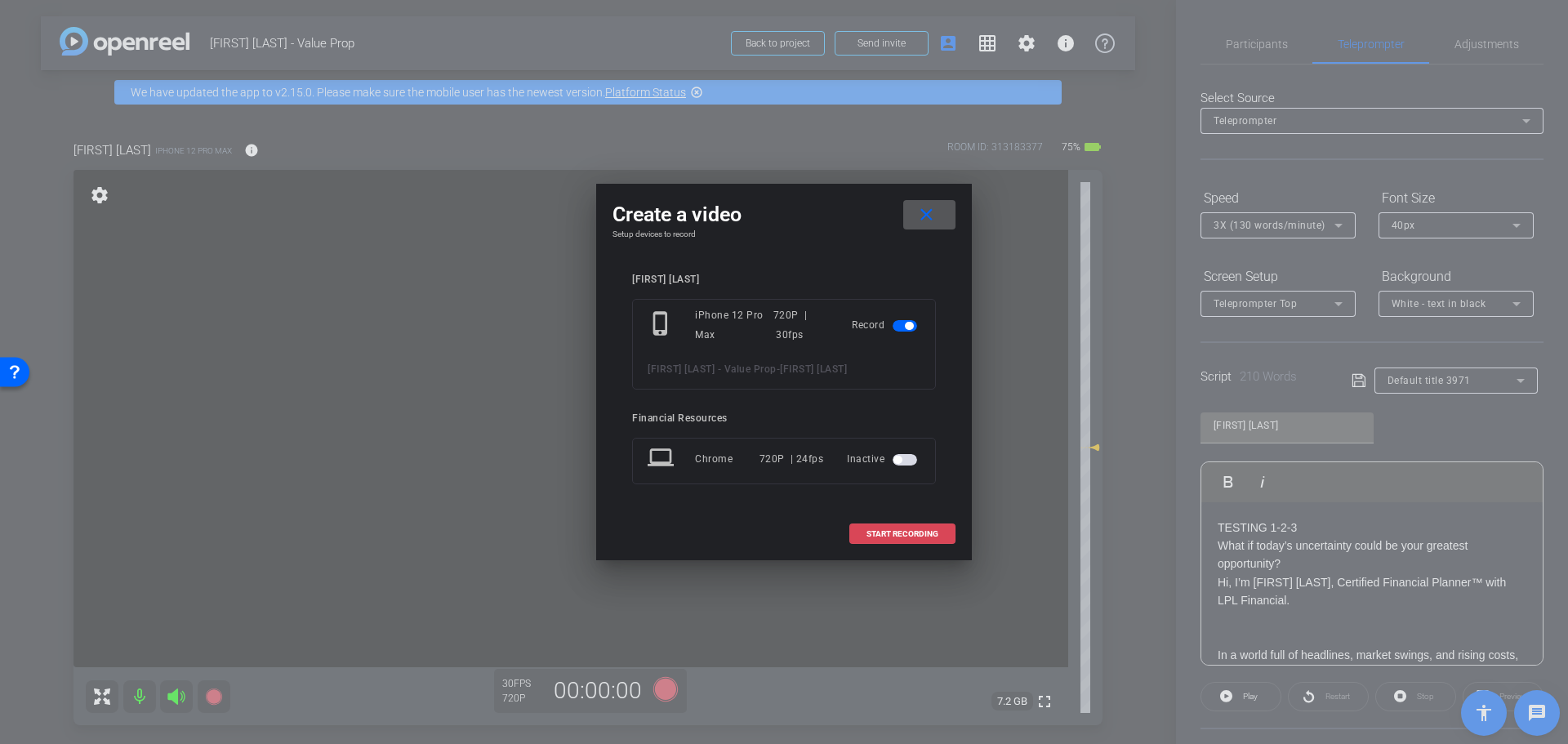 click on "START RECORDING" at bounding box center (902, 534) 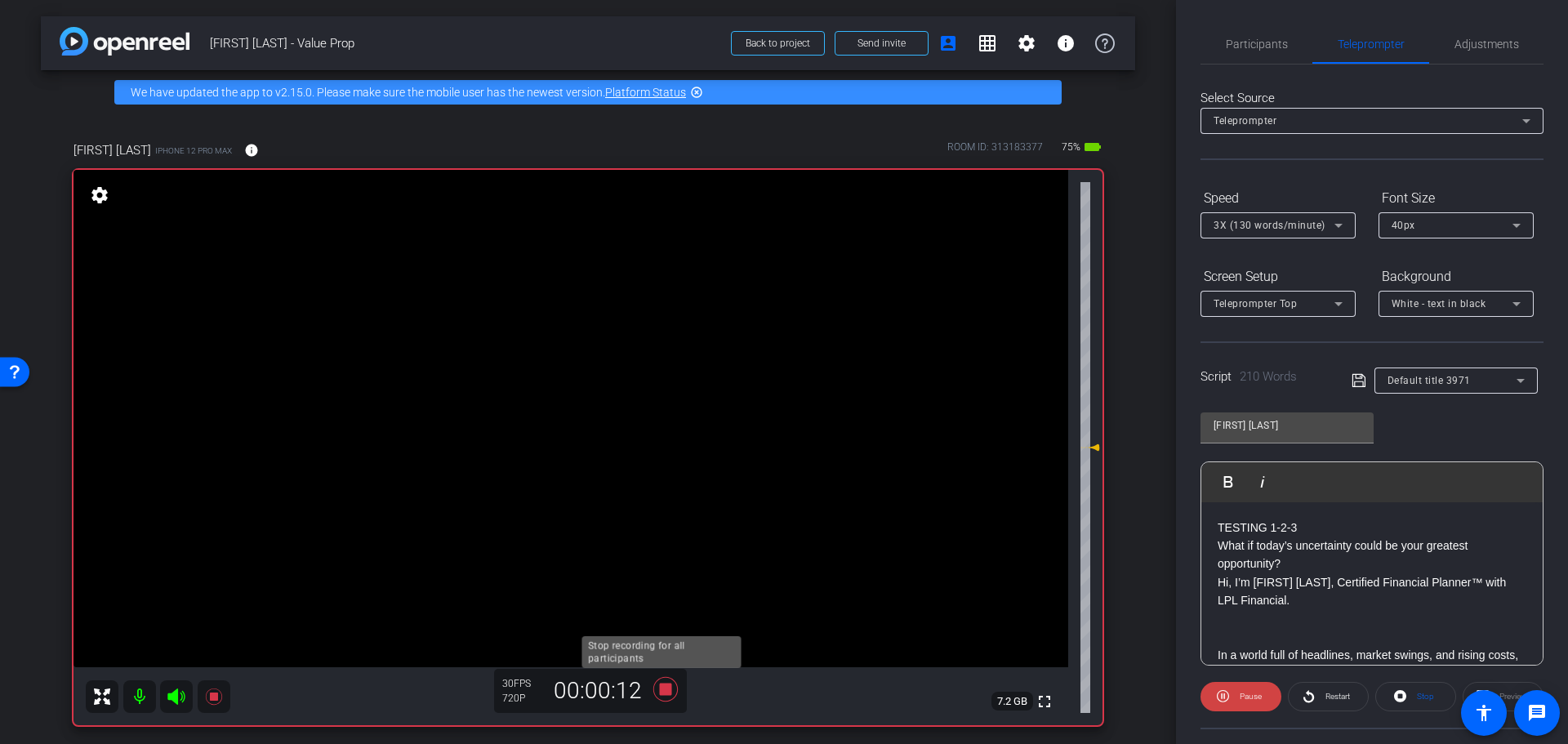 click 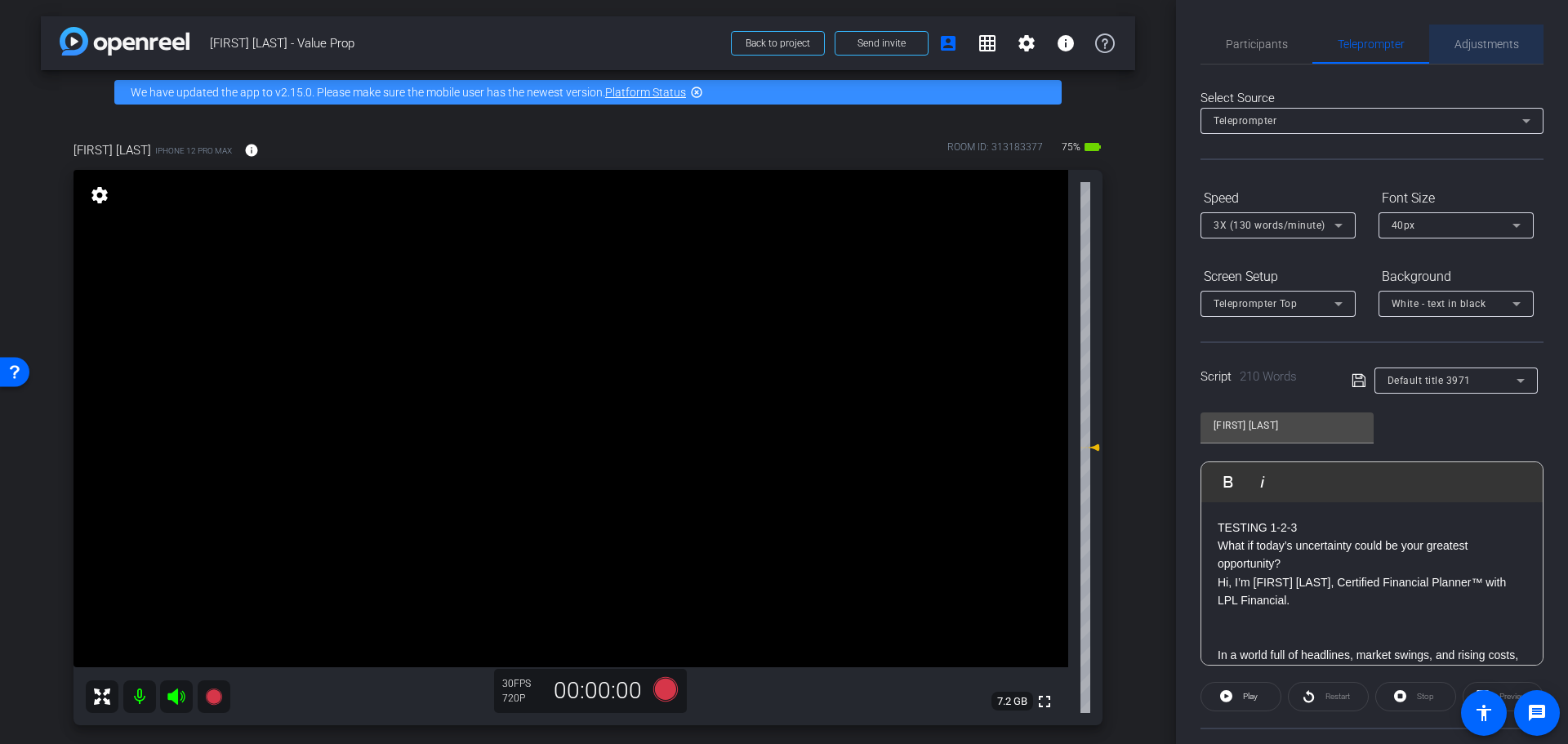 click on "Adjustments" at bounding box center [1486, 44] 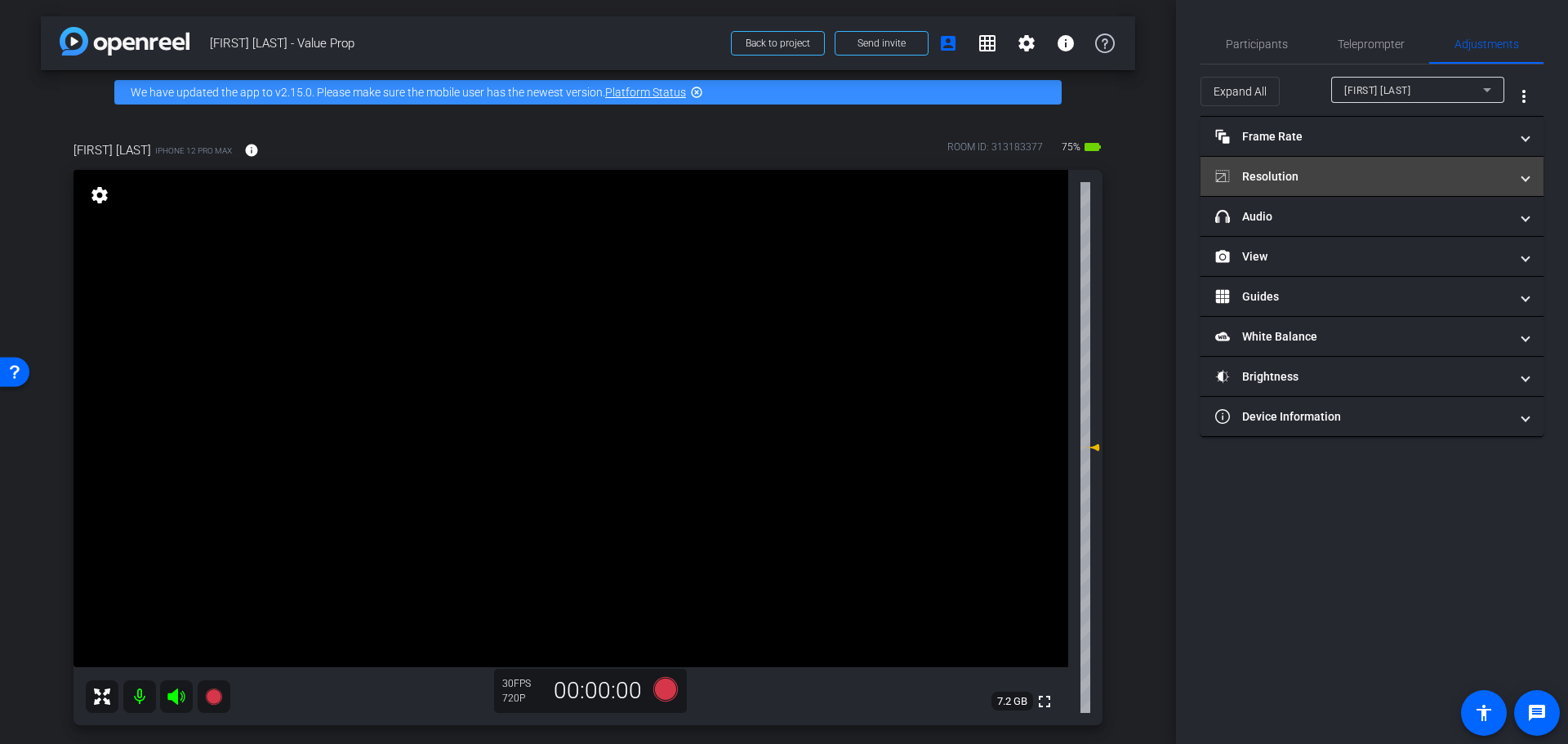 click on "Resolution" at bounding box center (1369, 176) 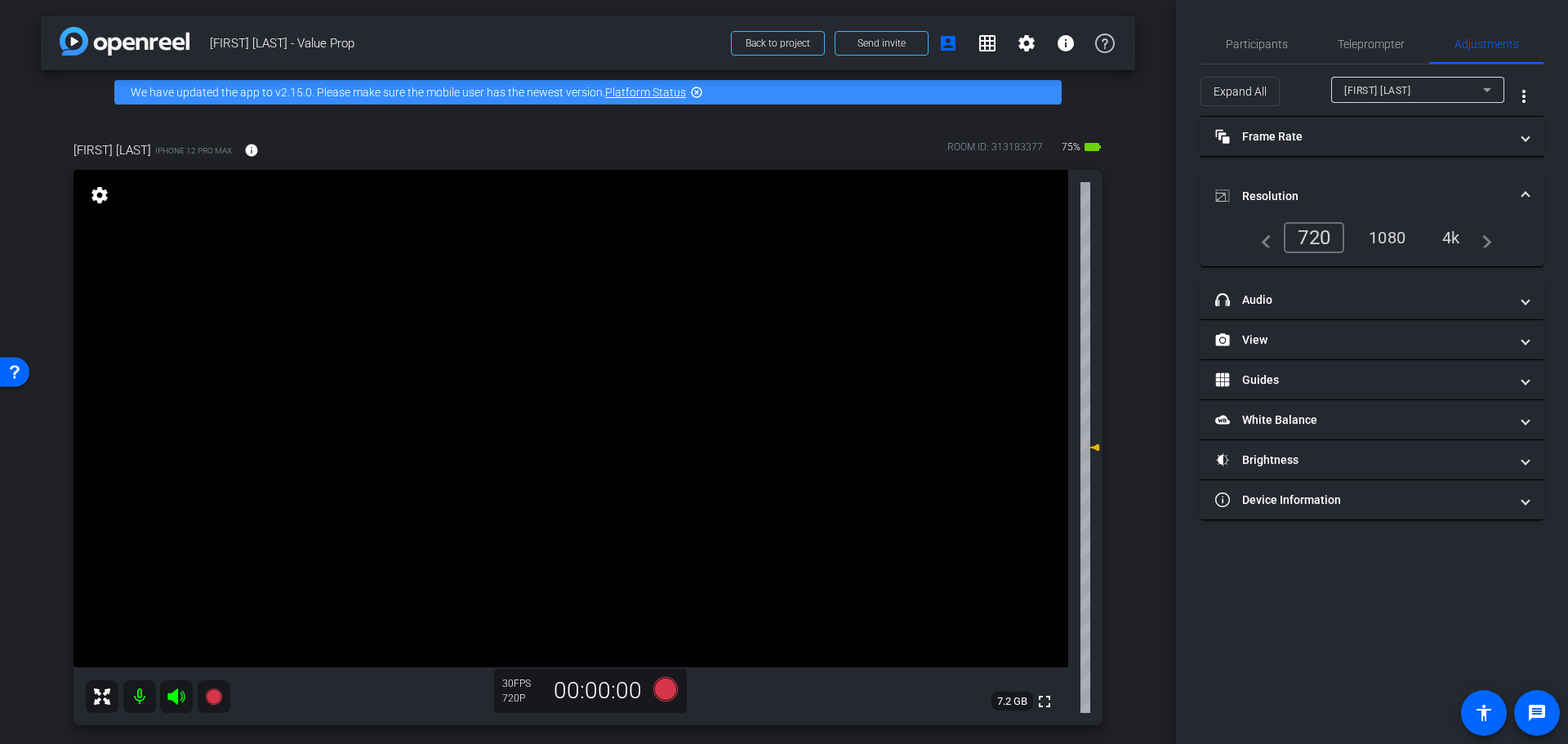 click on "1080" at bounding box center [1387, 238] 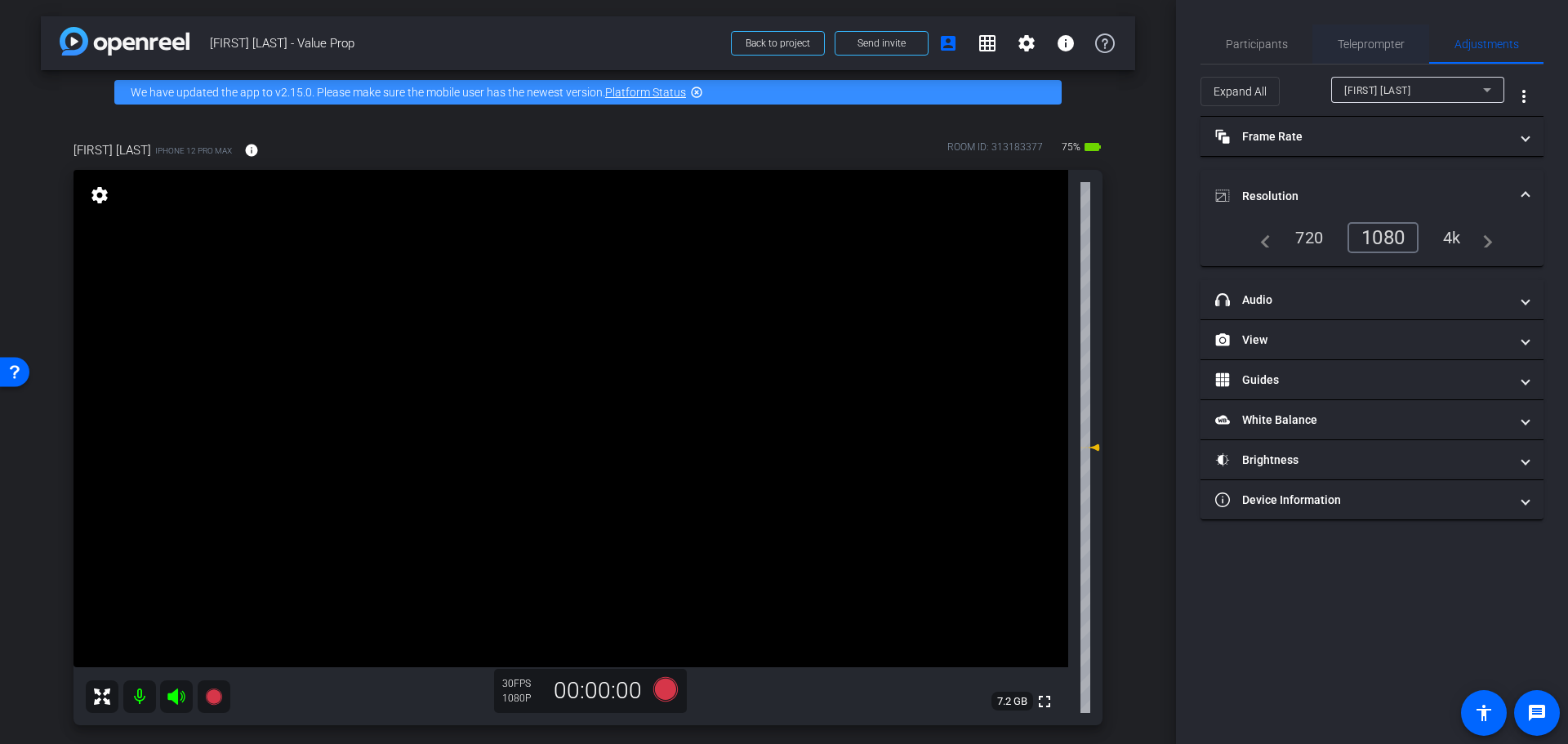click on "Teleprompter" at bounding box center [1371, 44] 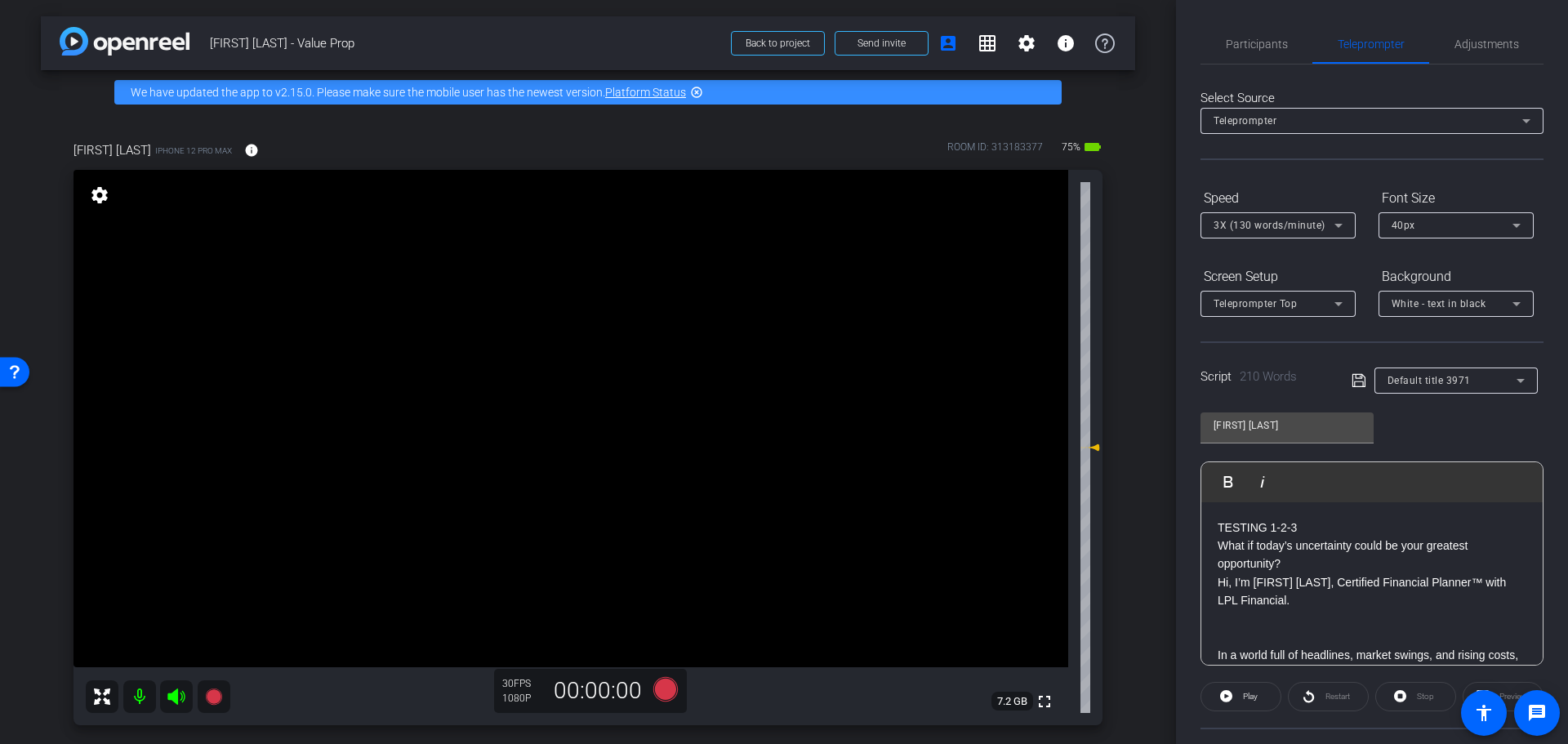 click 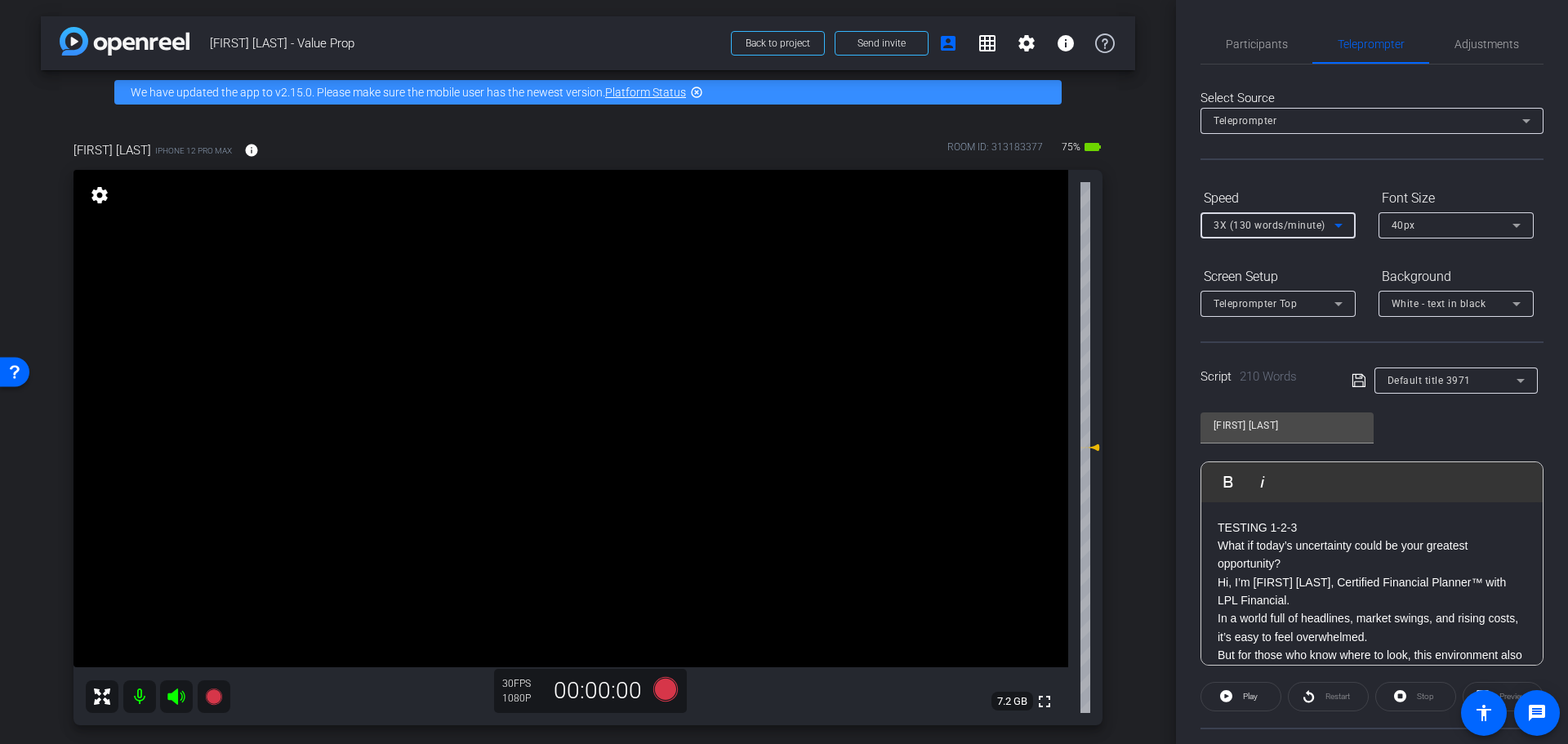 click 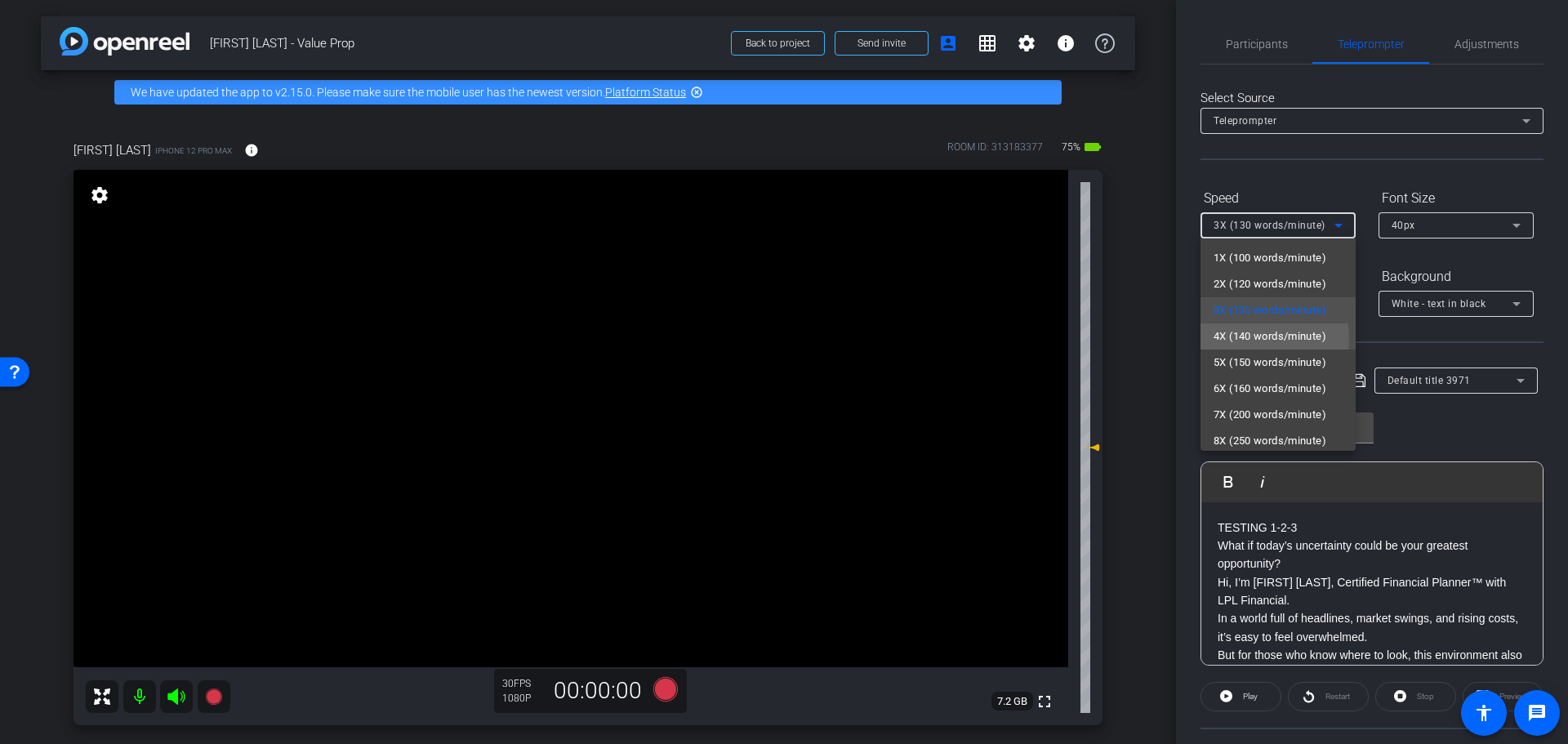 click on "4X (140 words/minute)" at bounding box center (1270, 336) 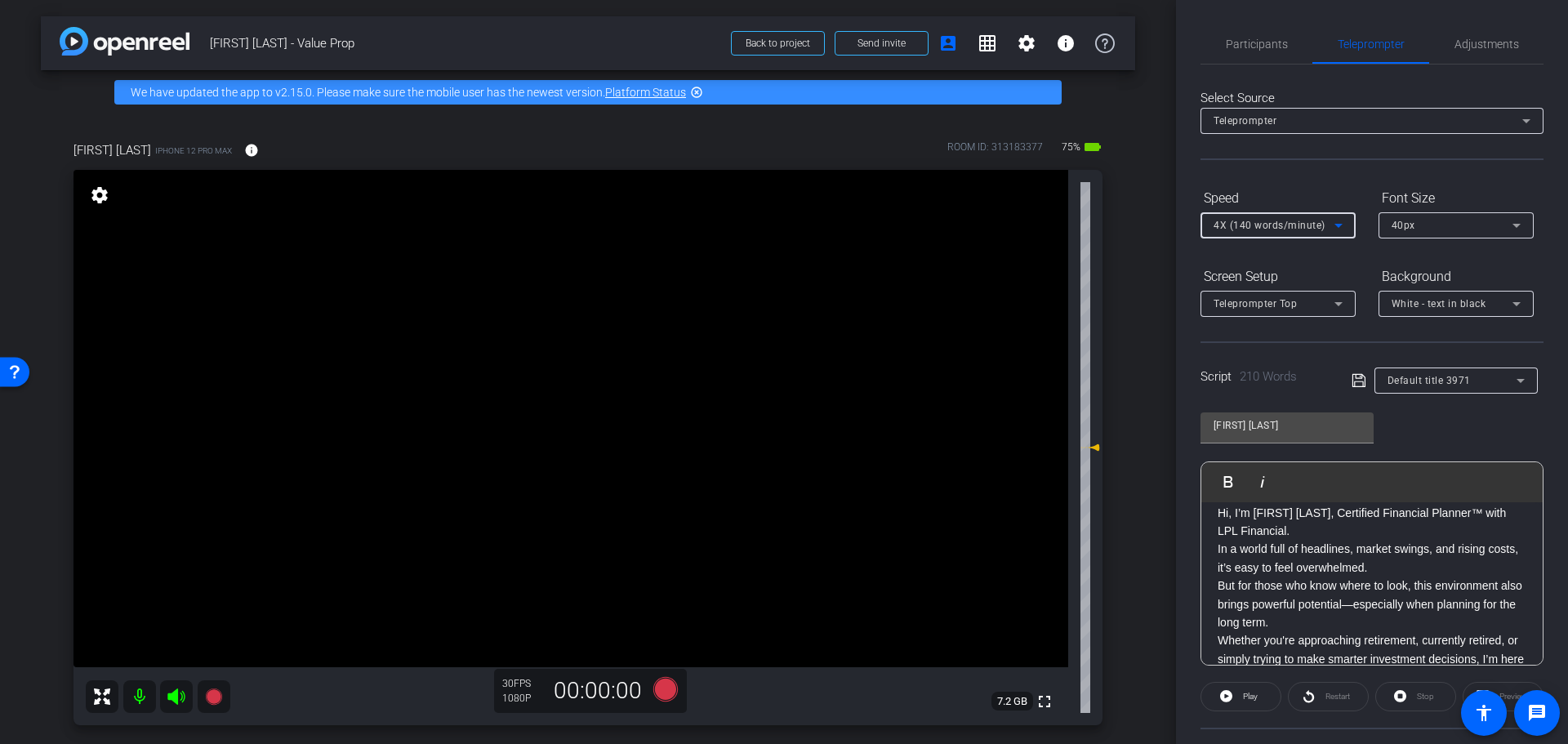 scroll, scrollTop: 163, scrollLeft: 0, axis: vertical 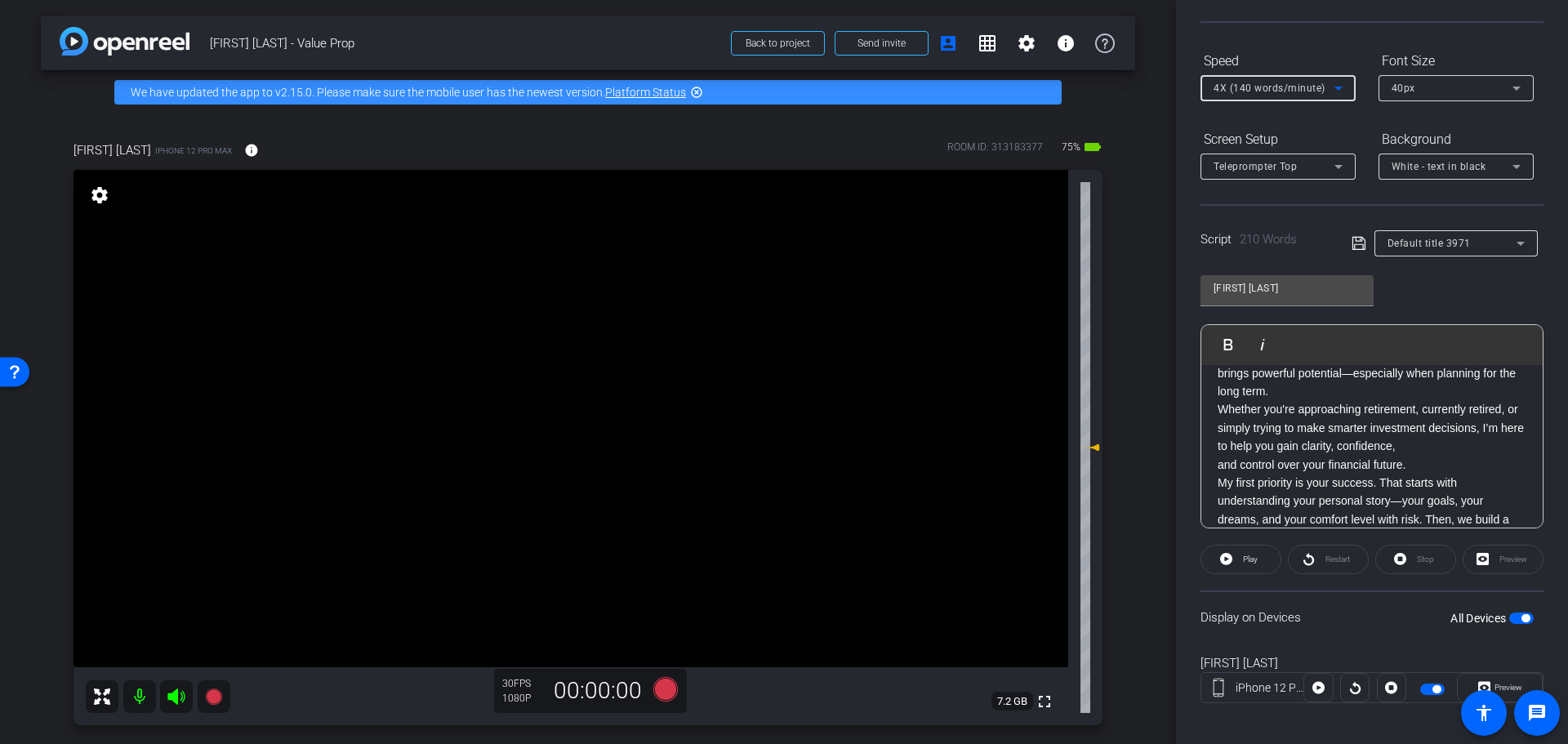click at bounding box center [1521, 618] 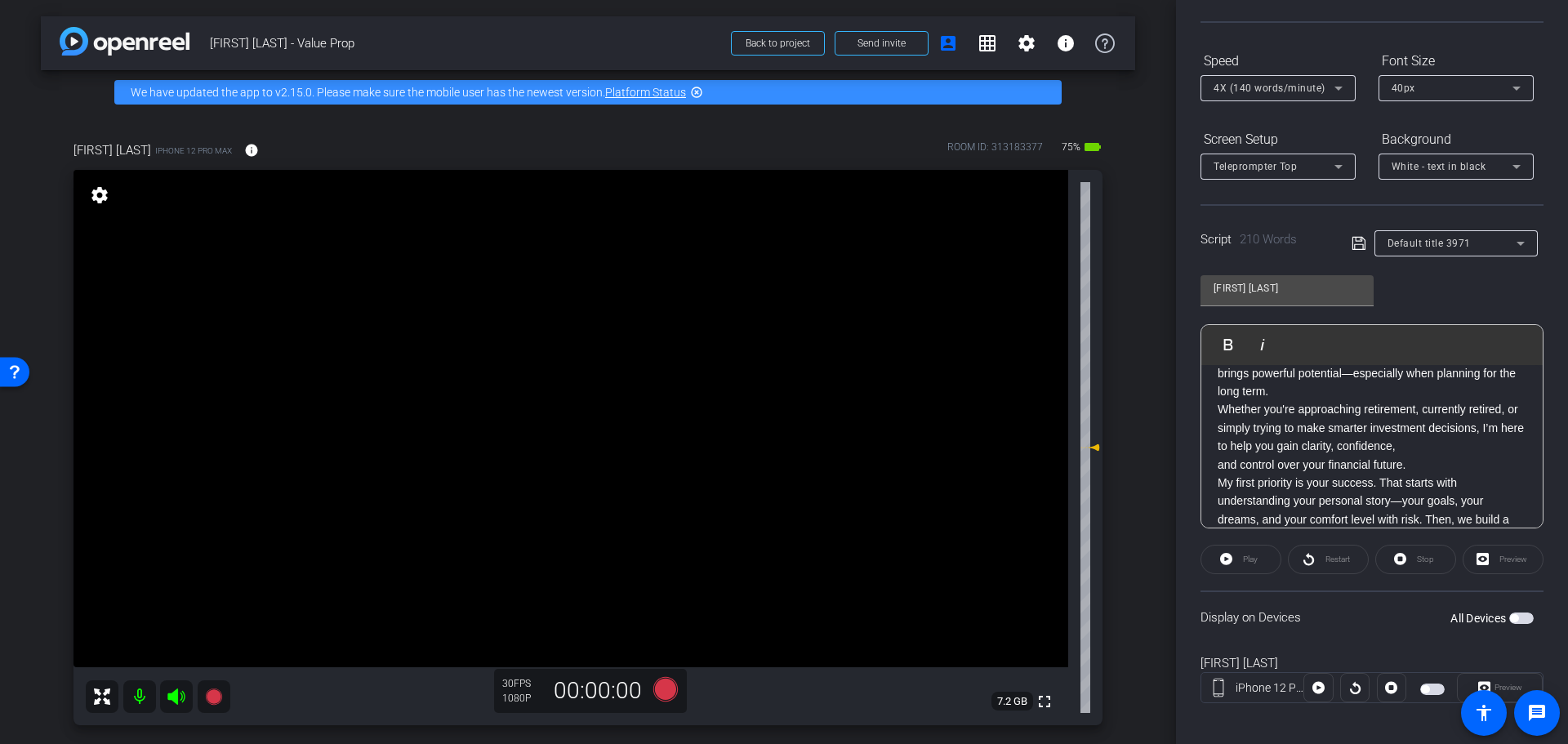 click at bounding box center (1521, 618) 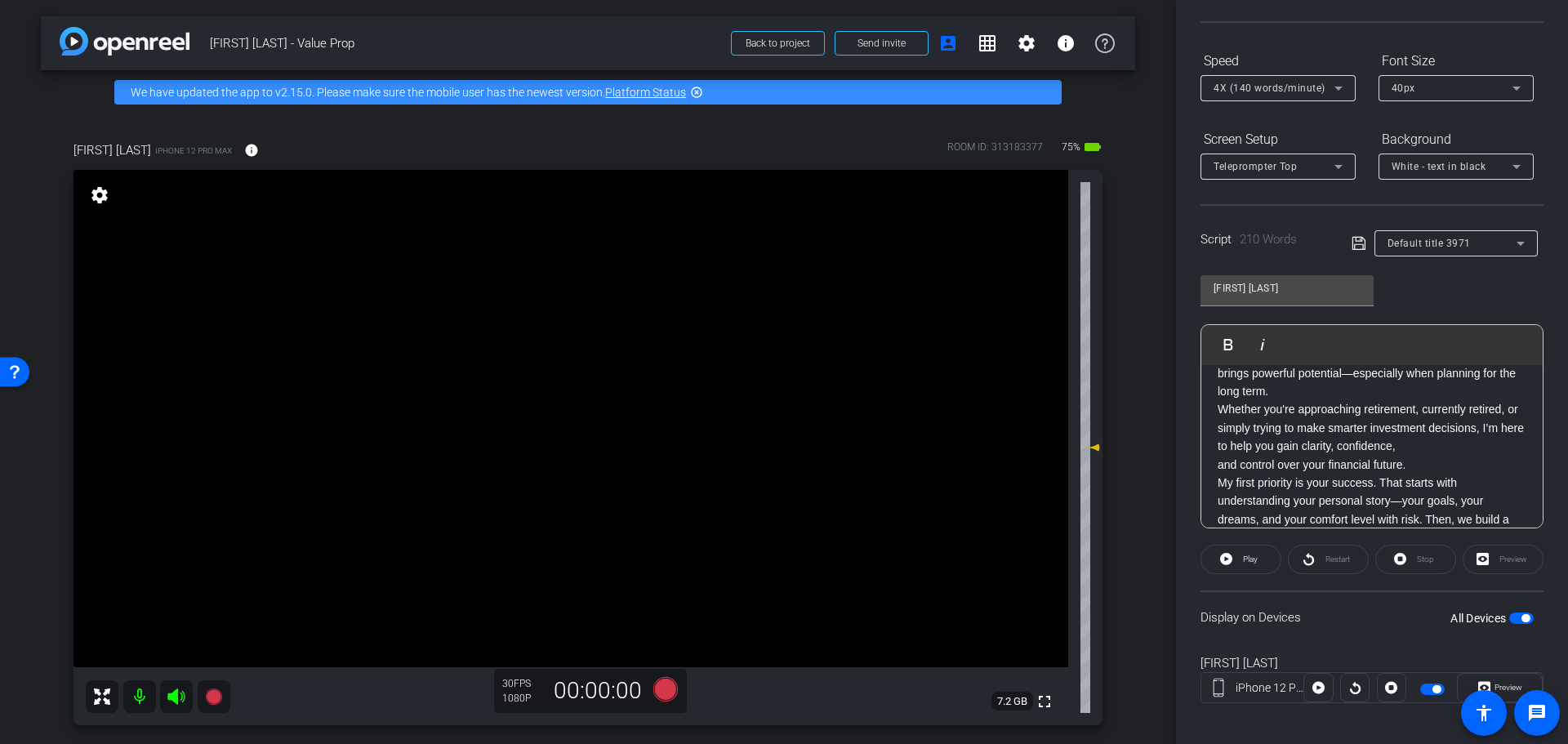 click at bounding box center (1521, 618) 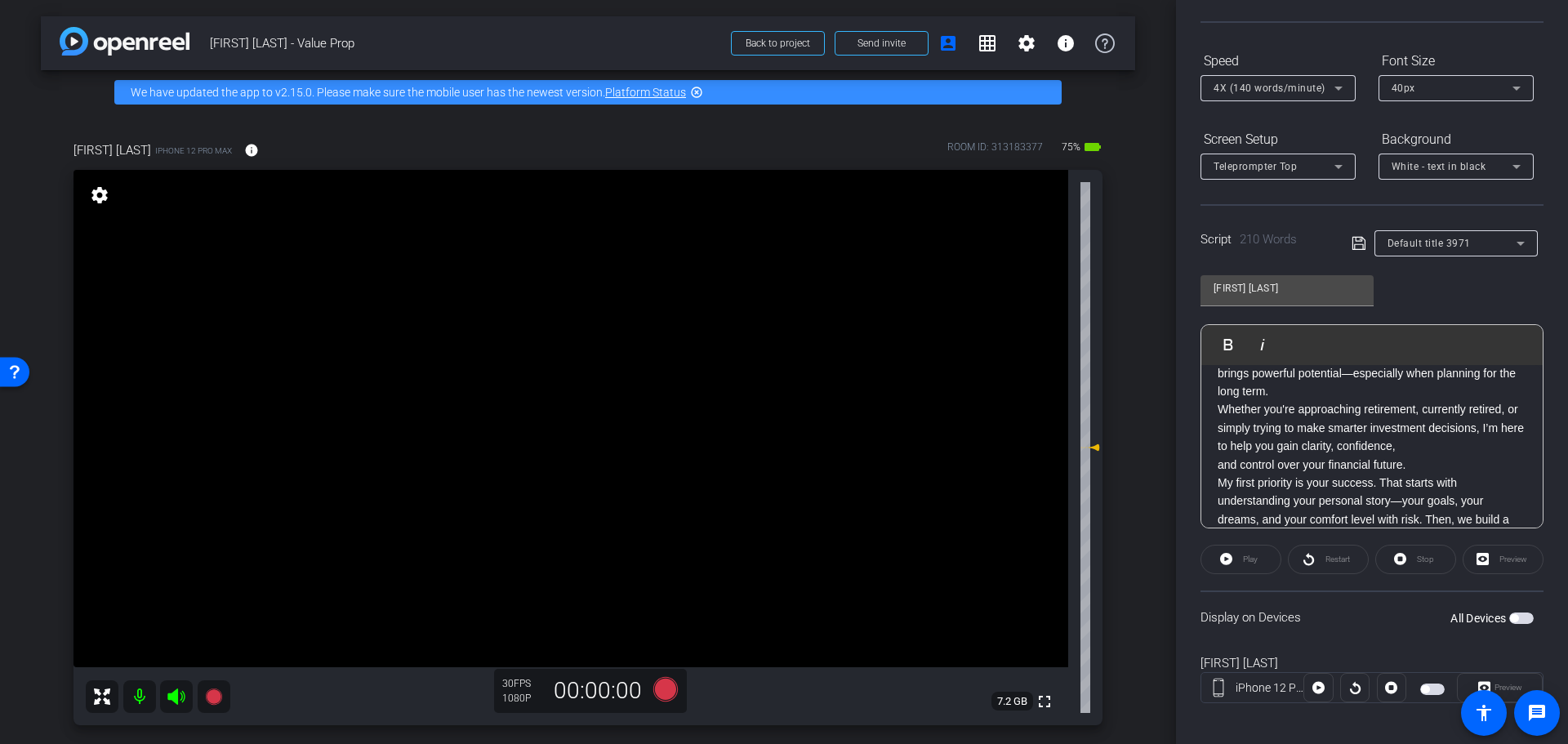 click at bounding box center (1521, 618) 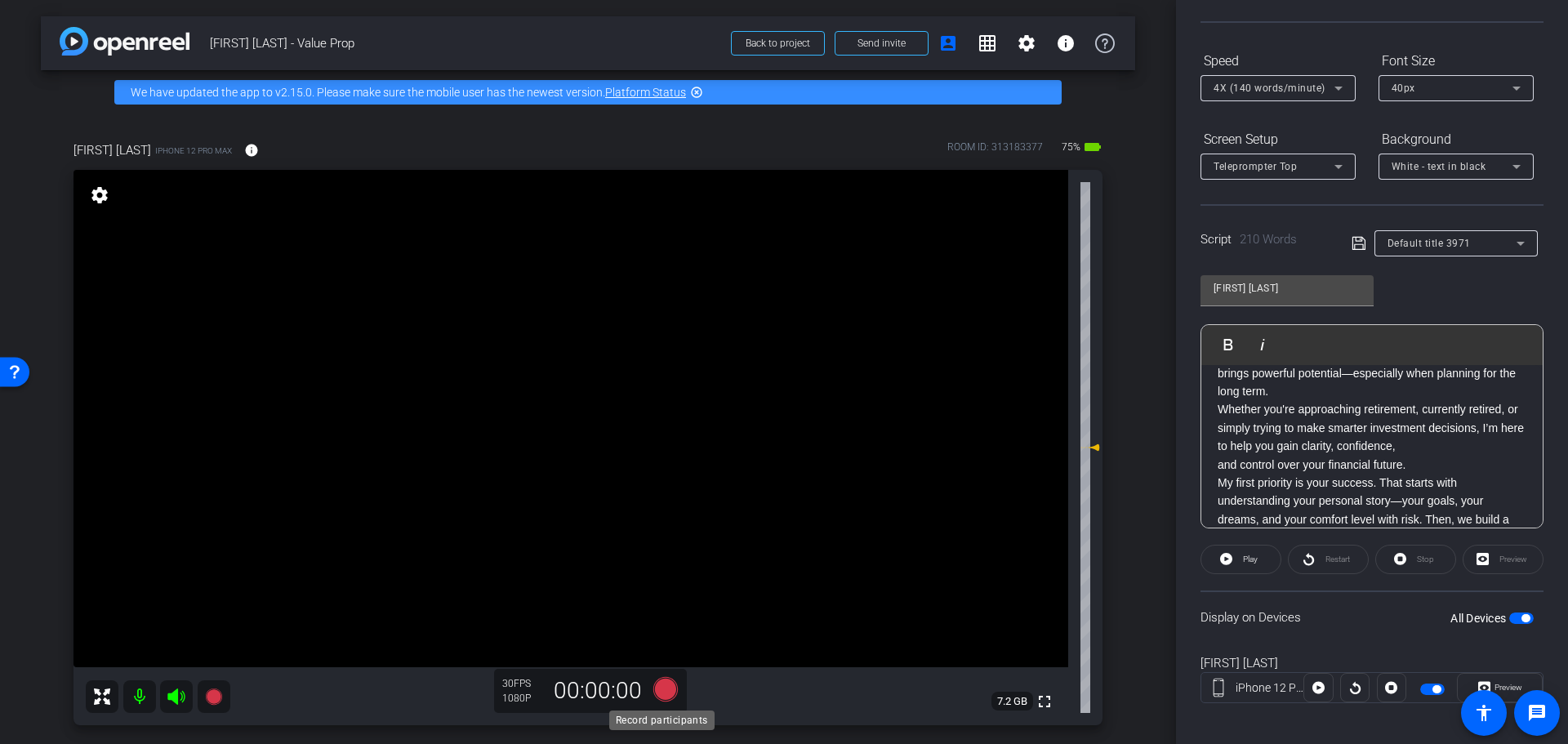 click 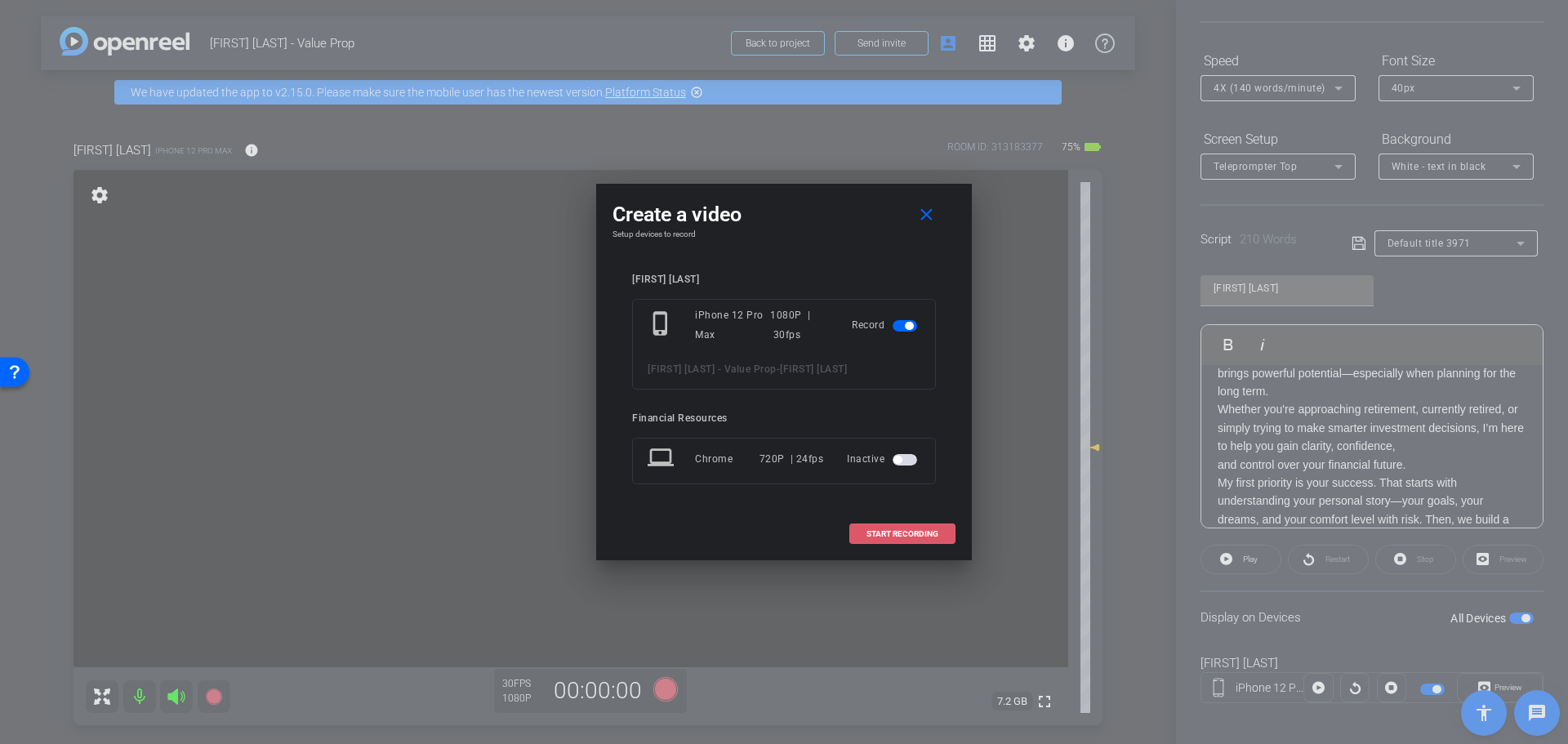 click on "START RECORDING" at bounding box center (902, 534) 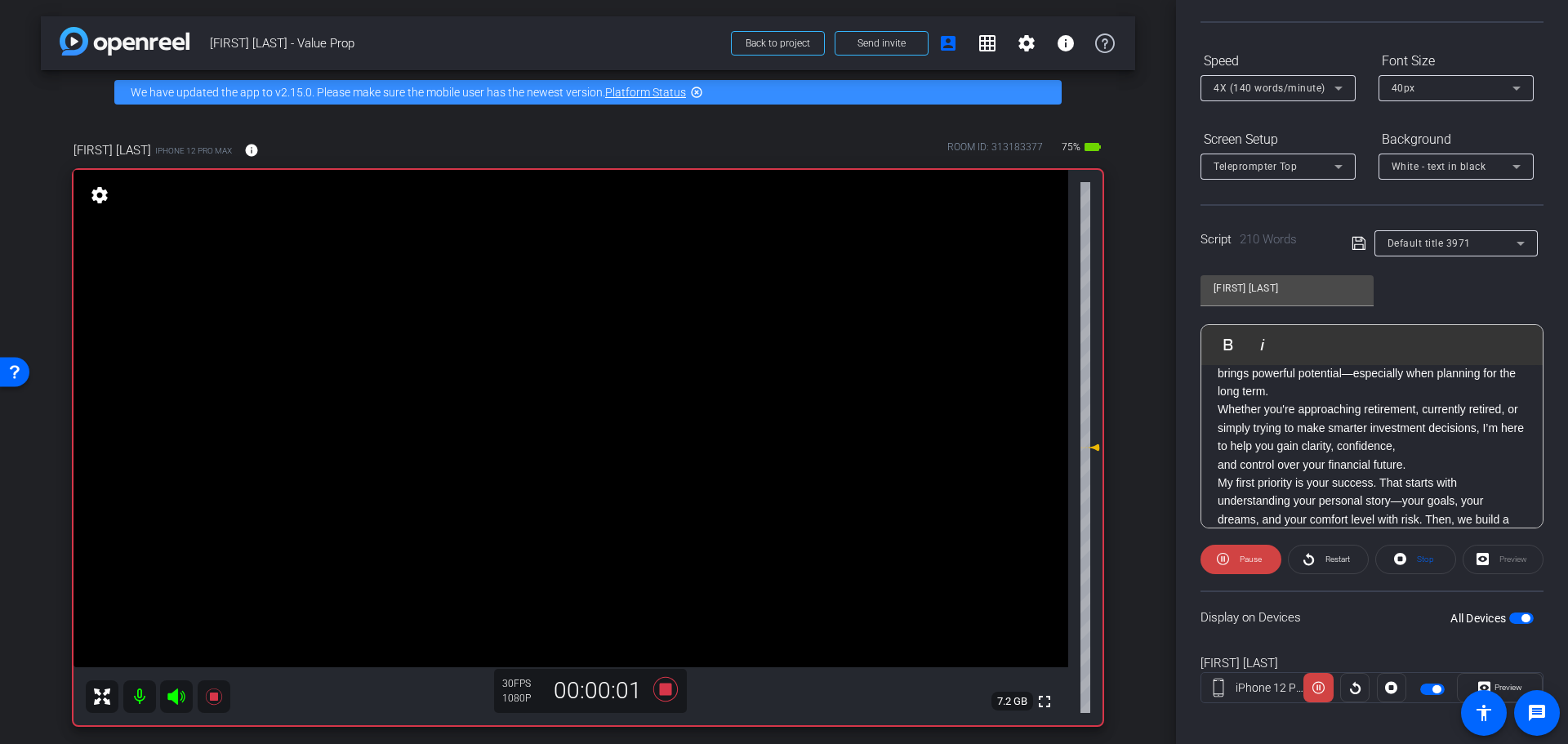 scroll, scrollTop: 0, scrollLeft: 0, axis: both 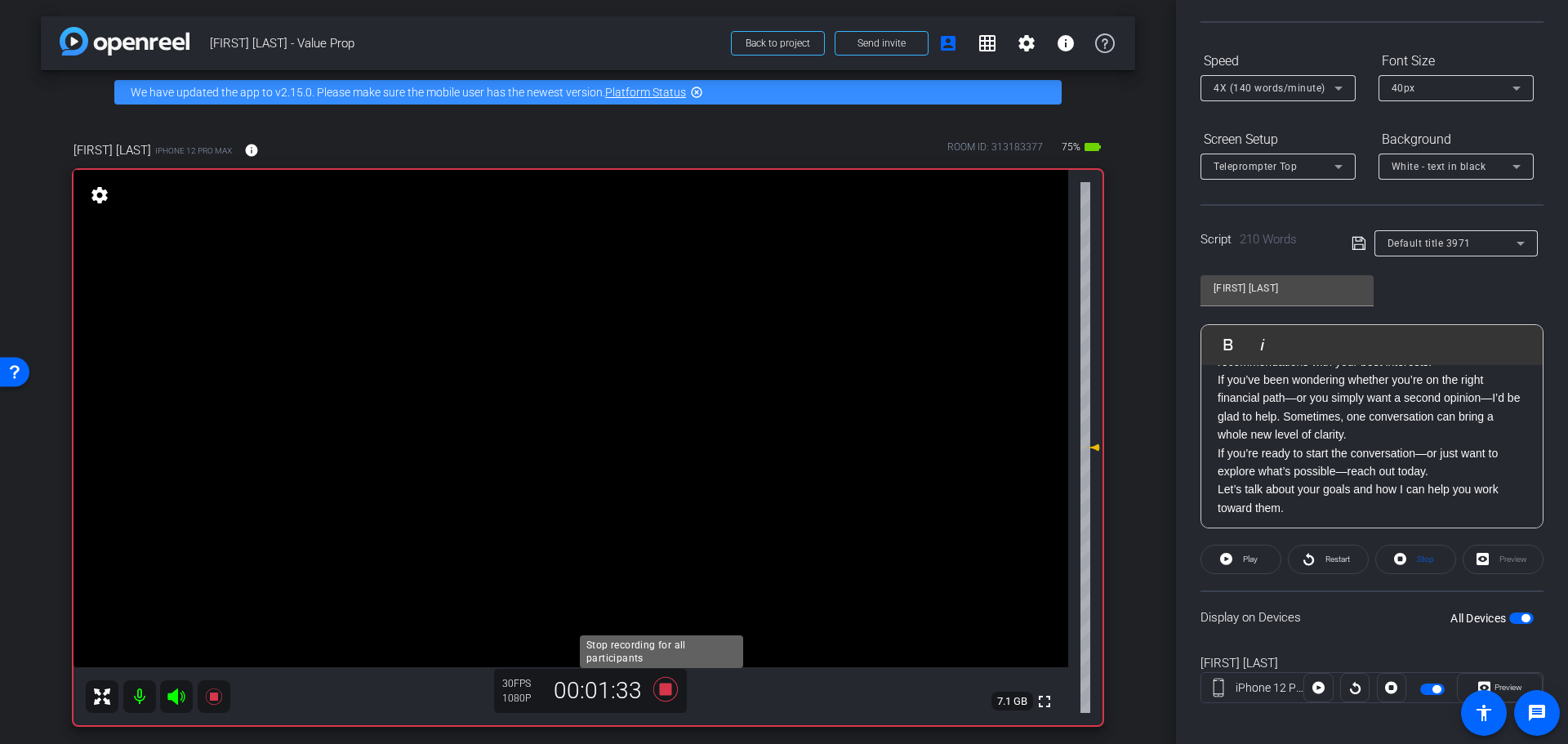 click 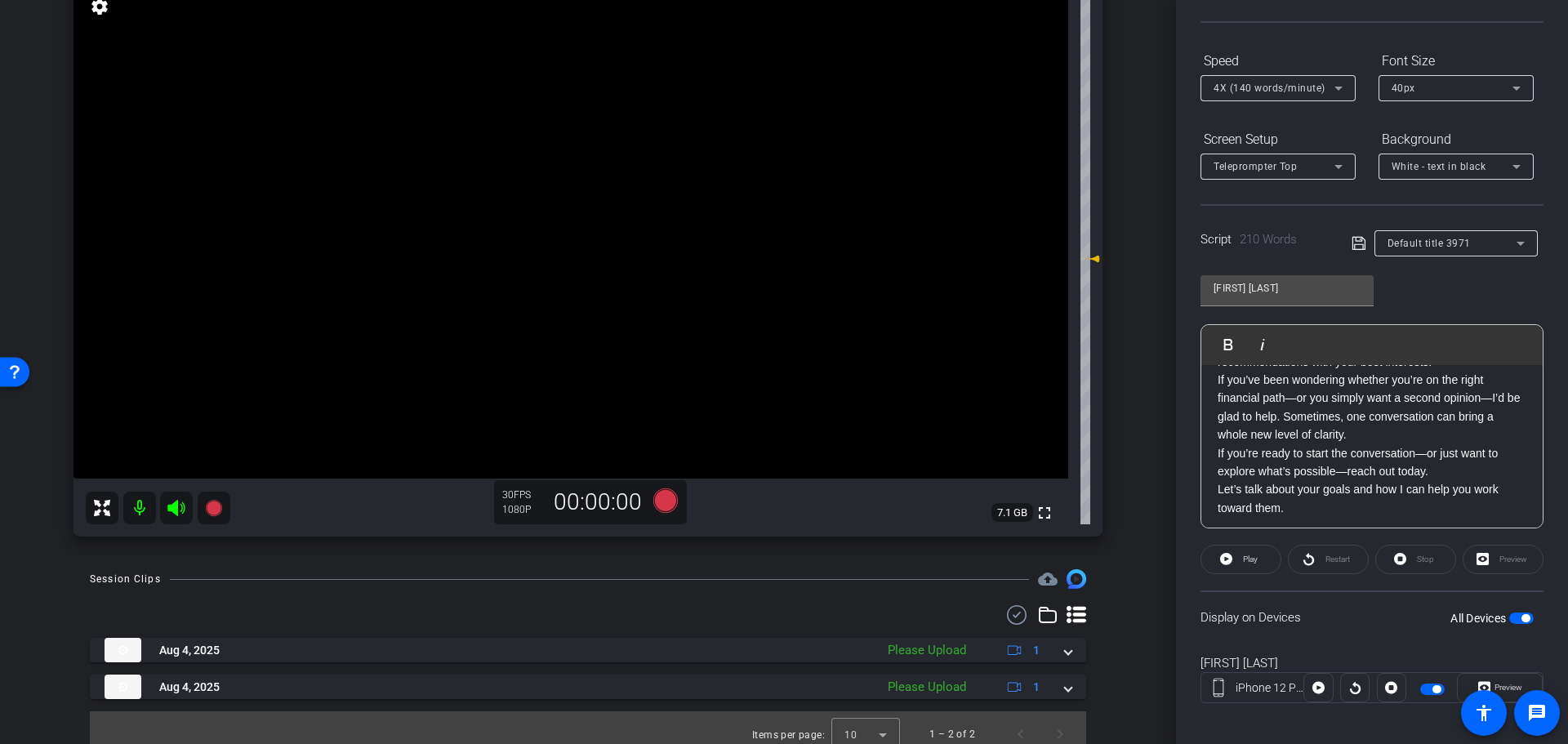scroll, scrollTop: 202, scrollLeft: 0, axis: vertical 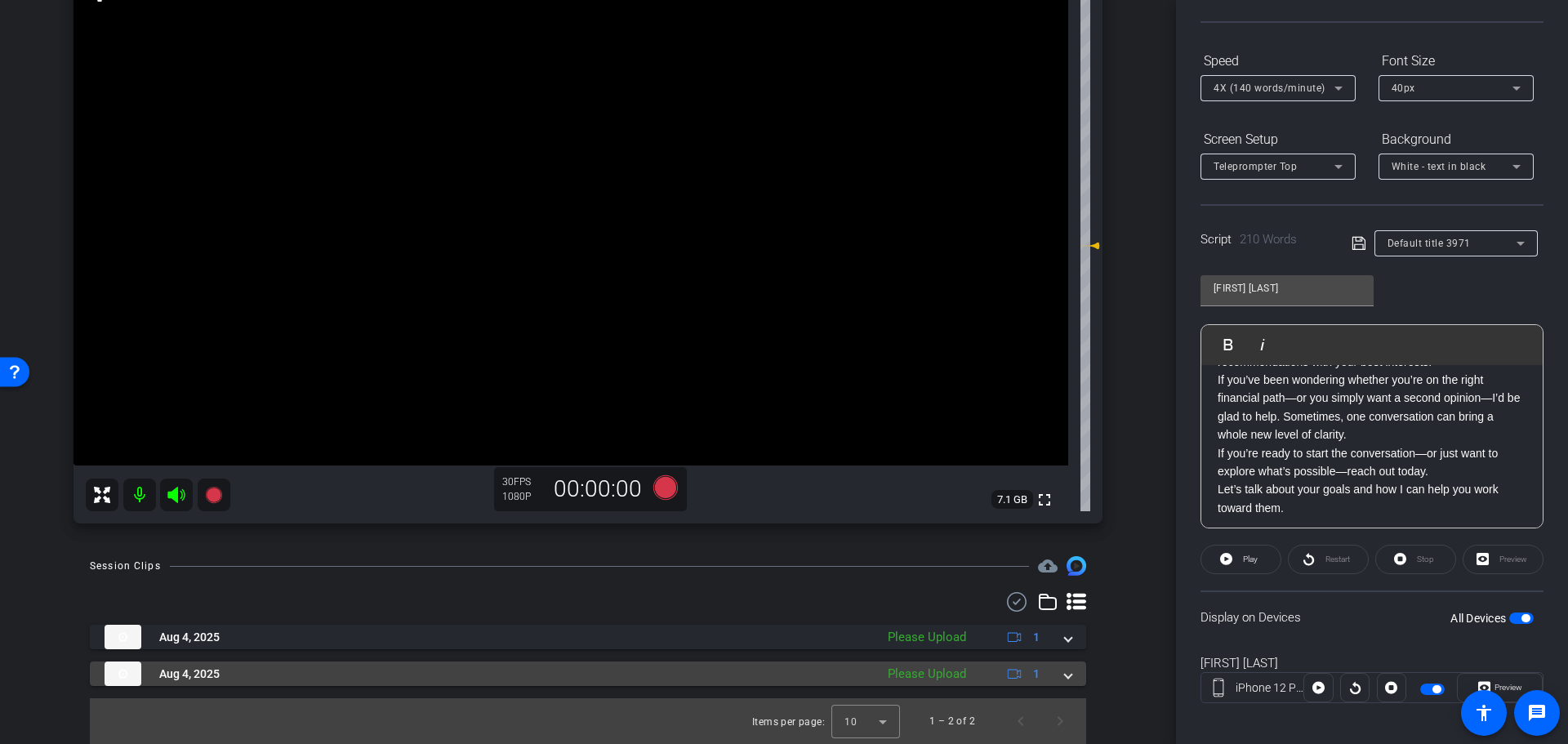 click at bounding box center (122, 674) 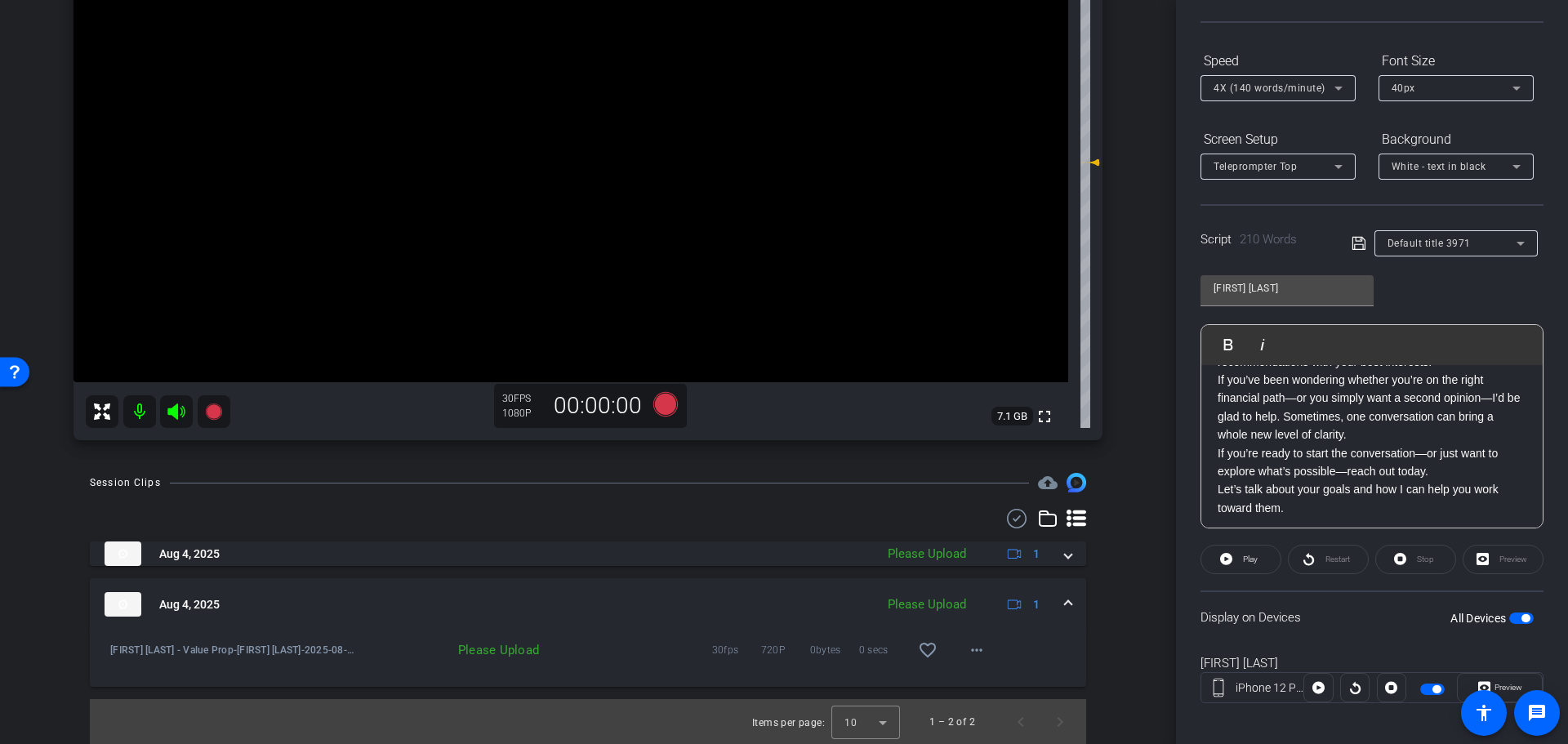 scroll, scrollTop: 286, scrollLeft: 0, axis: vertical 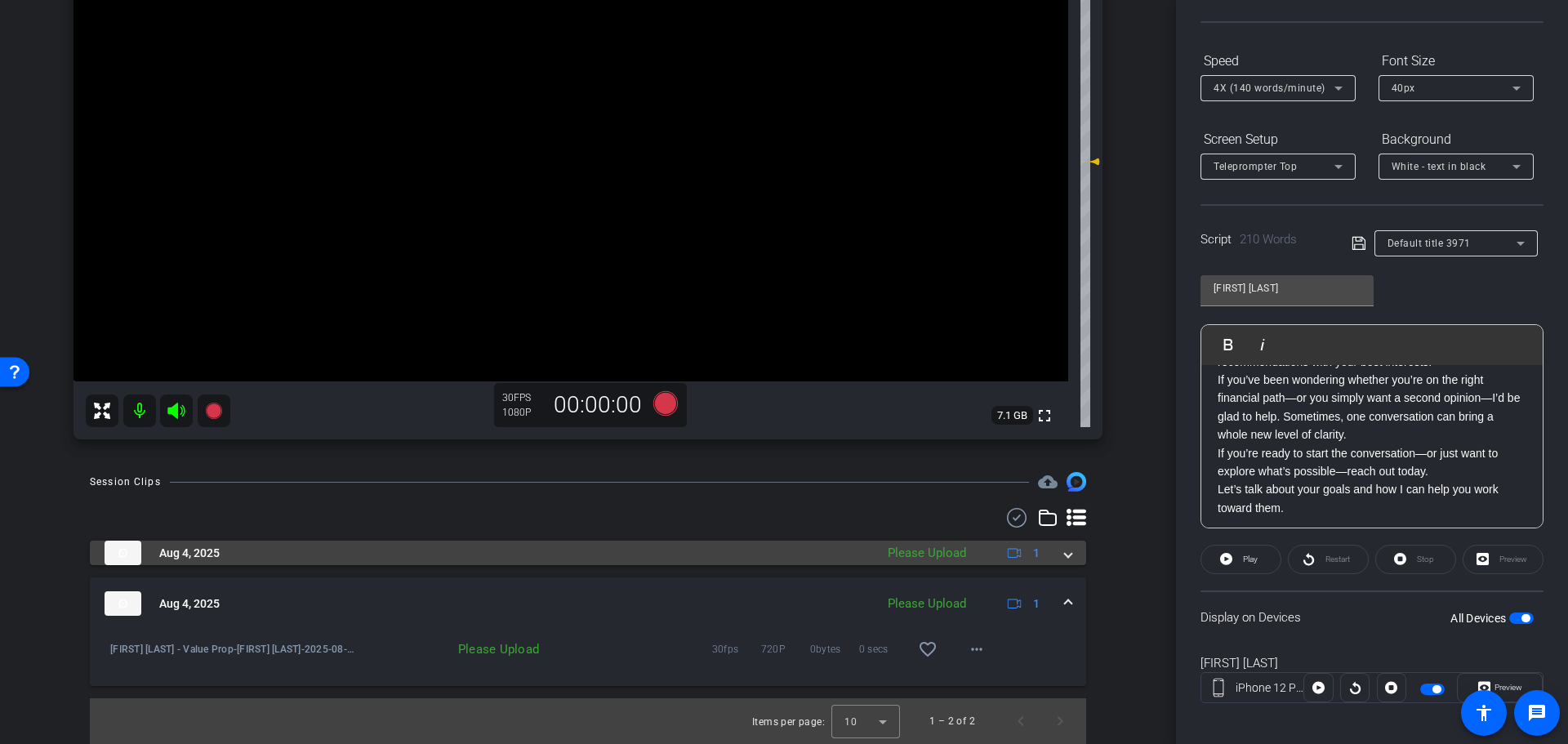 click on "Please Upload" 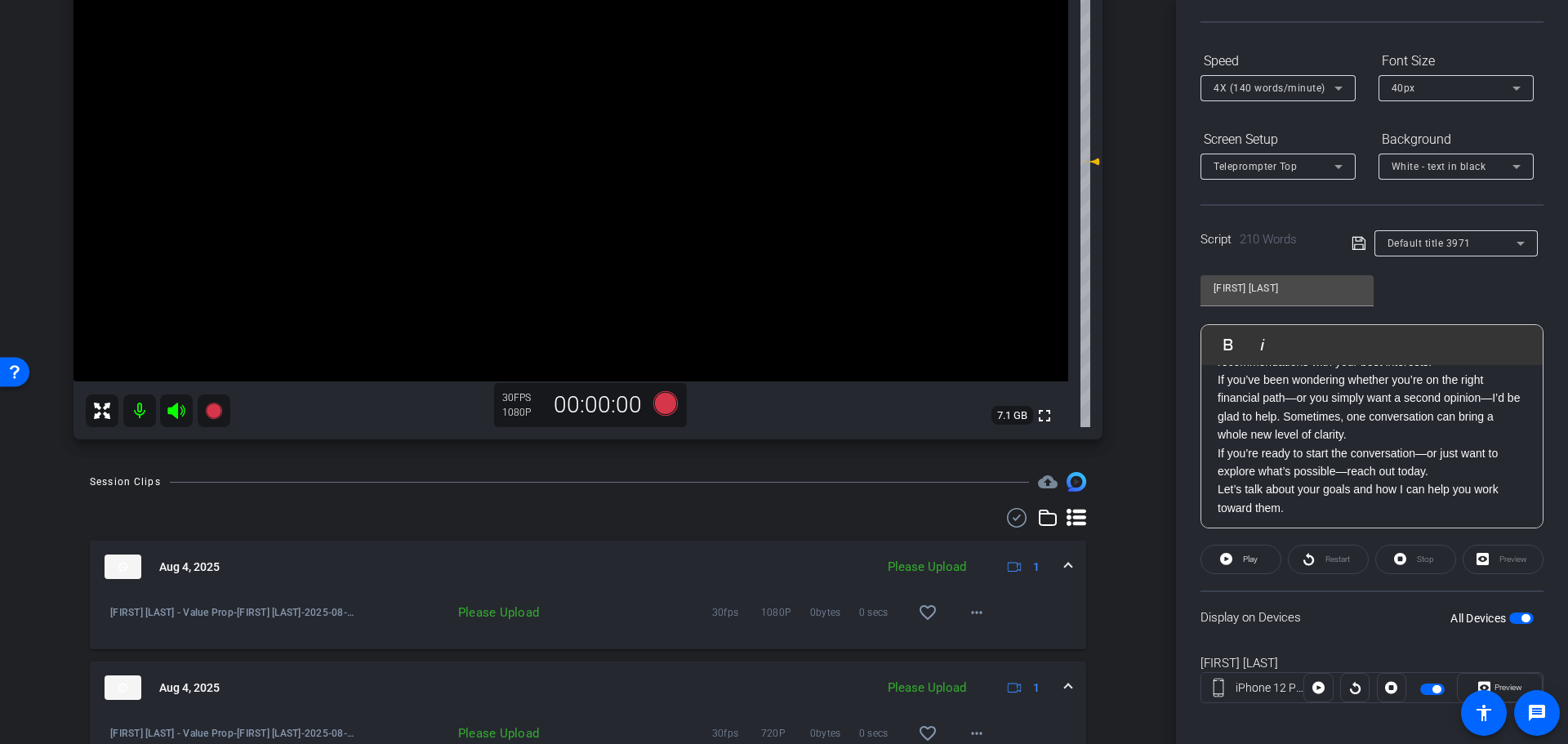 click on "Please Upload" 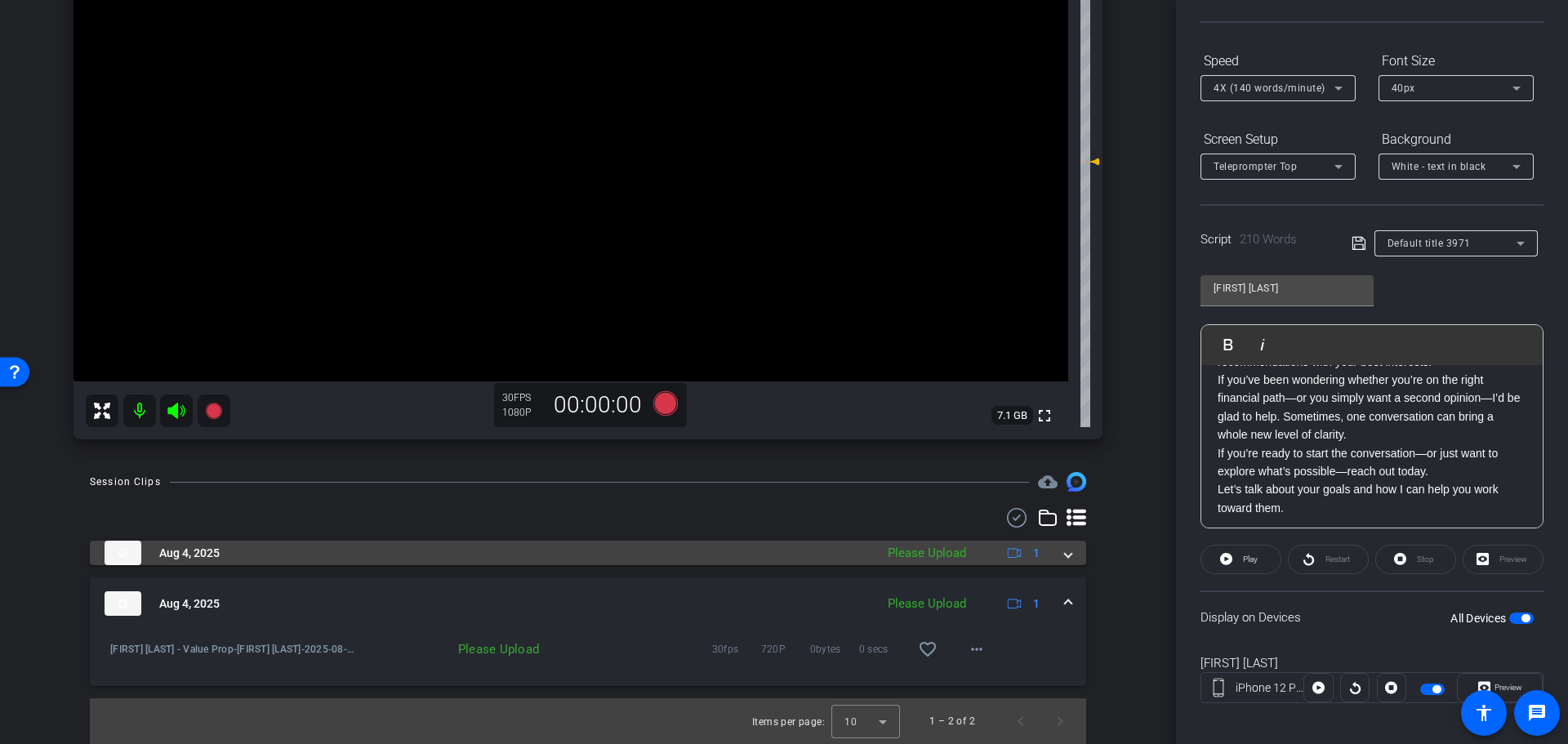 click on "Please Upload" 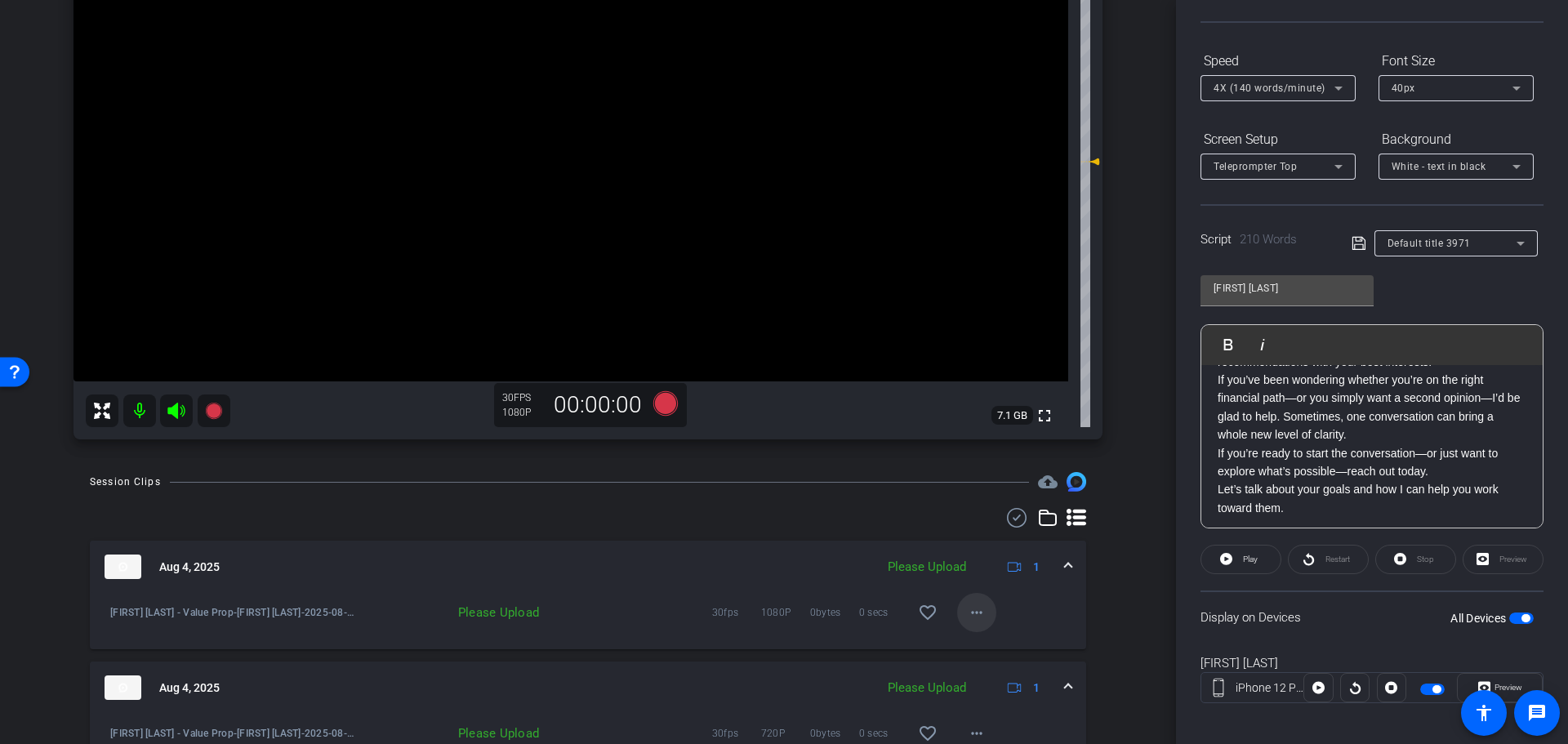 click on "more_horiz" at bounding box center (977, 613) 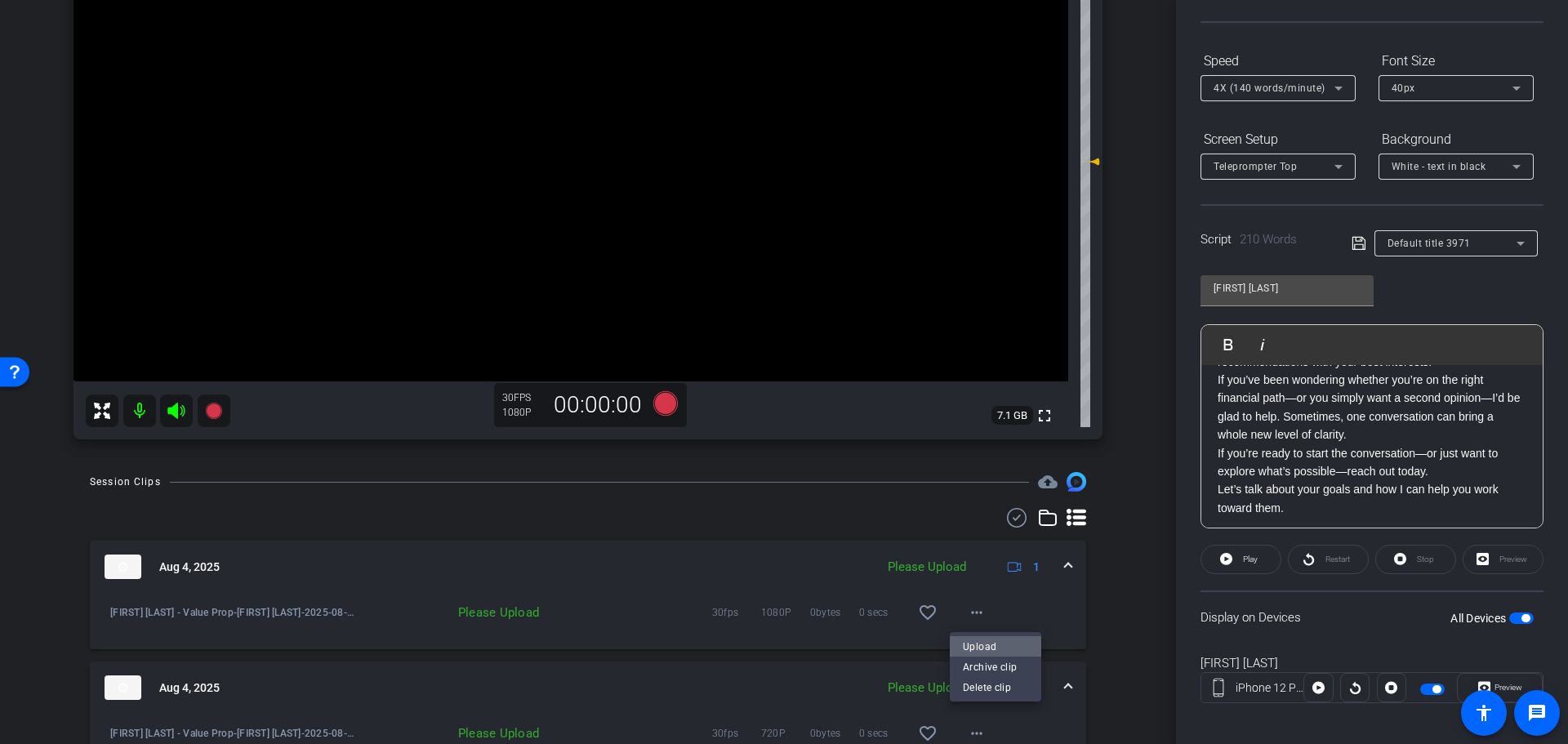click on "Upload" at bounding box center [996, 647] 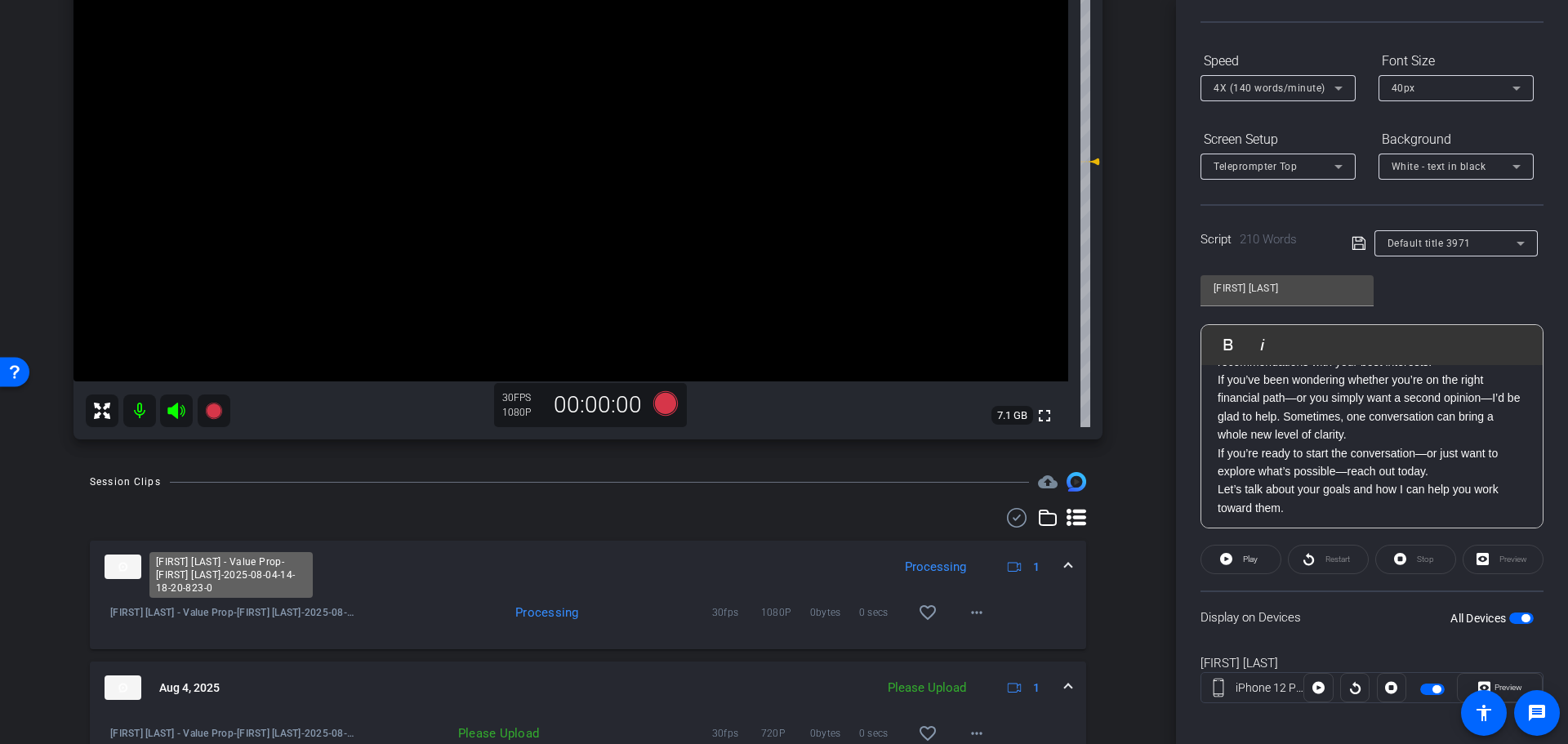 click on "[FIRST] [LAST] - Value Prop-[FIRST] [LAST]-2025-08-04-14-18-20-823-0" at bounding box center [232, 613] 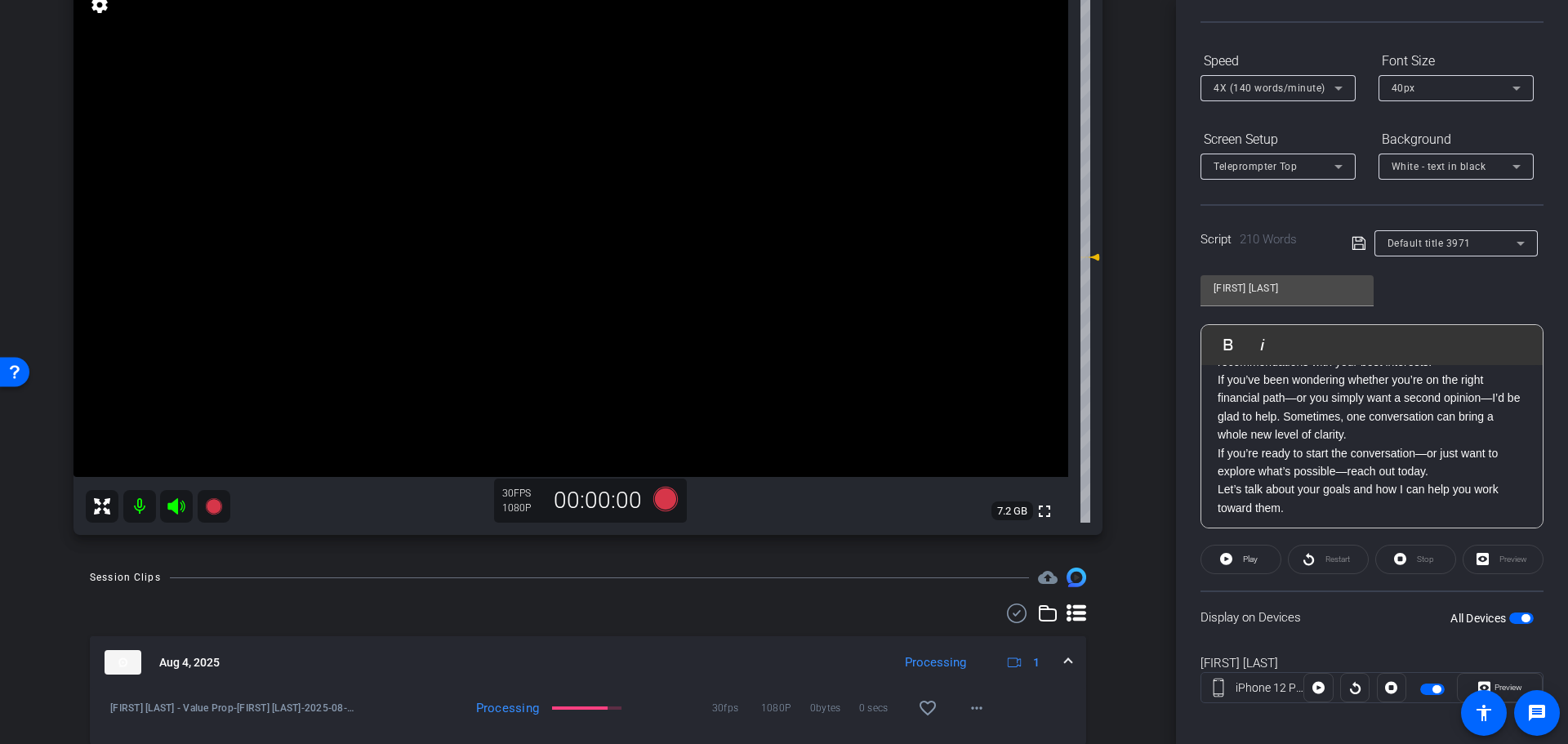 scroll, scrollTop: 0, scrollLeft: 0, axis: both 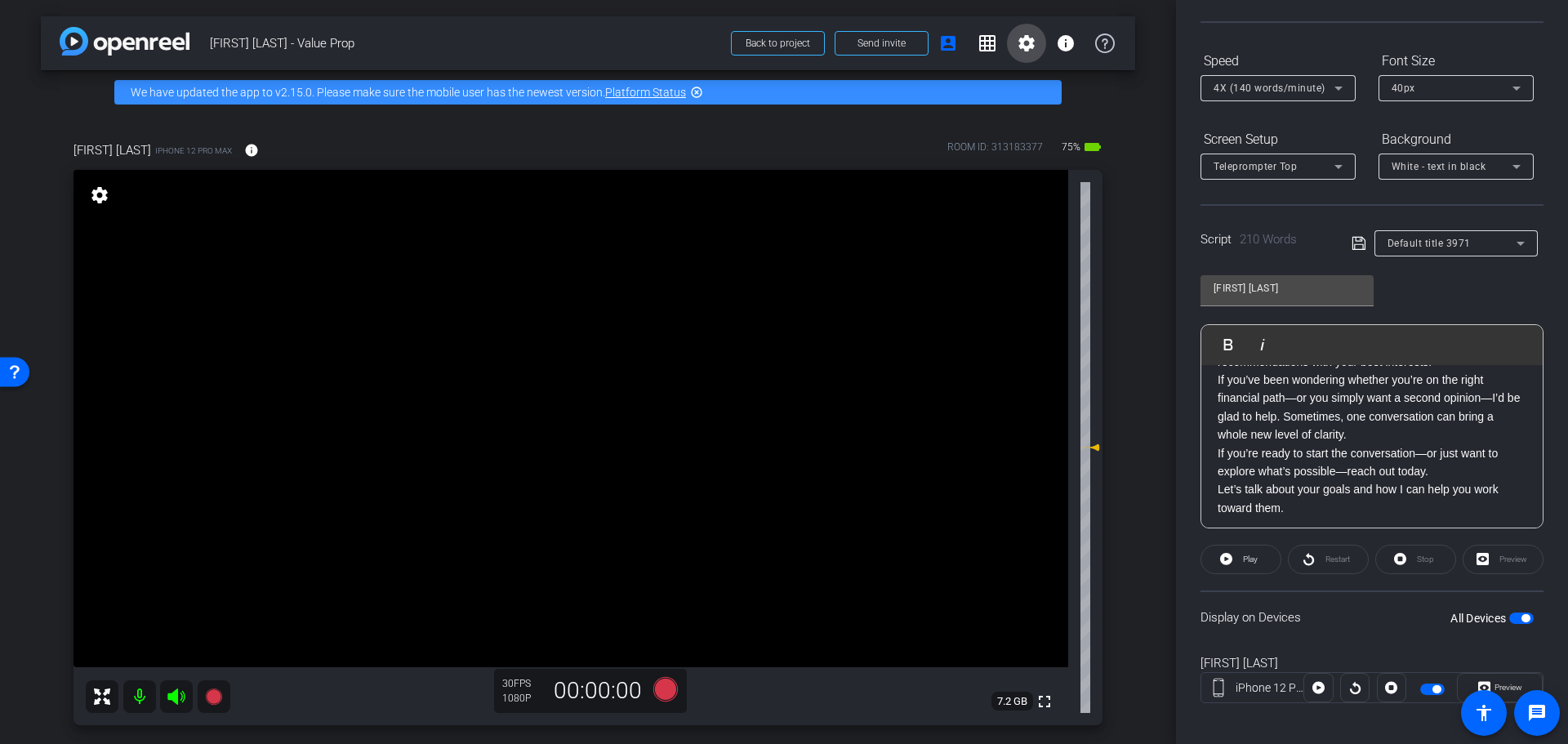 click on "settings" at bounding box center (1027, 43) 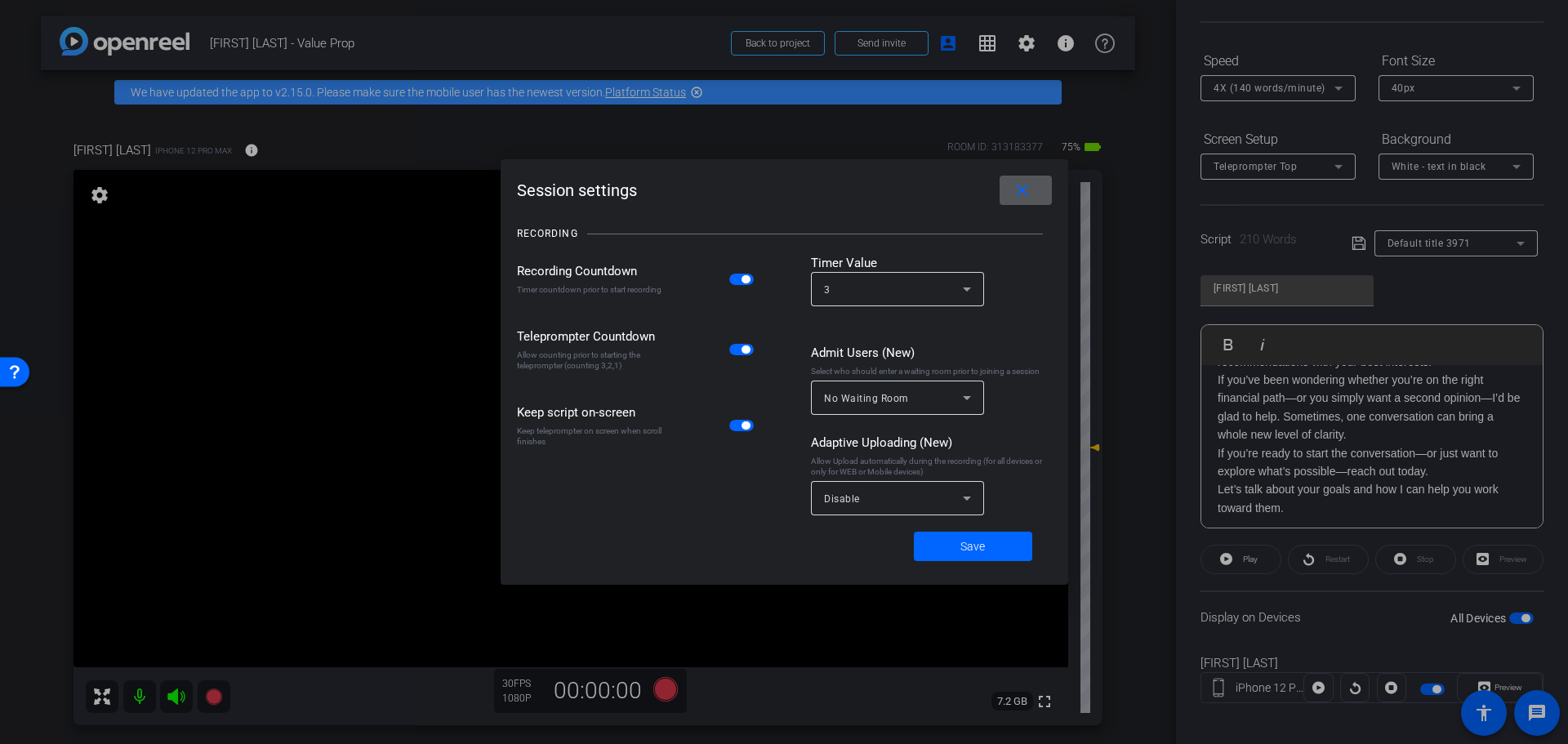 click 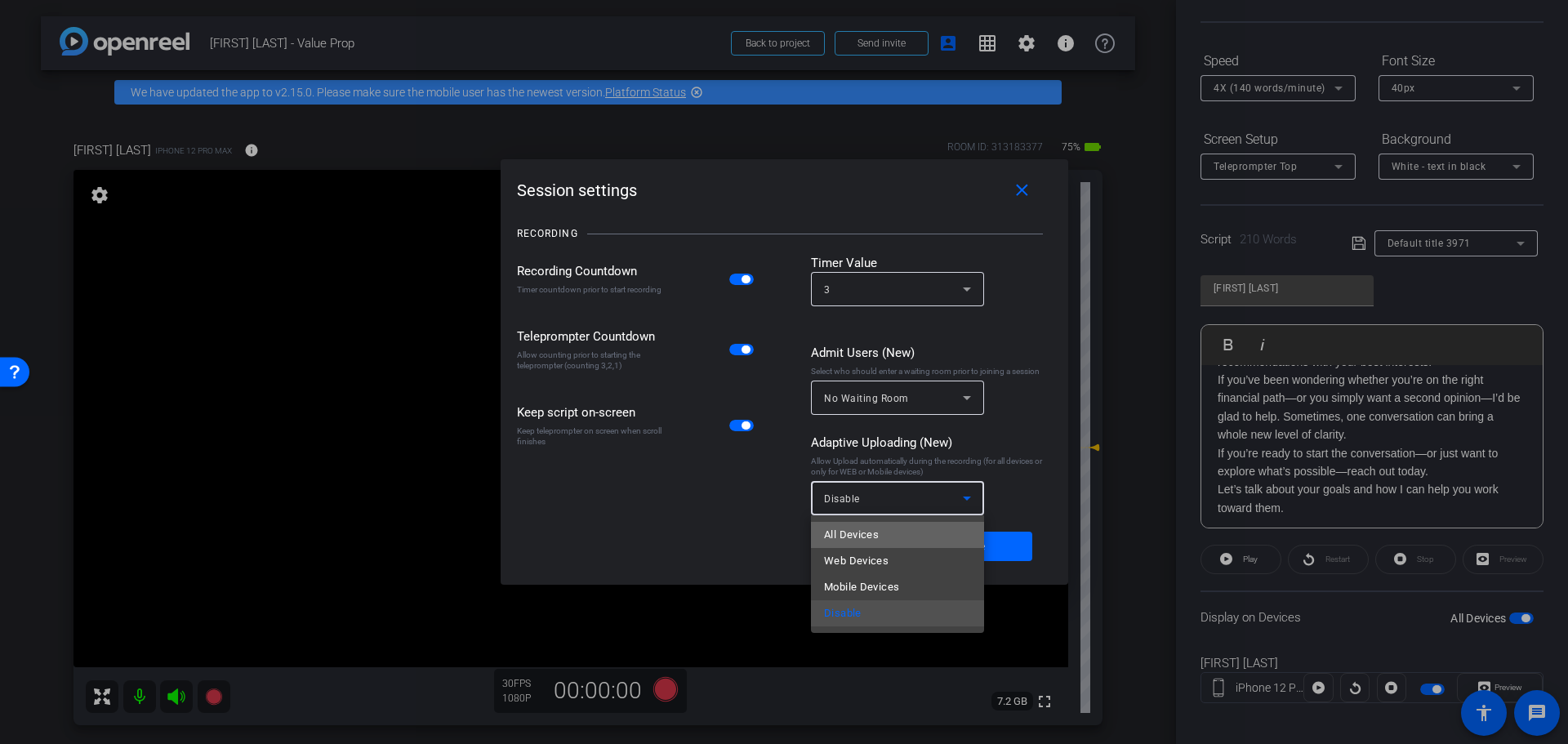 click on "All Devices" at bounding box center (898, 535) 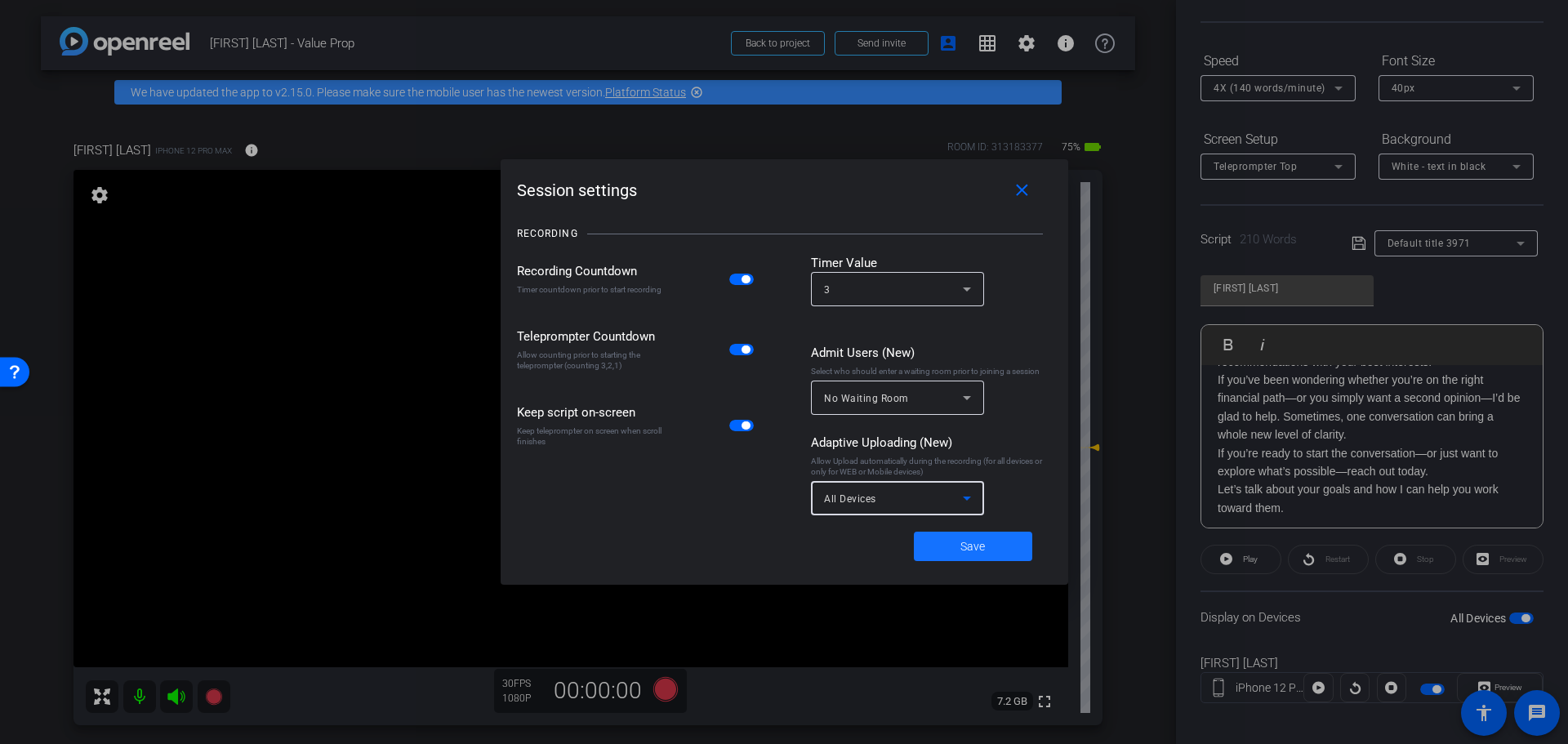 click at bounding box center (973, 546) 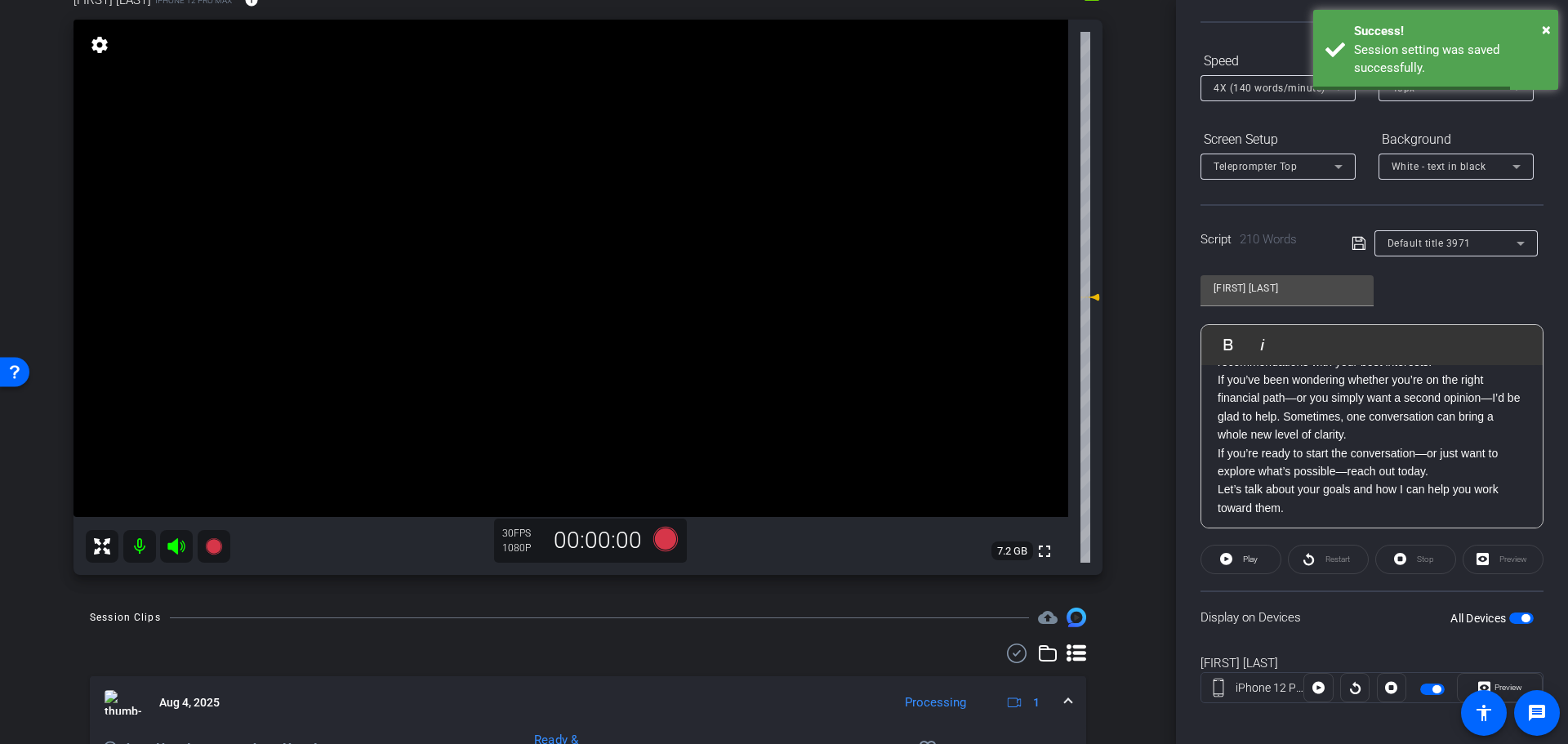 scroll, scrollTop: 245, scrollLeft: 0, axis: vertical 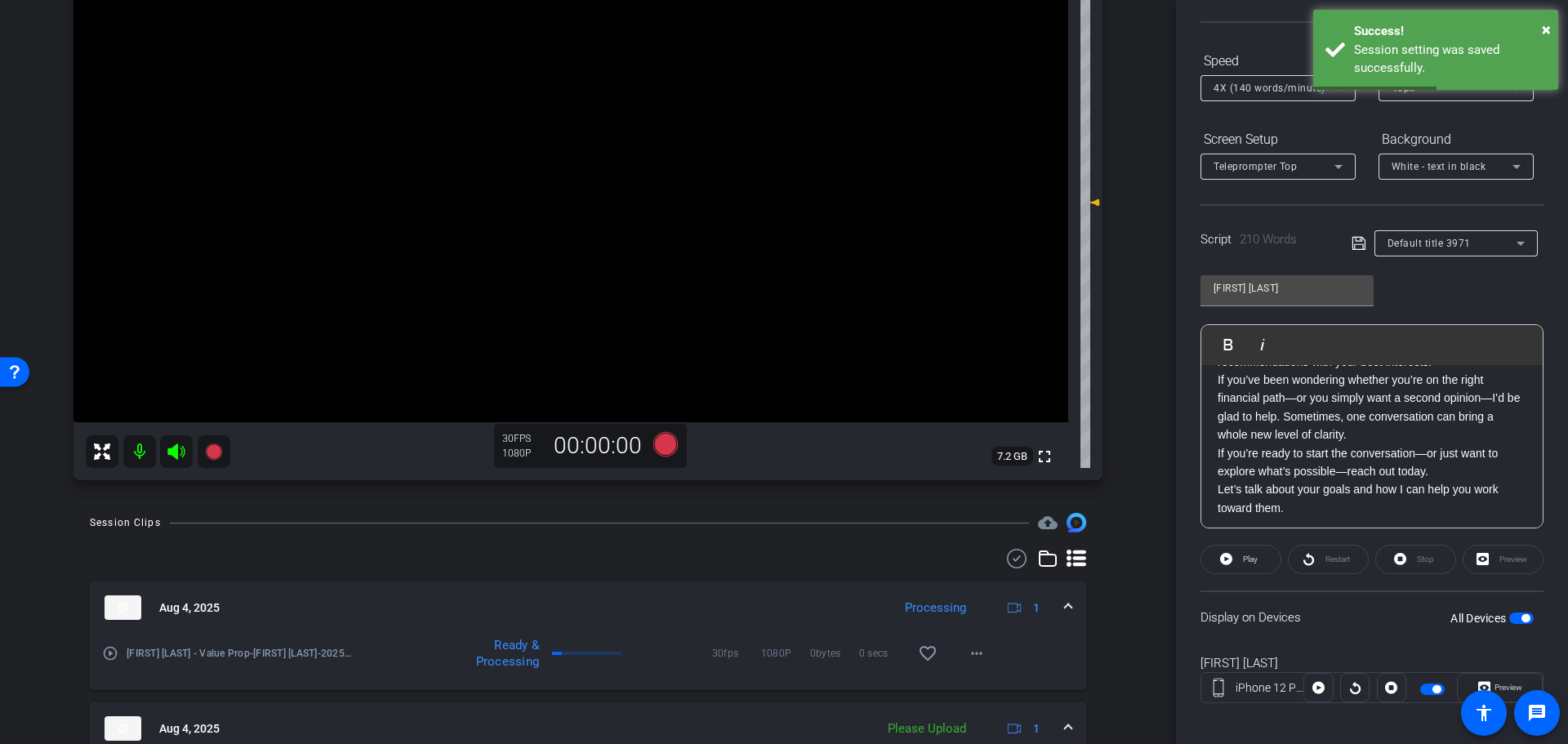 click on "play_circle_outline" at bounding box center [110, 653] 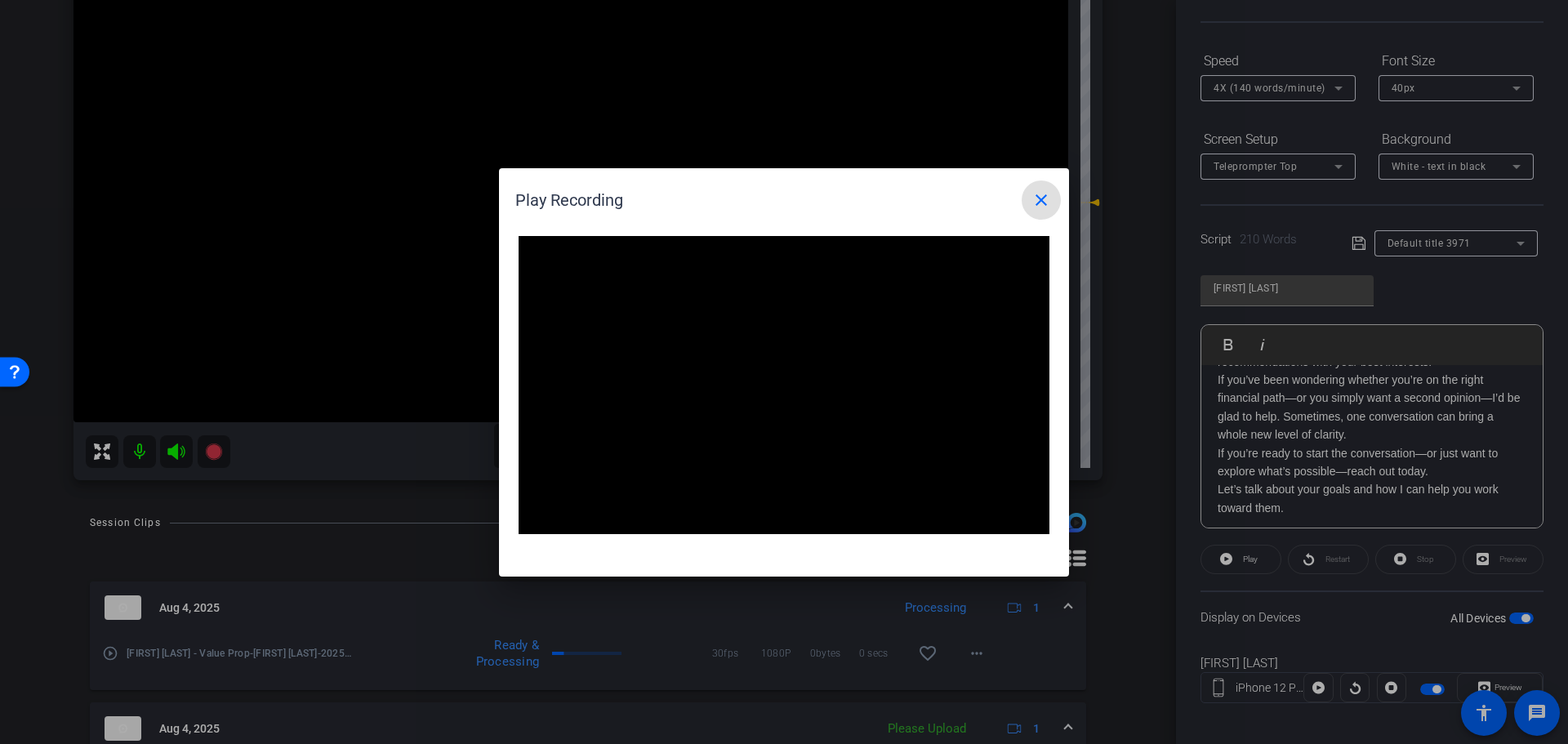 click on "close" at bounding box center [1041, 200] 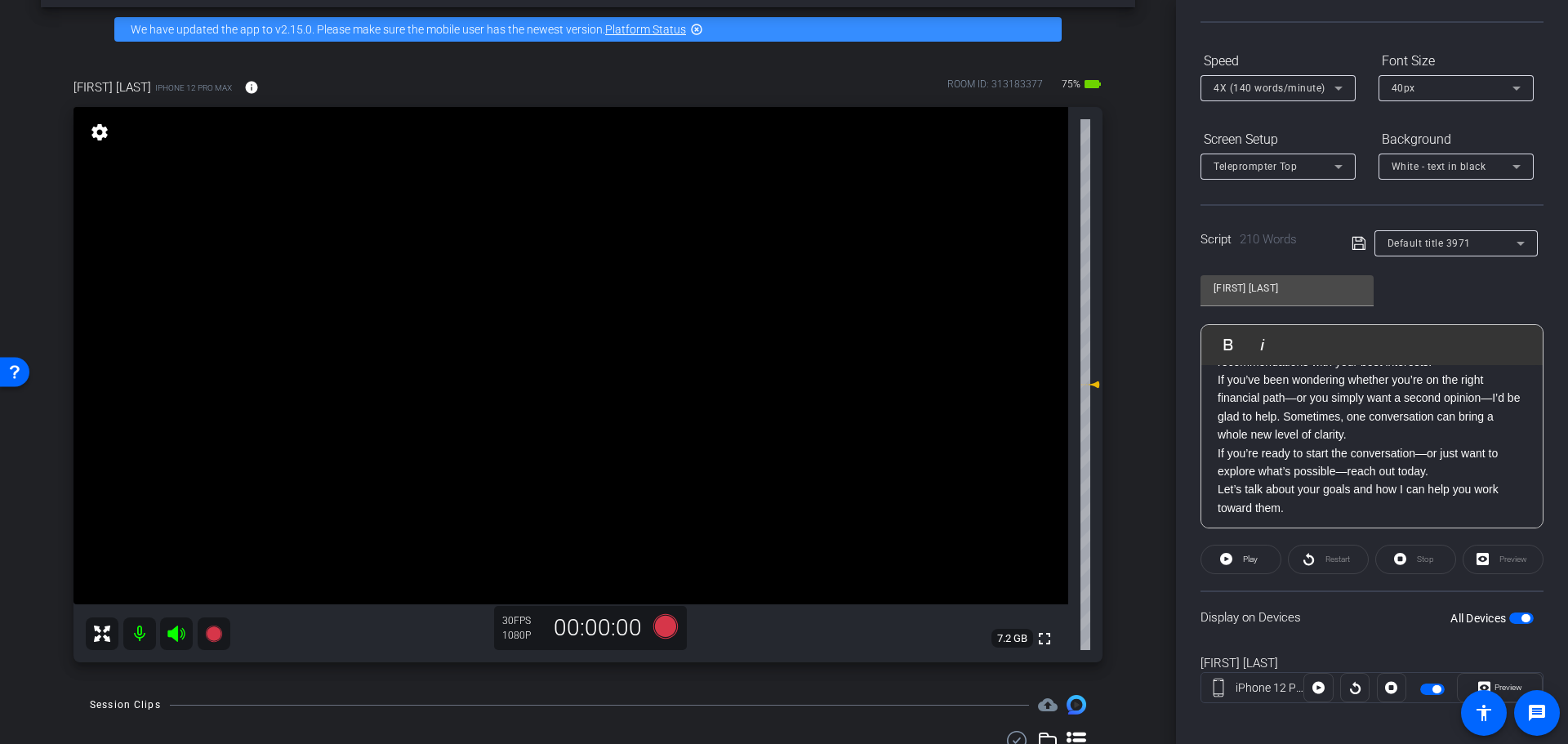scroll, scrollTop: 0, scrollLeft: 0, axis: both 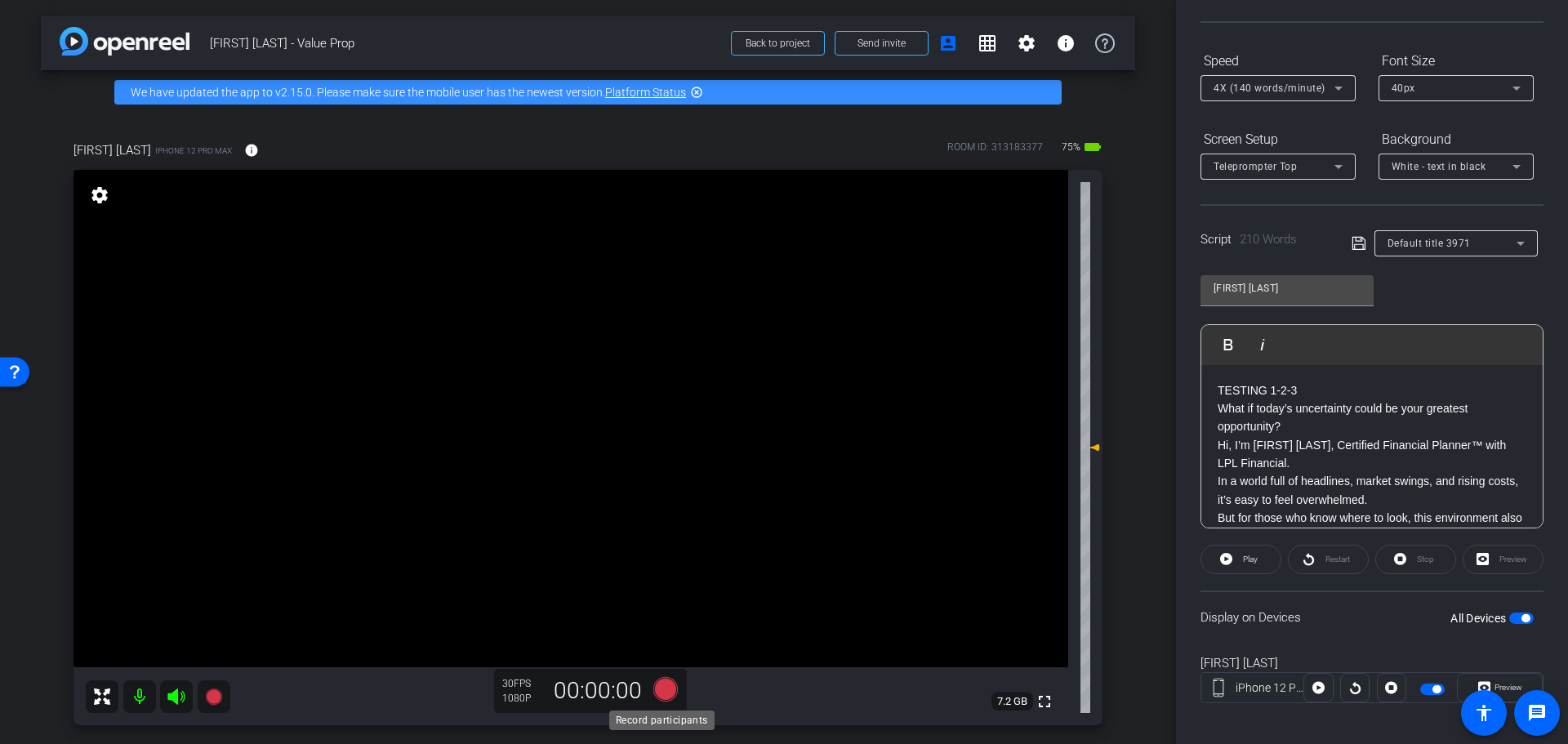 click 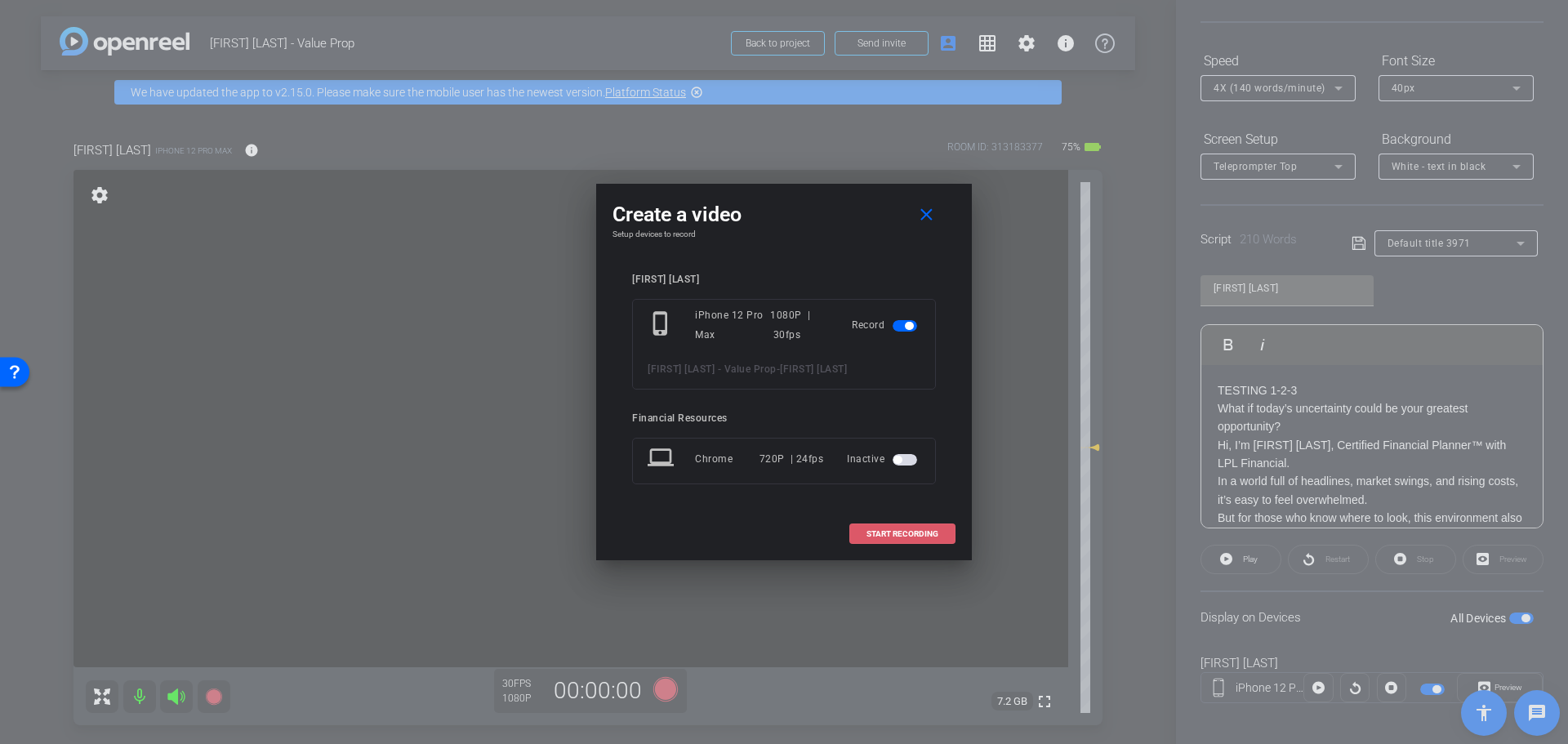 click on "START RECORDING" at bounding box center [902, 534] 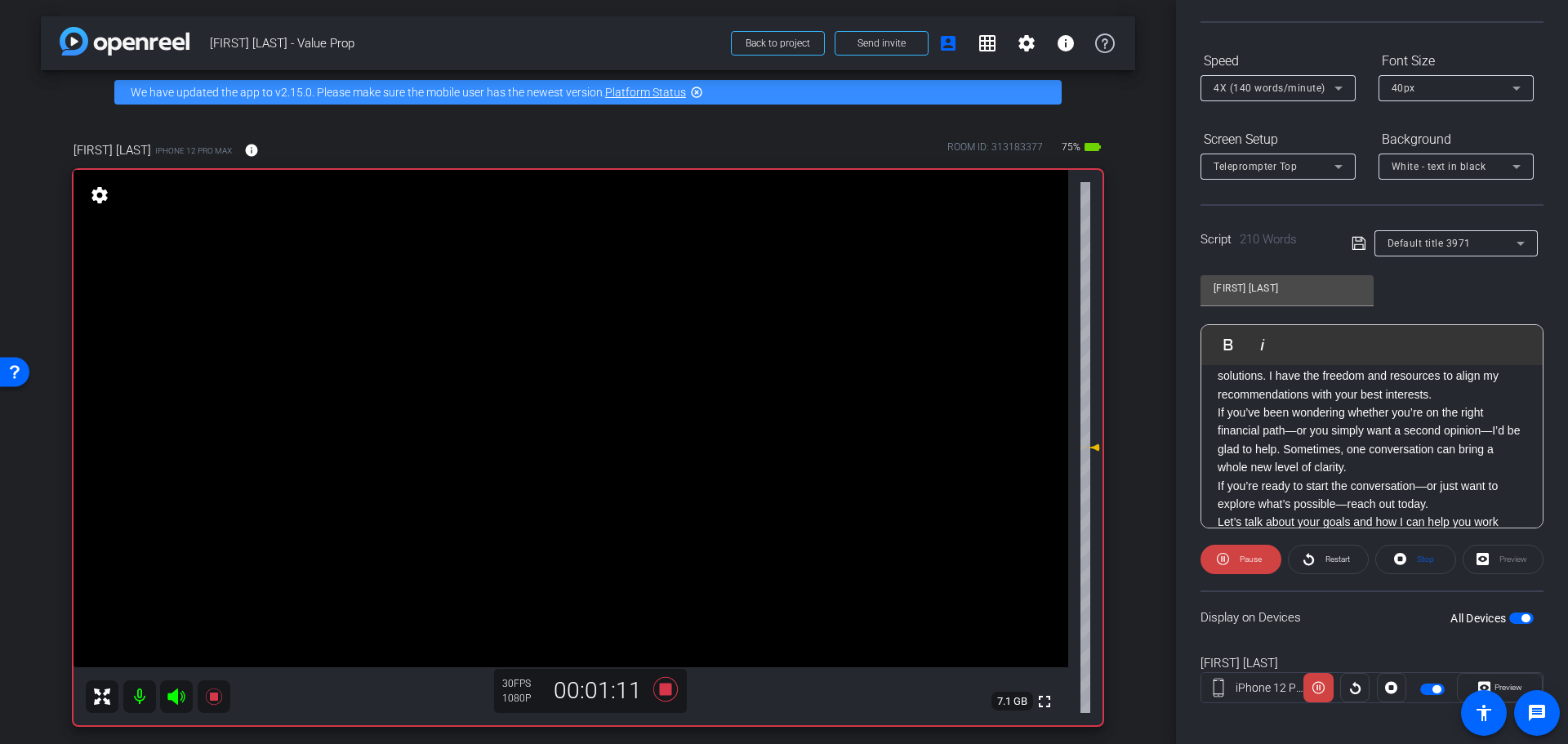scroll, scrollTop: 408, scrollLeft: 0, axis: vertical 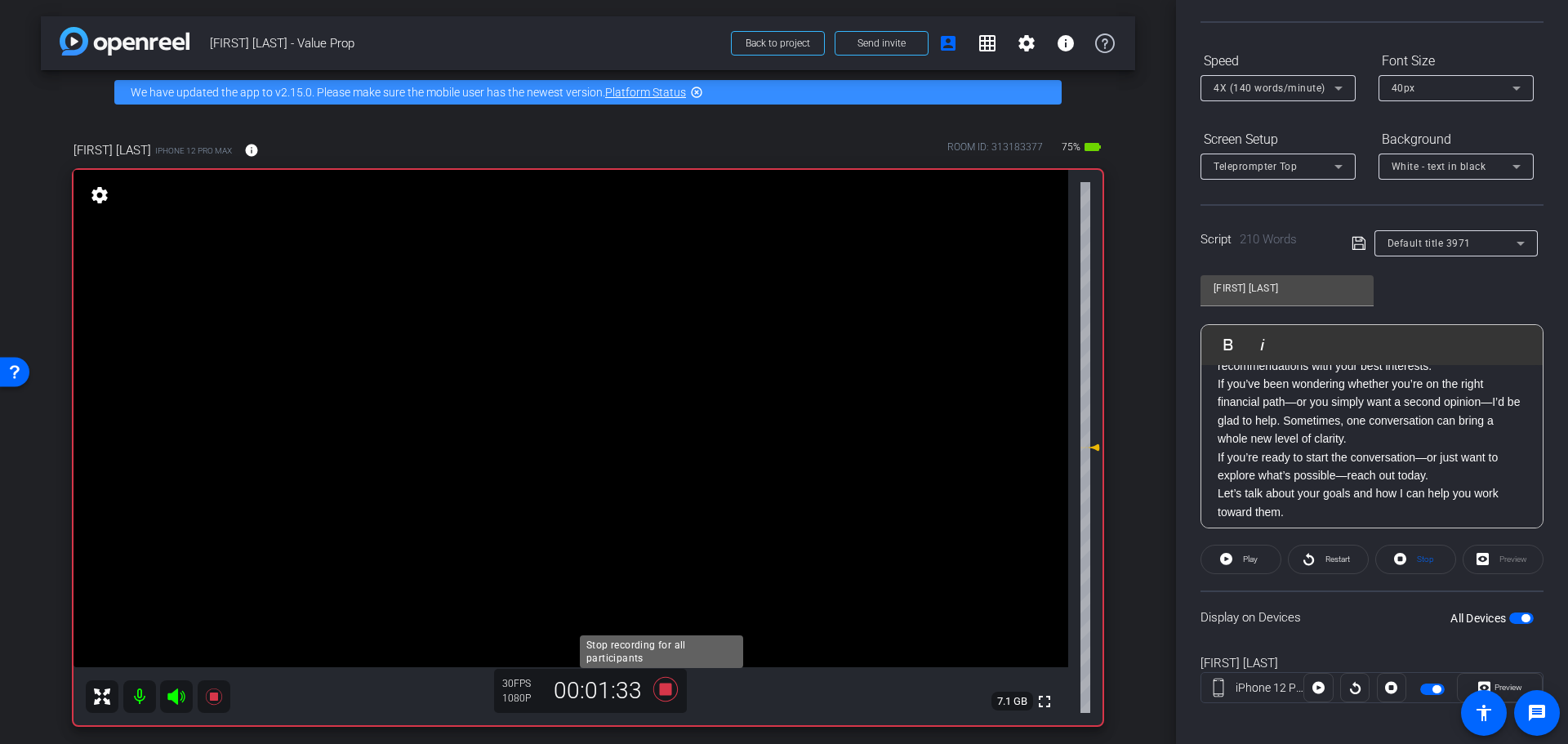 click 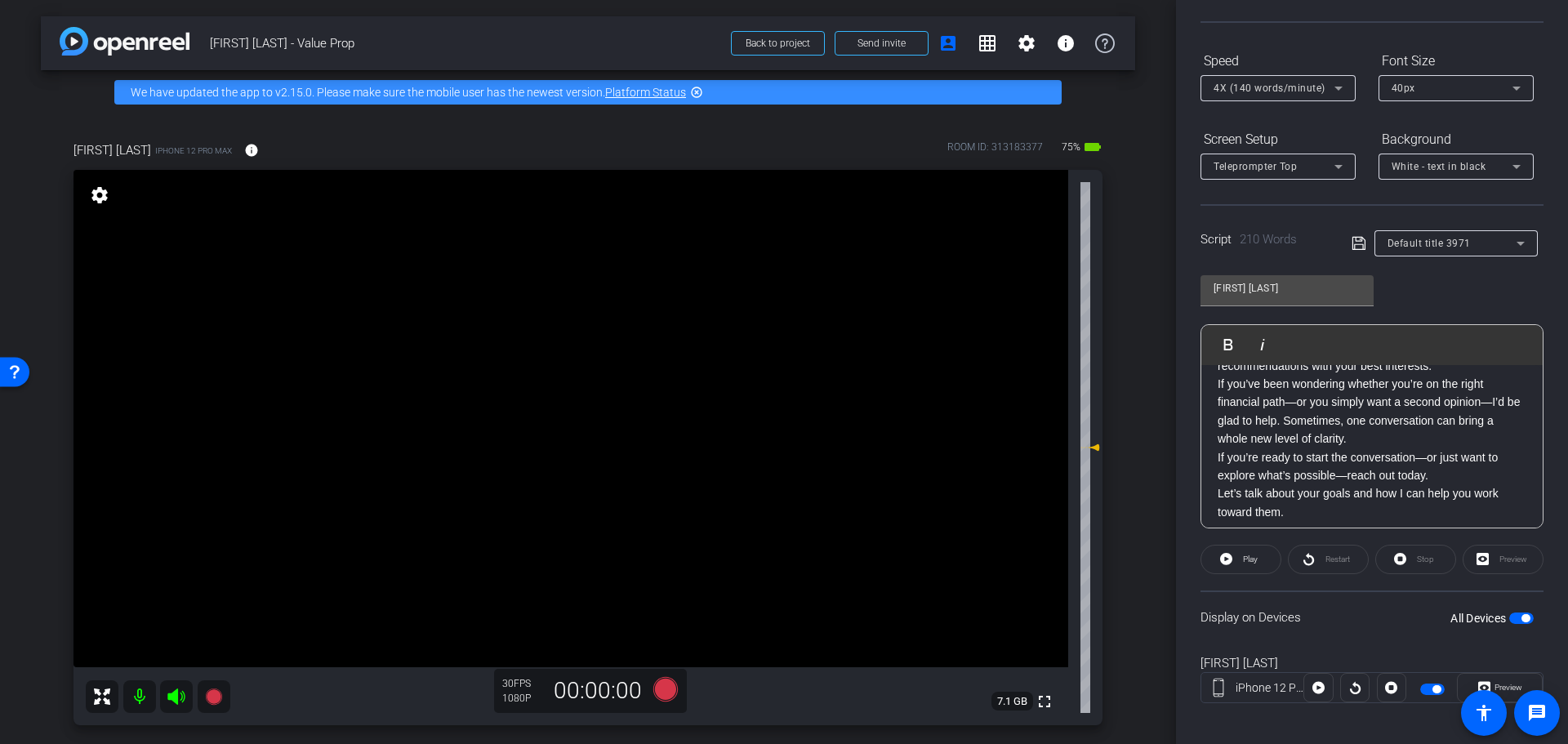 click on "If you’re ready to start the conversation—or just want to explore what’s possible—reach out today." 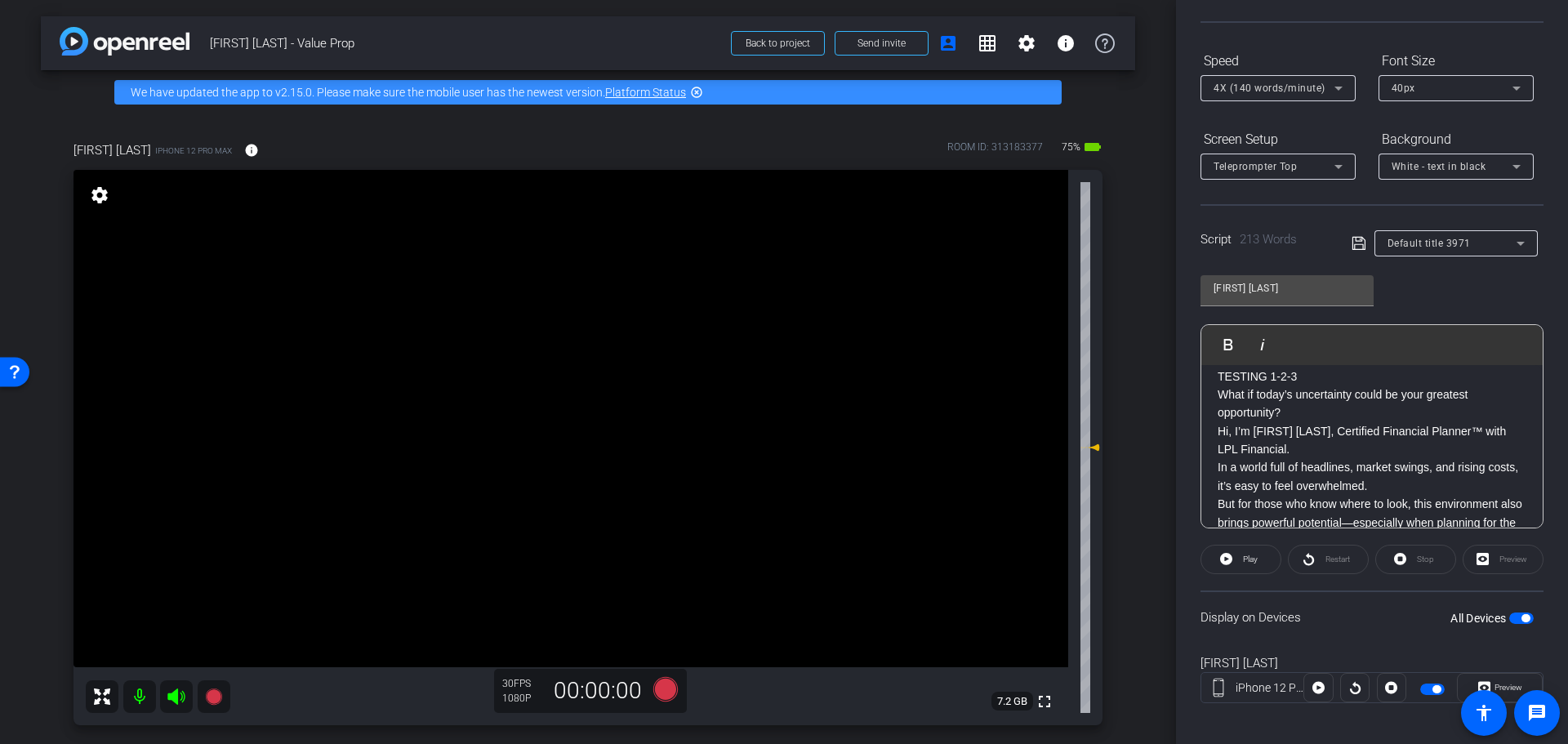 scroll, scrollTop: 0, scrollLeft: 0, axis: both 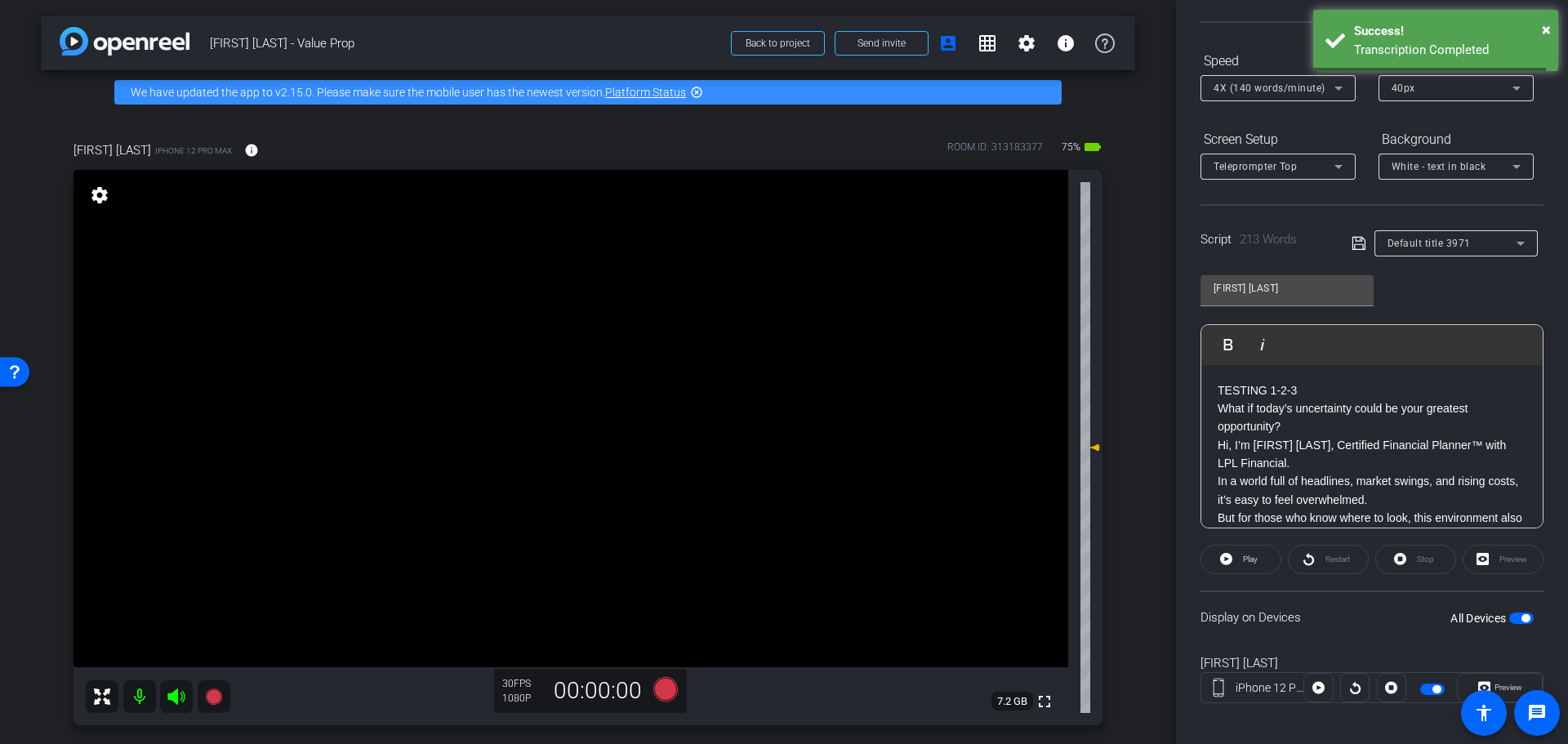 click on "TESTING 1-2-3  What if today’s uncertainty could be your greatest opportunity? Hi, I’m [FIRST] [LAST], Certified Financial Planner™ with LPL Financial.  In a world full of headlines, market swings, and rising costs, it’s easy to feel overwhelmed. But for those who know where to look, this environment also brings powerful potential—especially when planning for the long term. Whether you're approaching retirement, currently retired, or simply trying to make smarter investment decisions, I’m here to help you gain clarity, confidence, and control over your financial future. My first priority is your success. That starts with understanding your personal story—your goals, your dreams, and your comfort level with risk. Then, we build a customized financial plan designed to move you forward, and we adjust as life changes. As an independent advisor, I’m not tied to one-size-fits-all solutions. I have the freedom and resources to align my recommendations with your best interests." 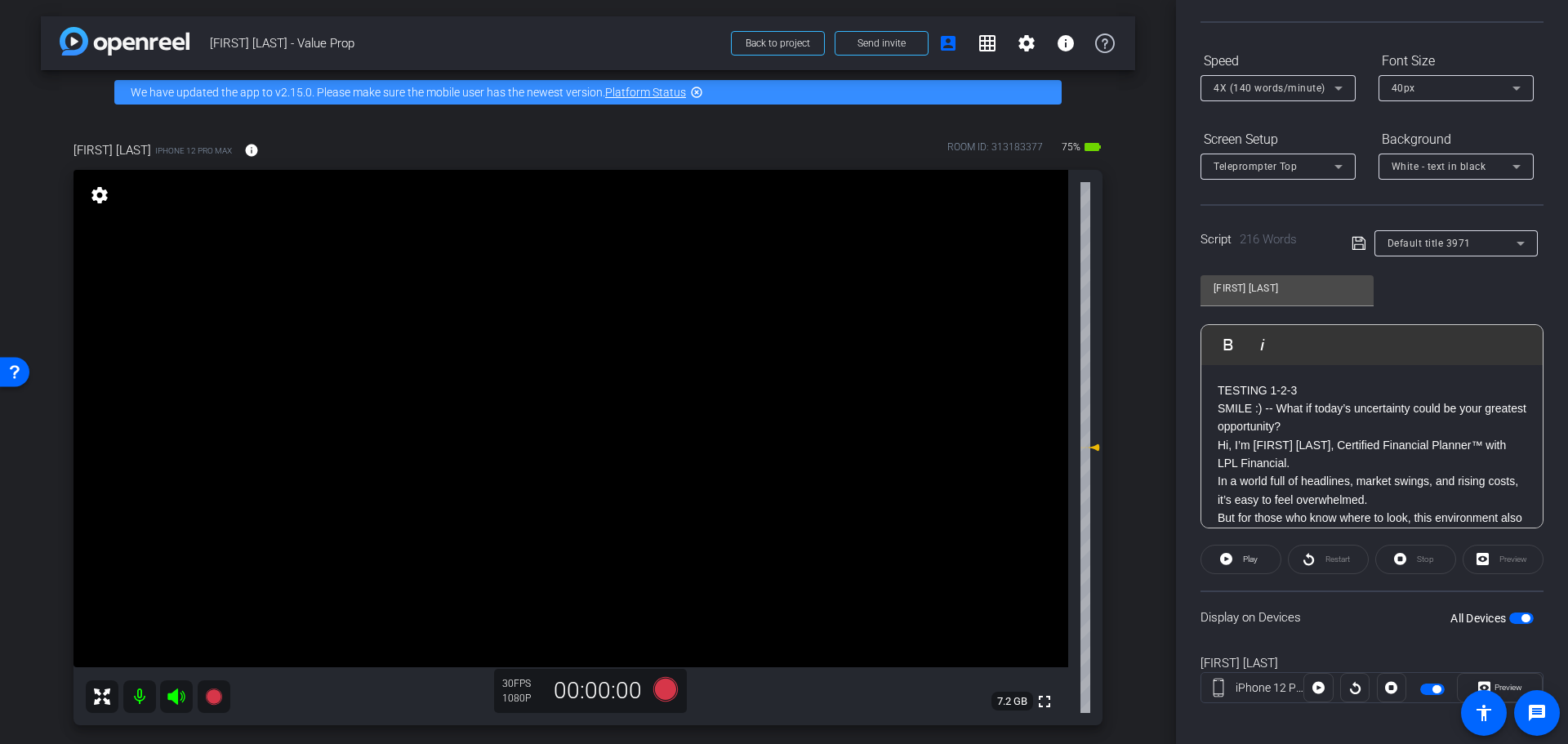 click at bounding box center (1521, 618) 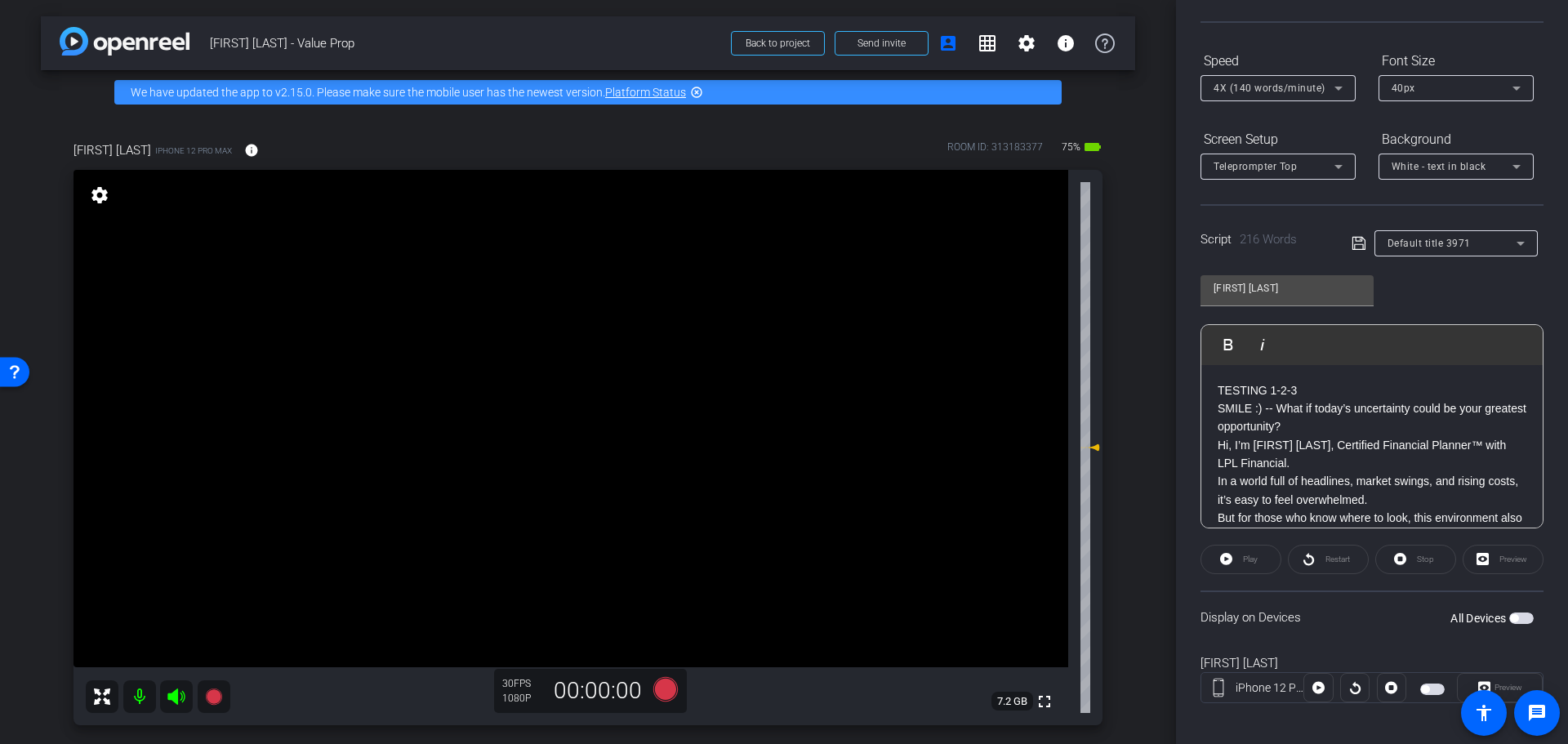 drag, startPoint x: 1523, startPoint y: 617, endPoint x: 1531, endPoint y: 620, distance: 8.544004 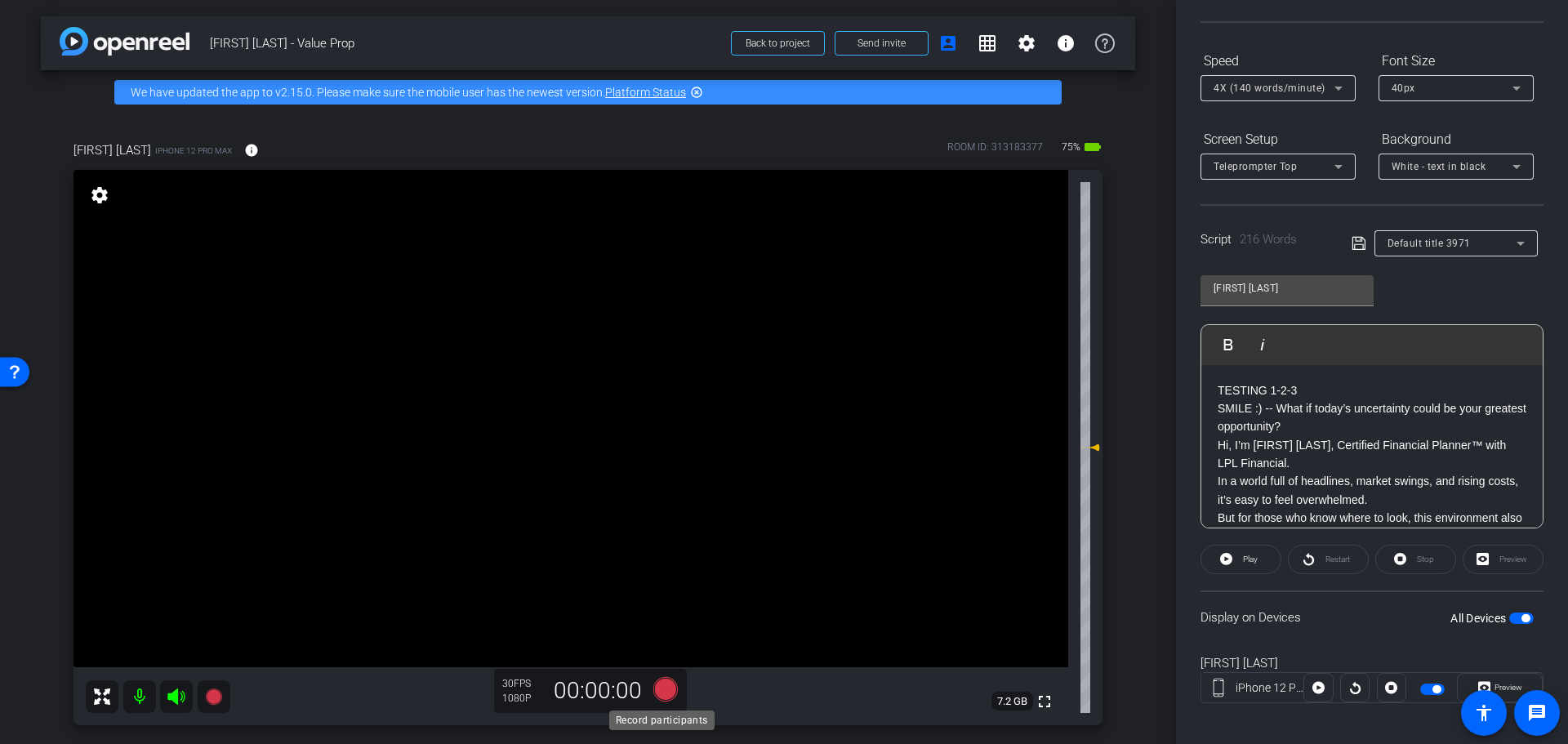 click 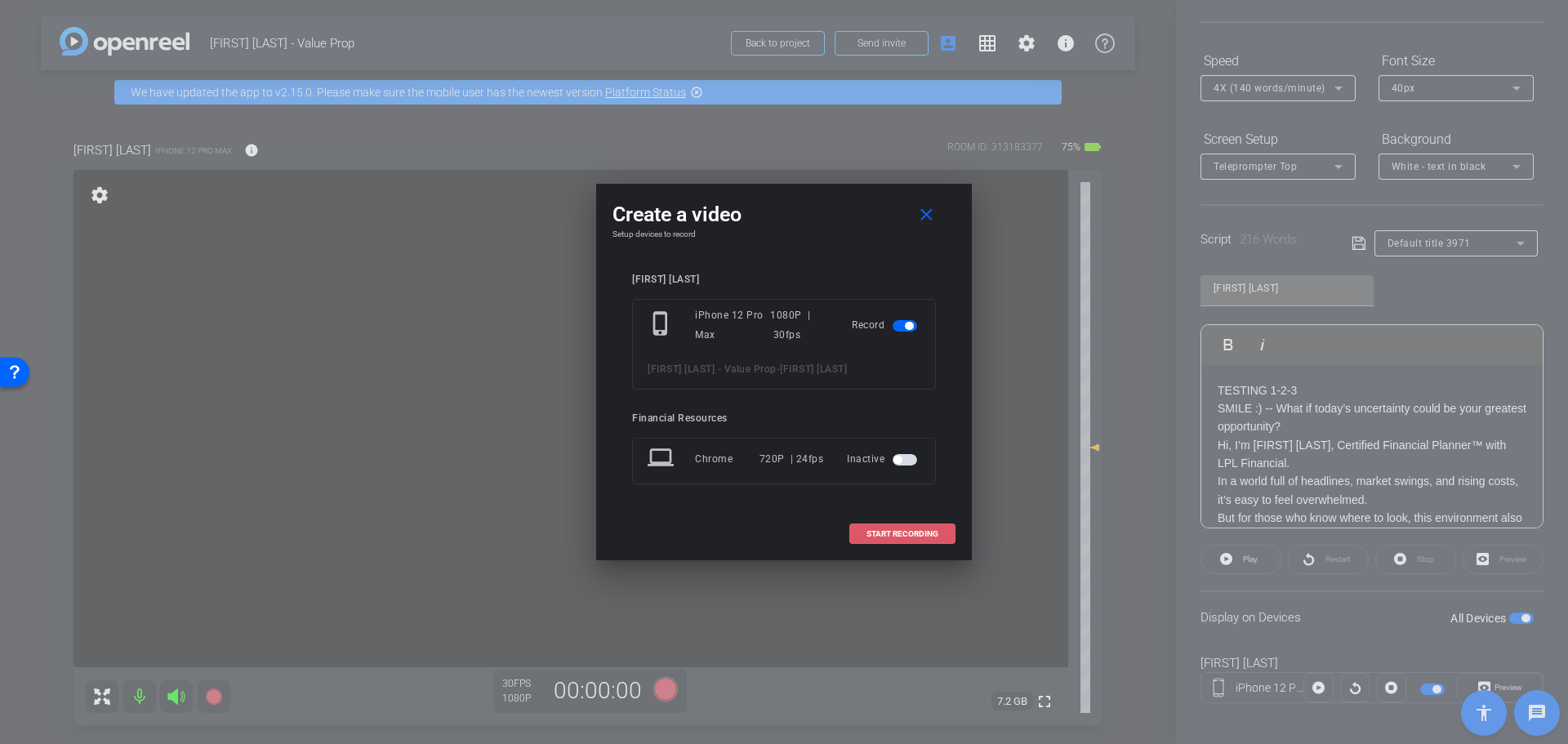 click on "START RECORDING" at bounding box center [902, 534] 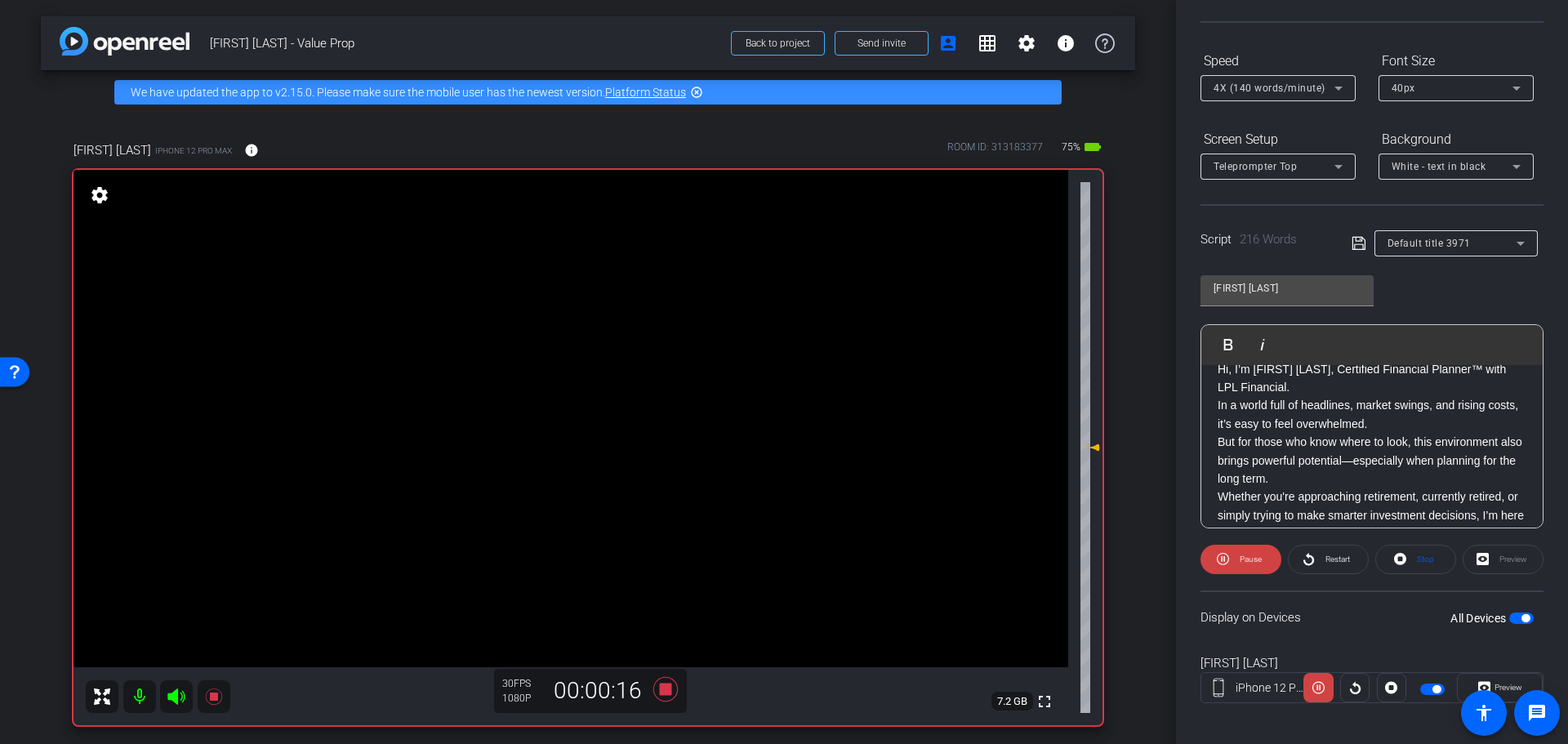 scroll, scrollTop: 89, scrollLeft: 0, axis: vertical 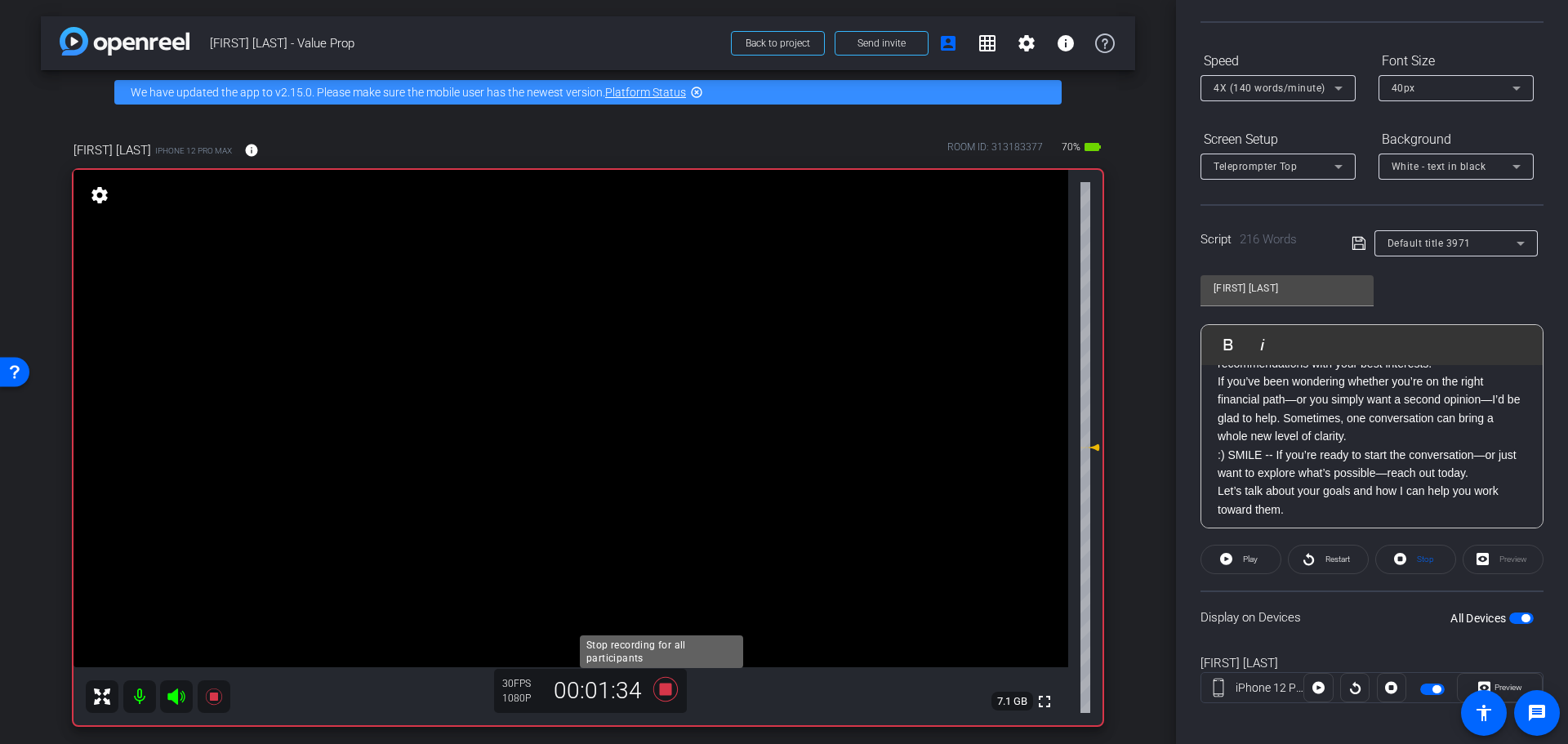 click 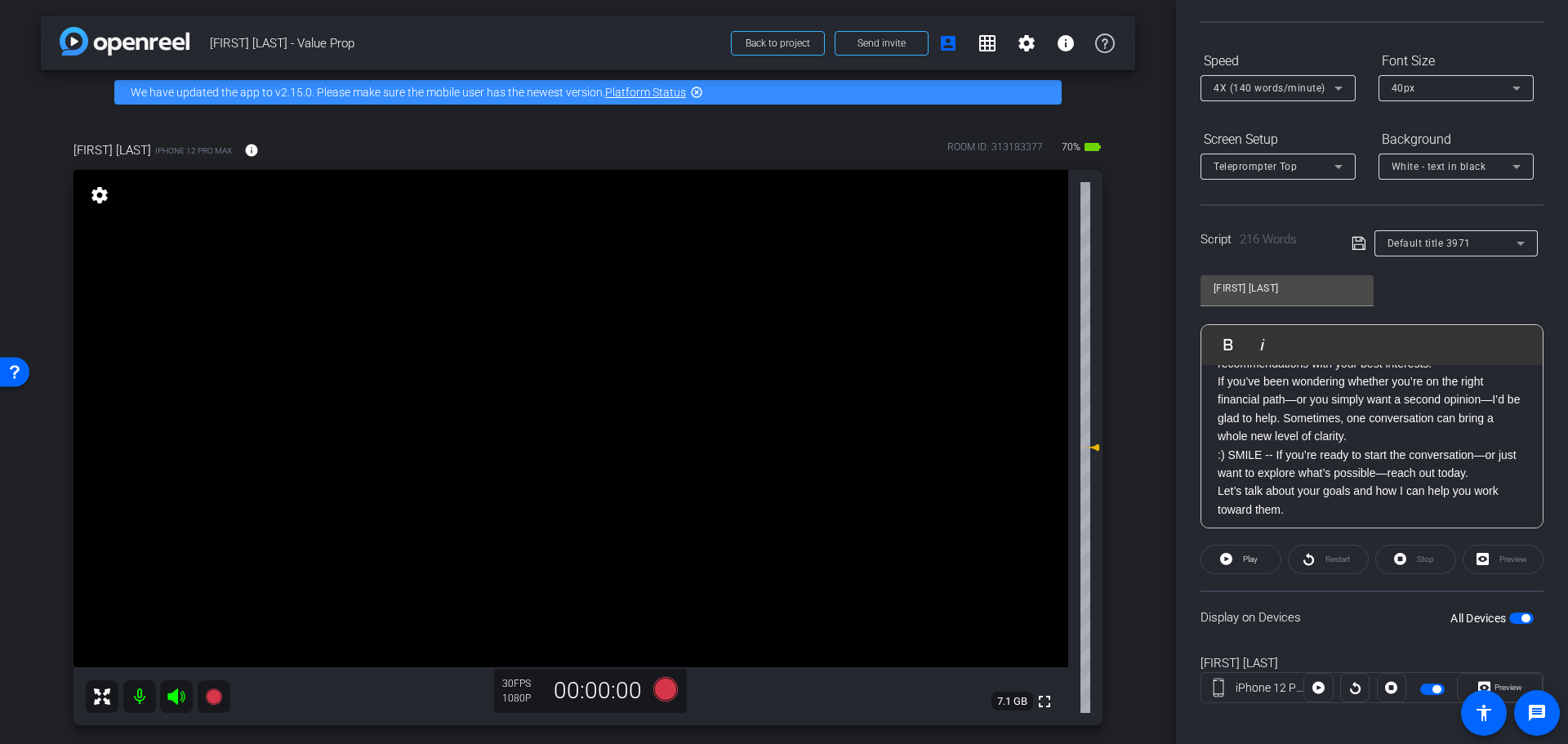 scroll, scrollTop: 417, scrollLeft: 0, axis: vertical 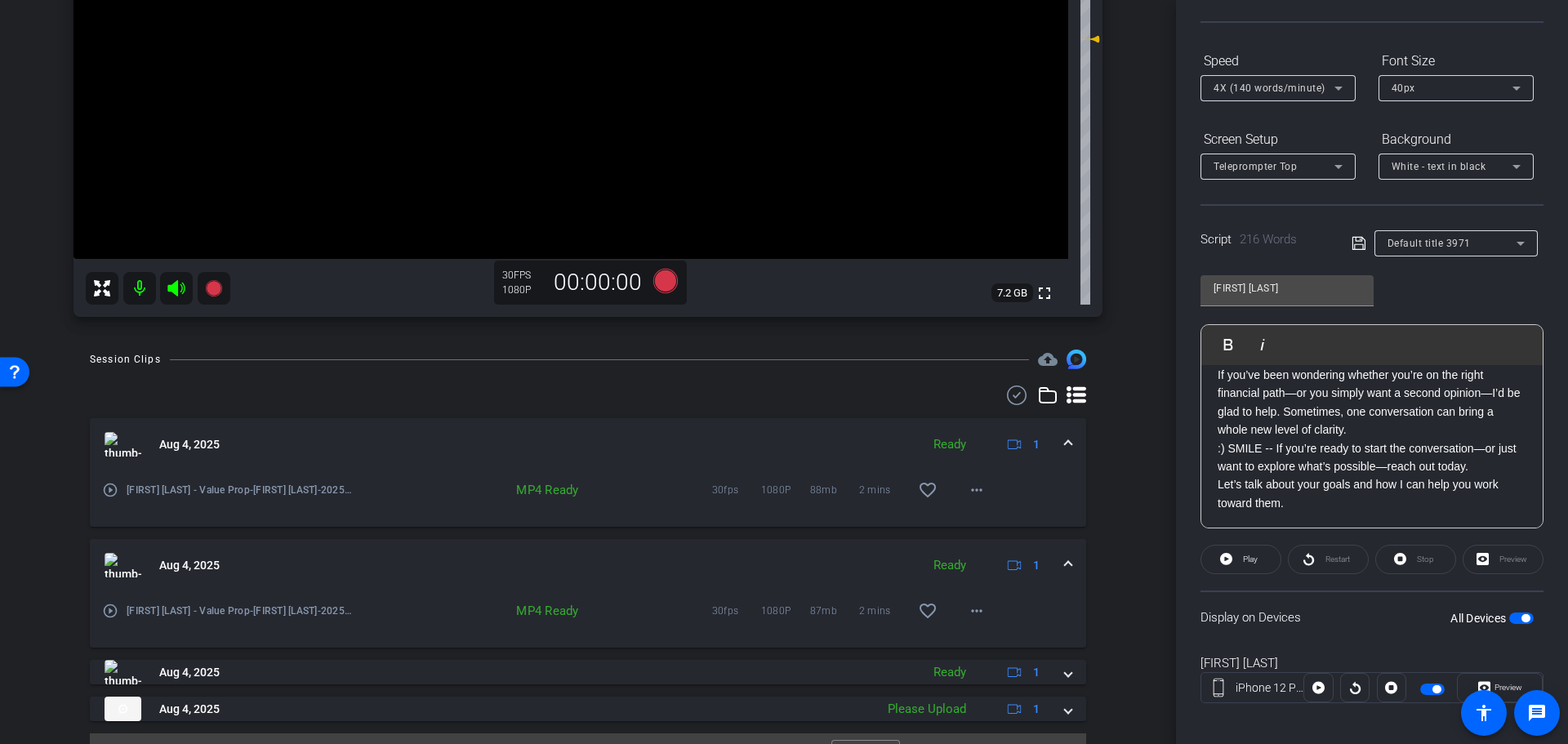 click on "play_circle_outline" at bounding box center (110, 490) 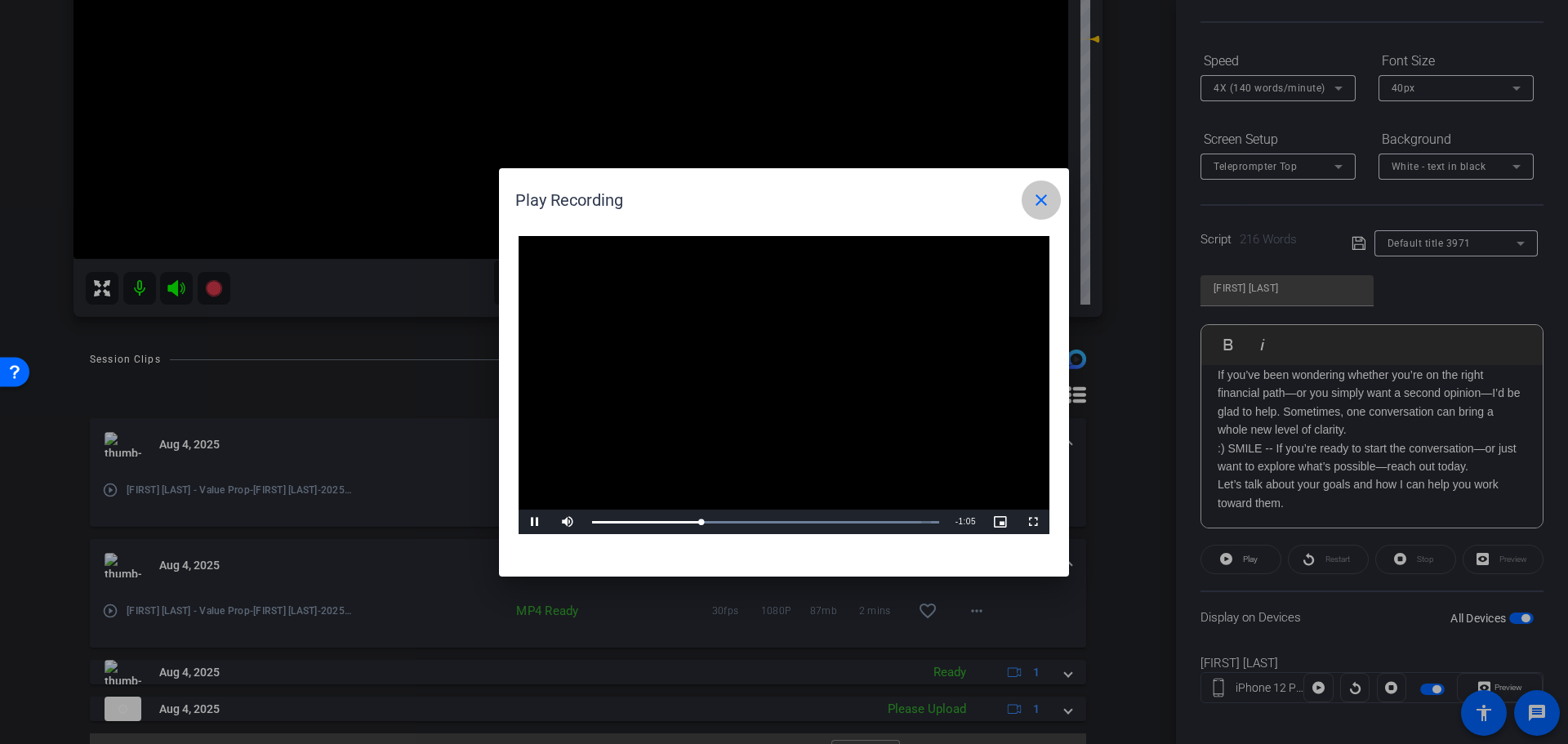 click on "close" at bounding box center (1041, 200) 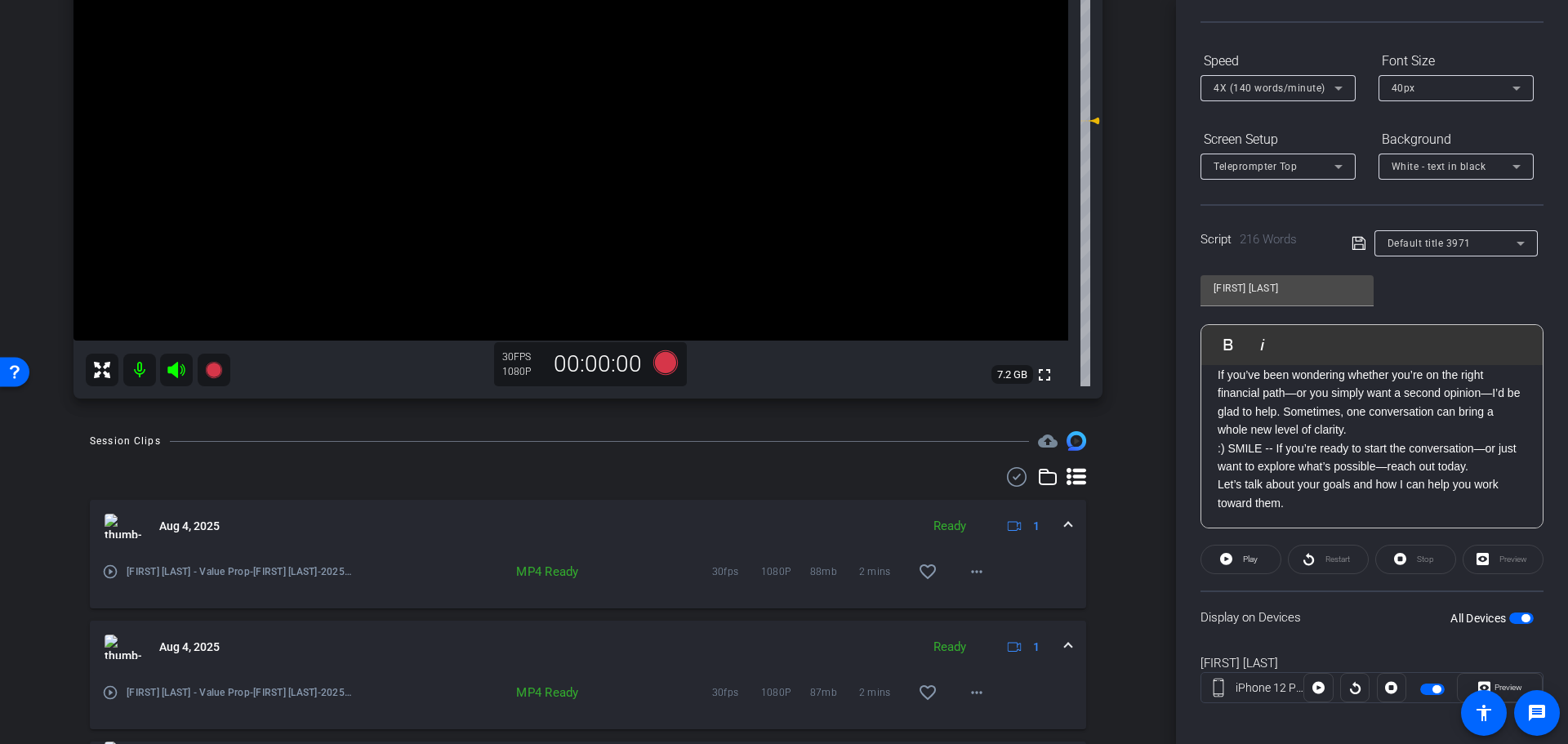 scroll, scrollTop: 245, scrollLeft: 0, axis: vertical 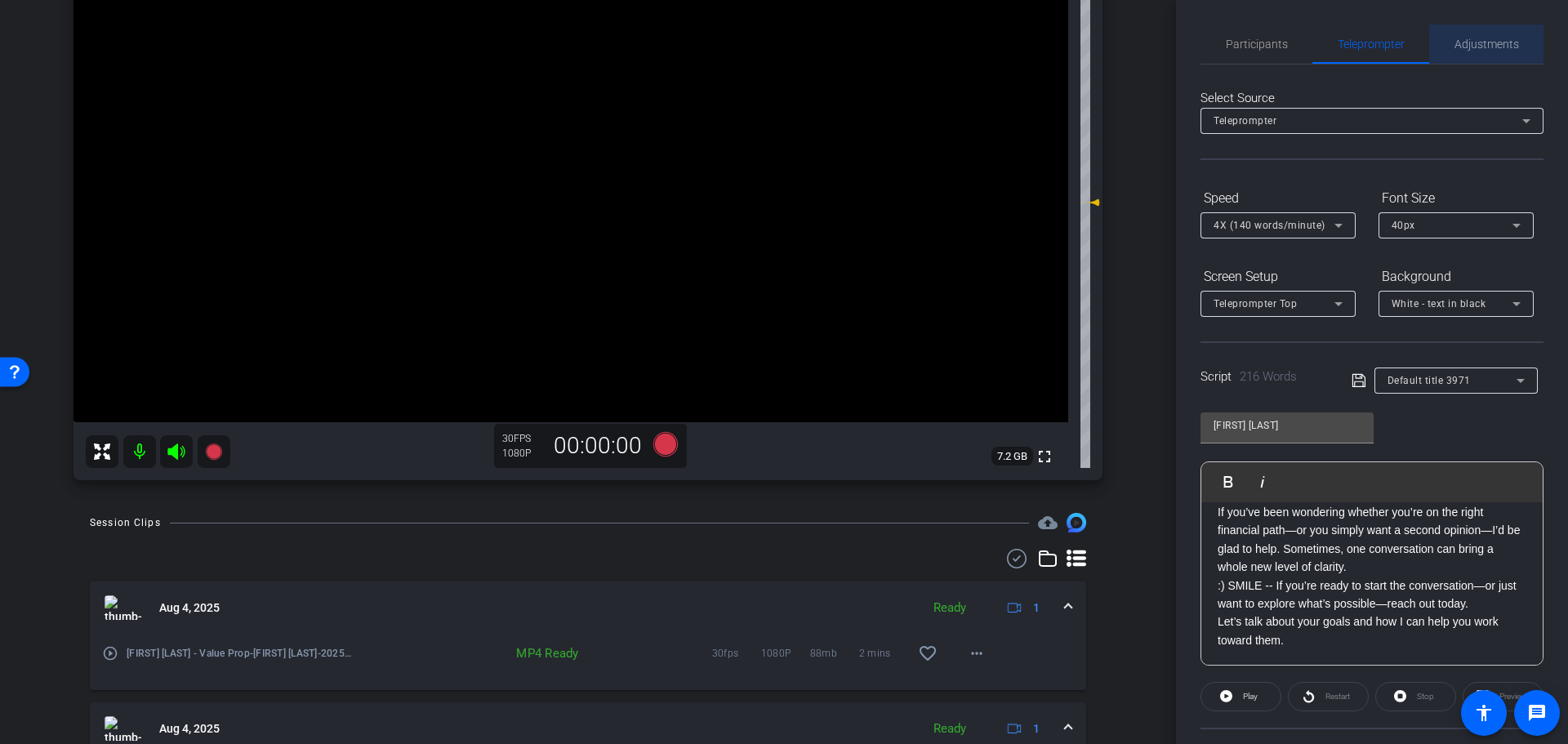 click on "Adjustments" at bounding box center [1486, 44] 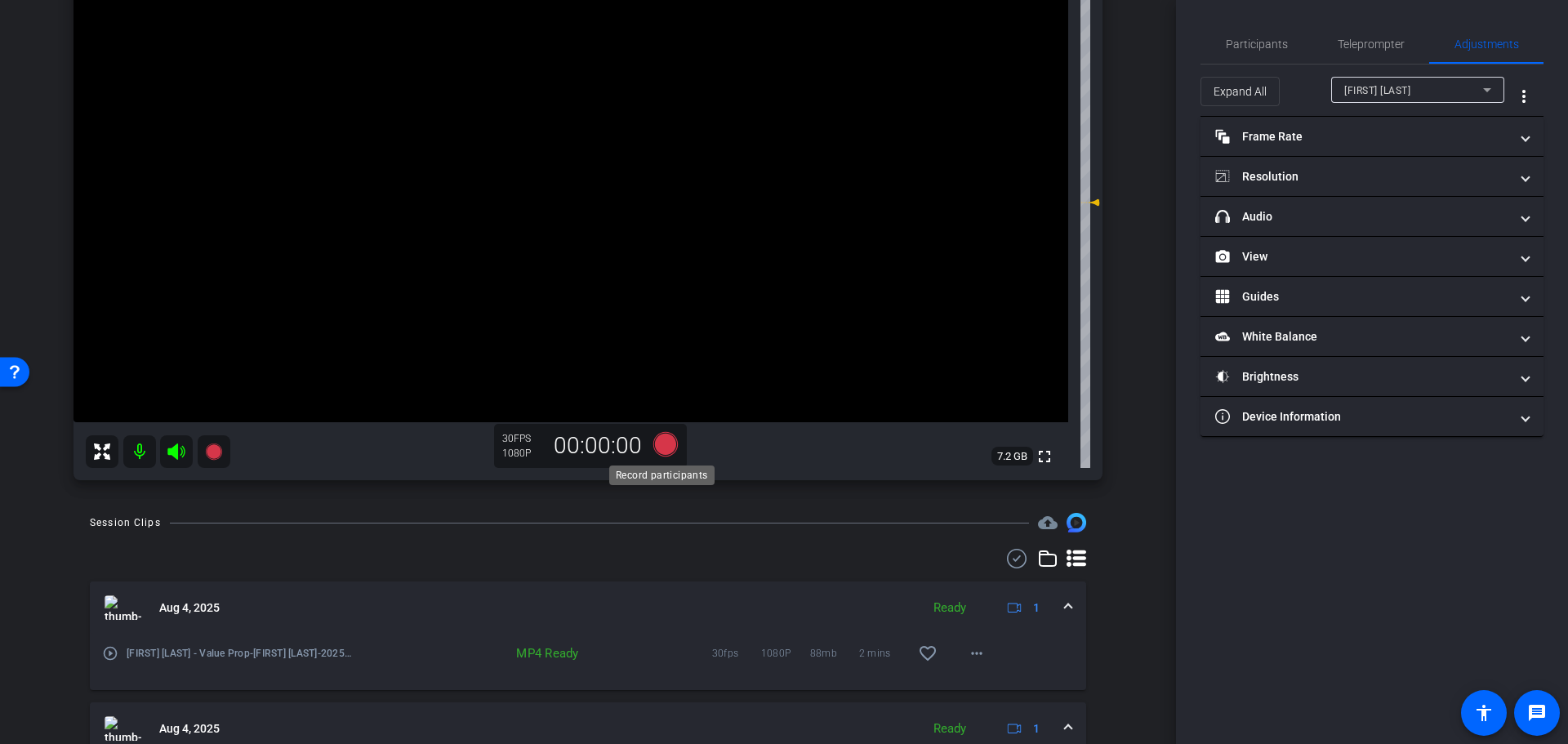 click 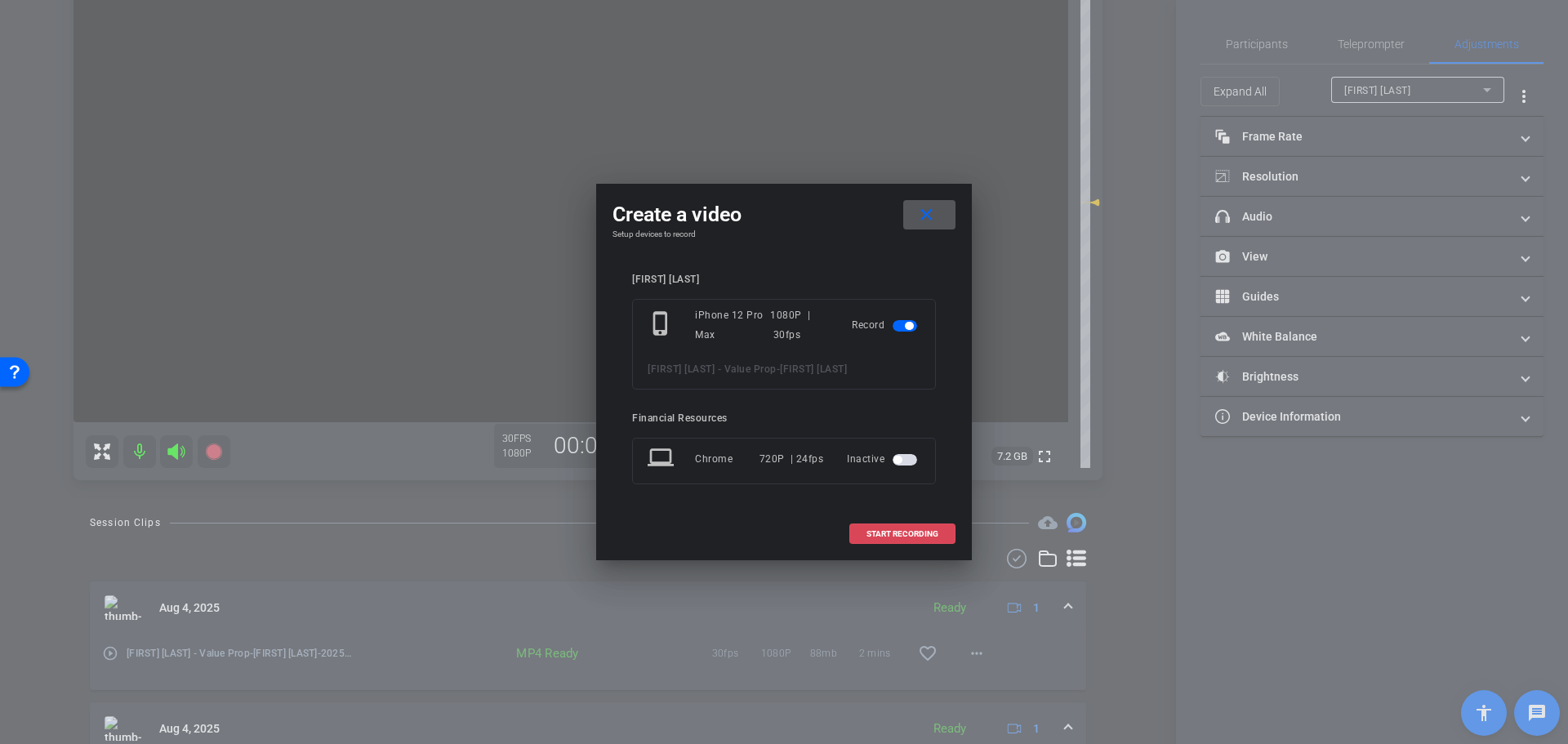 click on "START RECORDING" at bounding box center (902, 534) 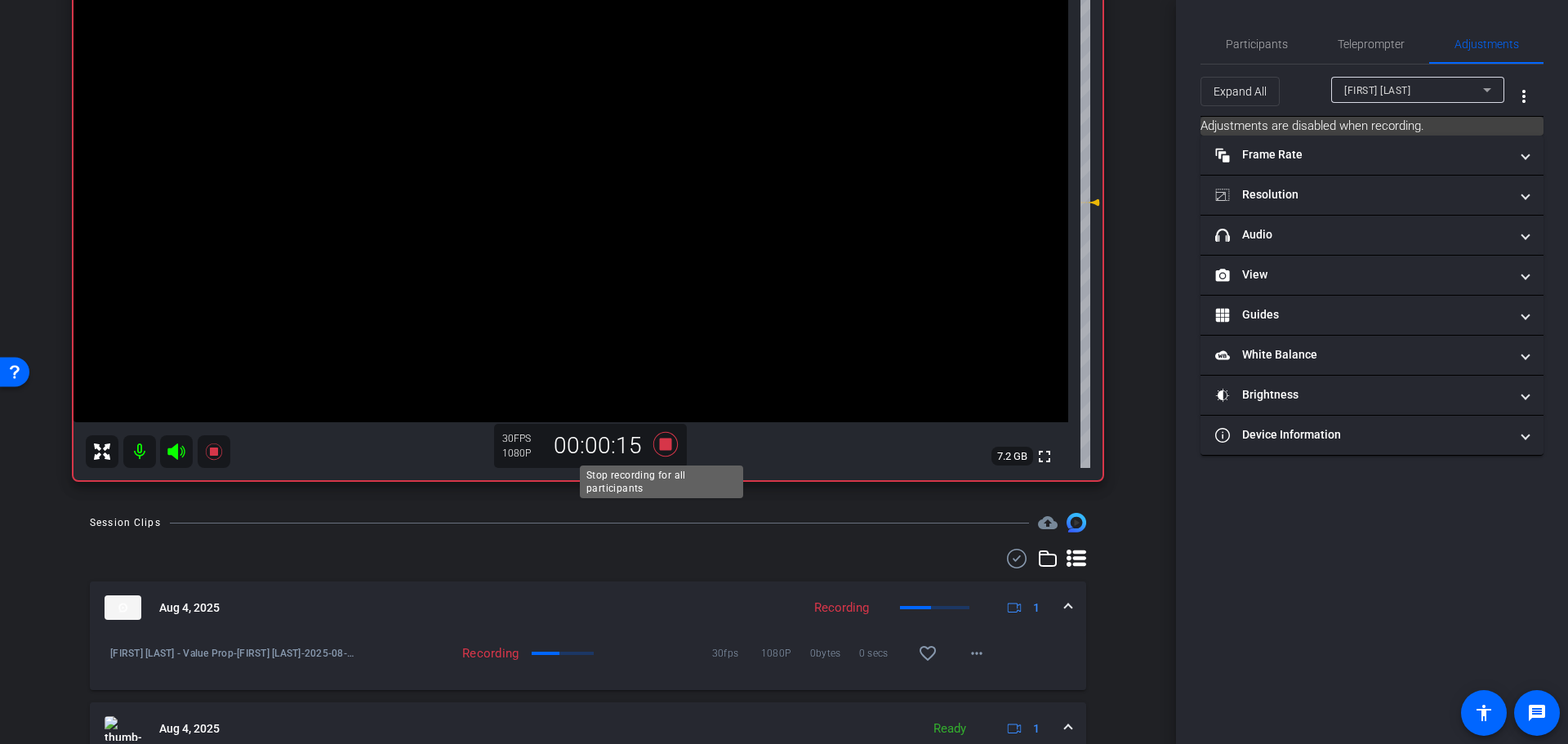 click 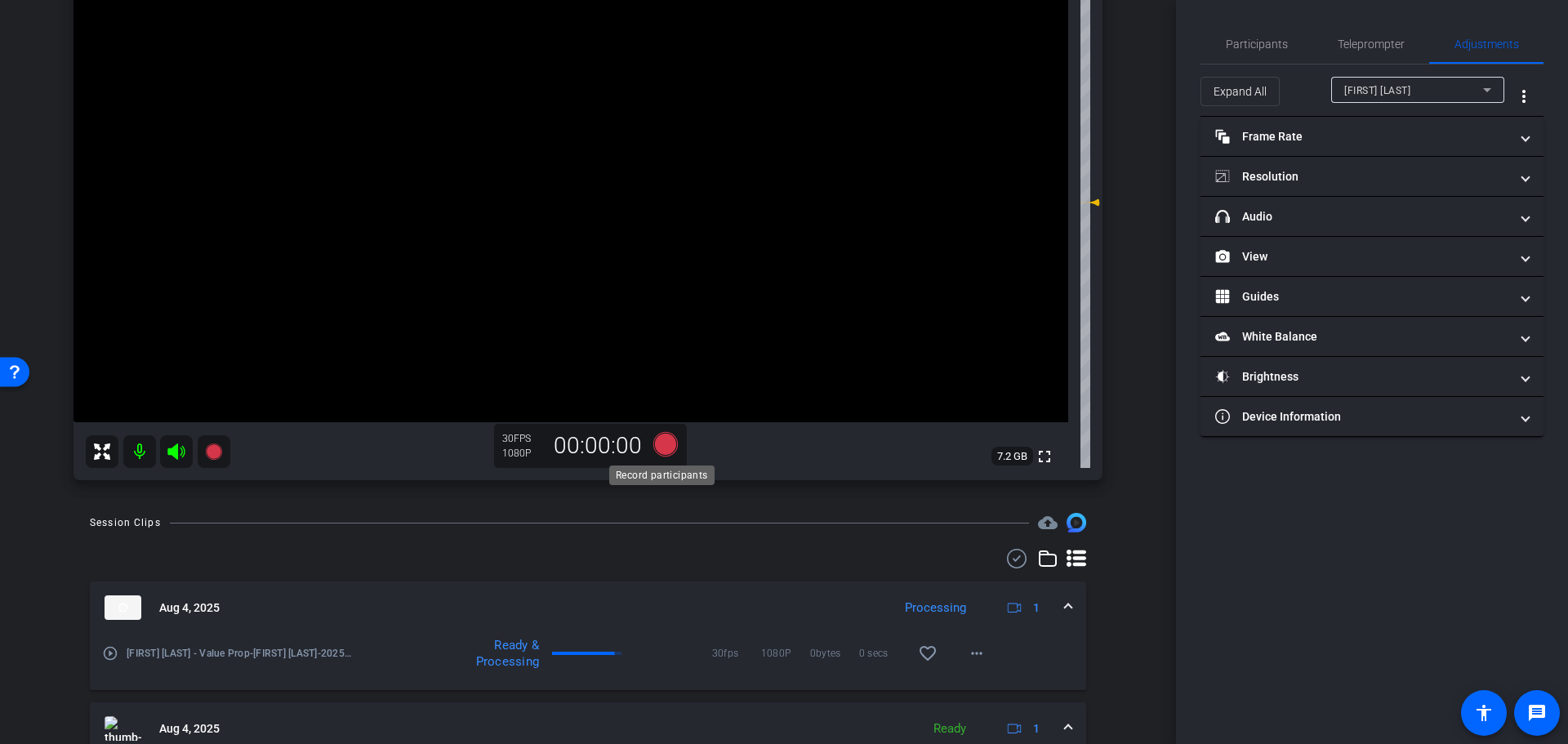 click 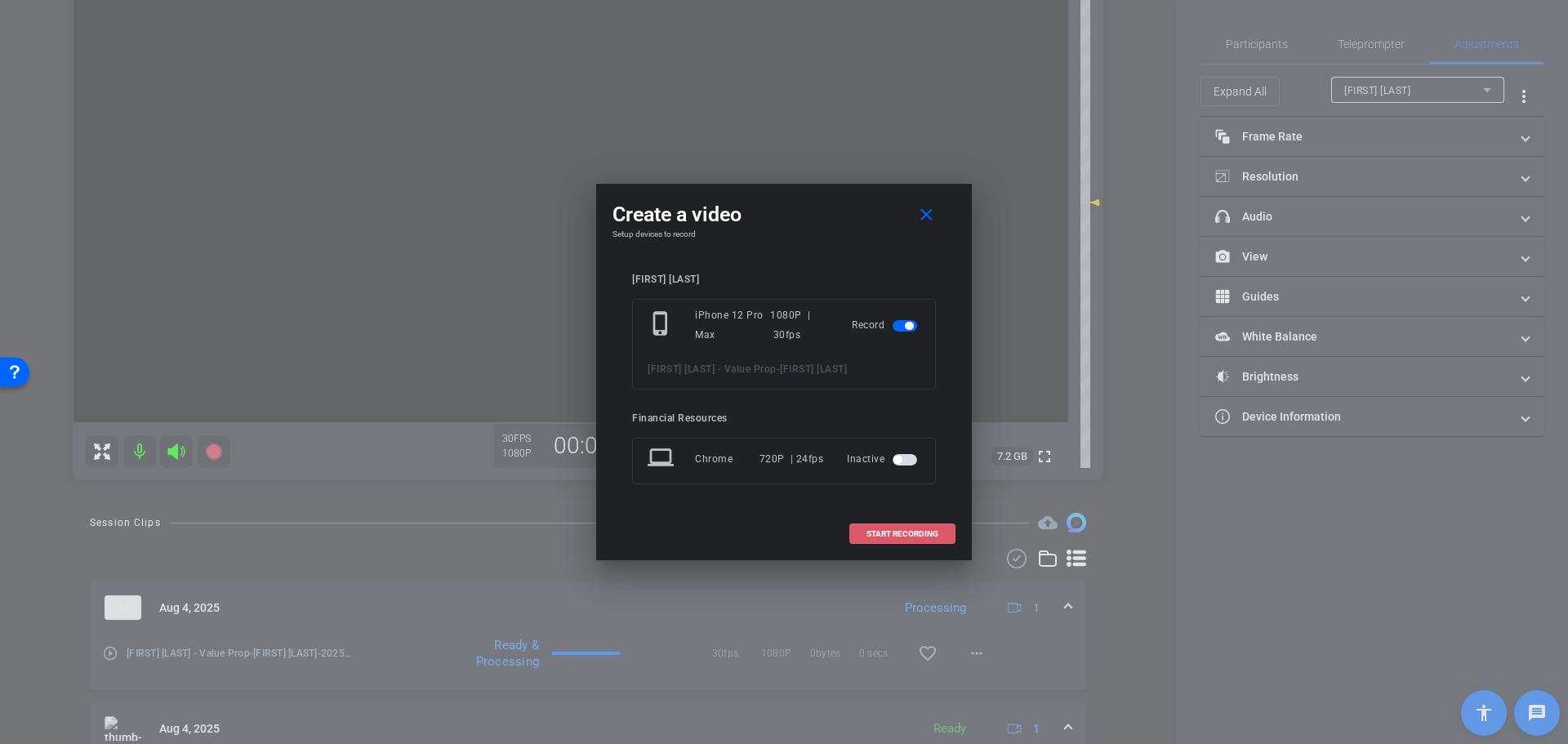 click on "START RECORDING" at bounding box center (902, 534) 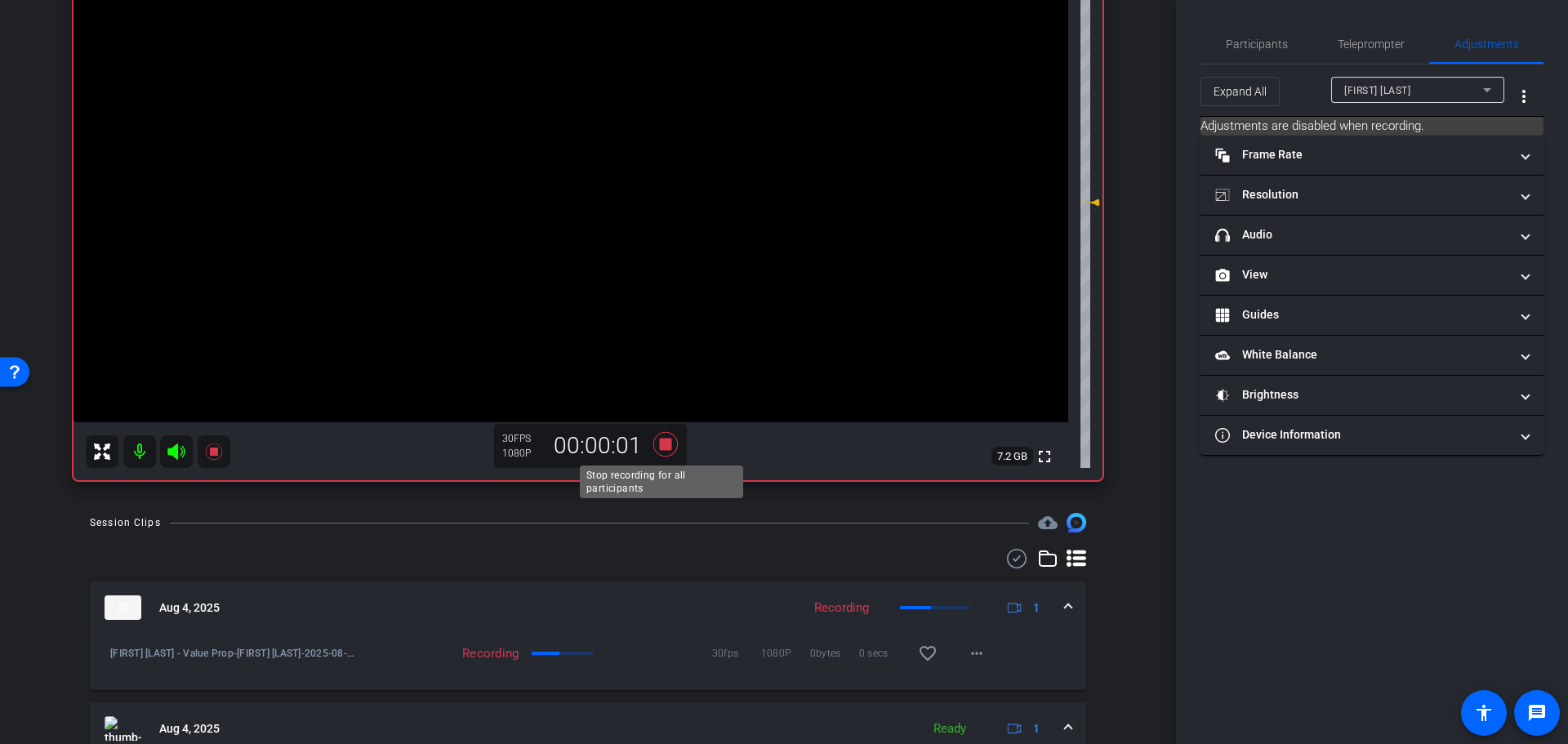 click 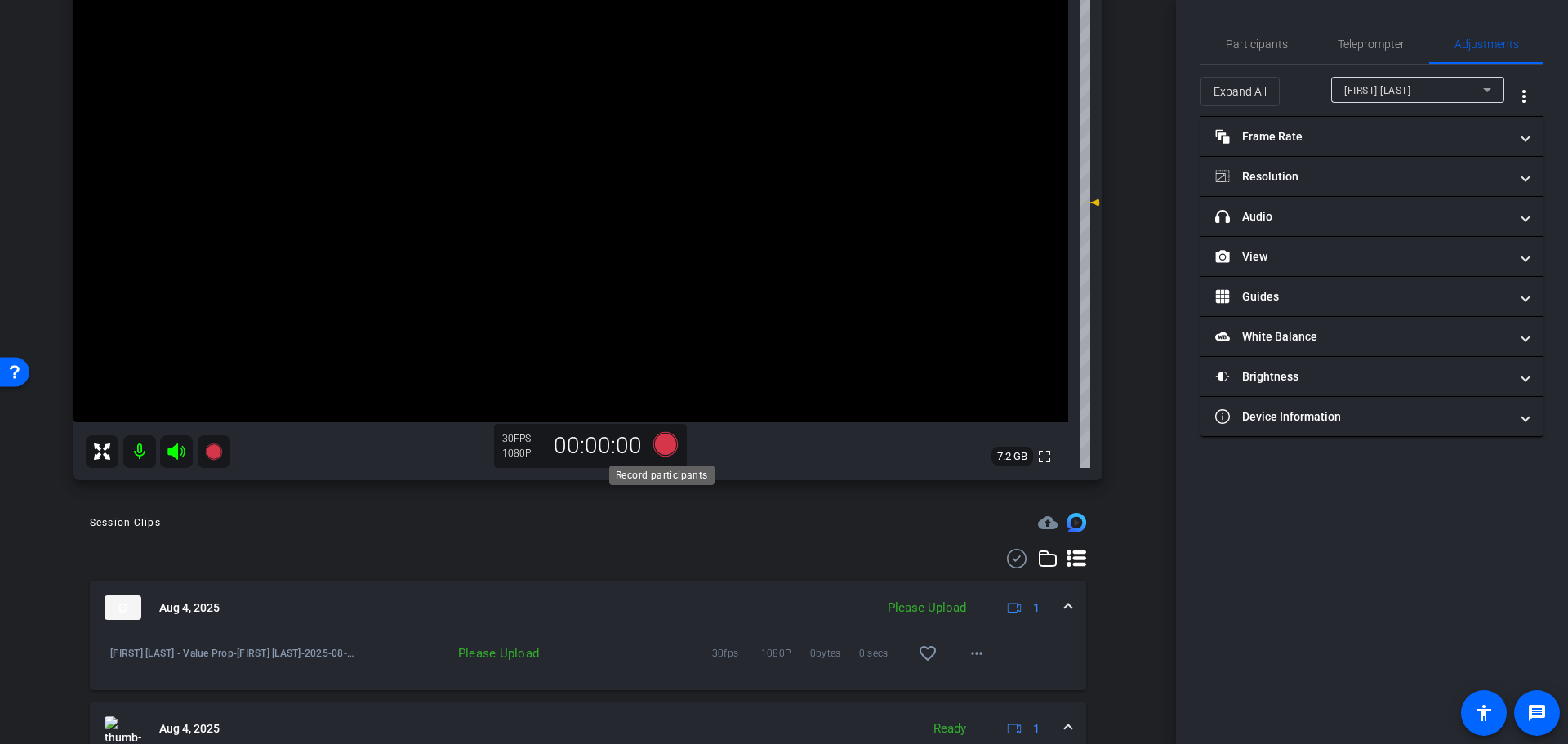 click 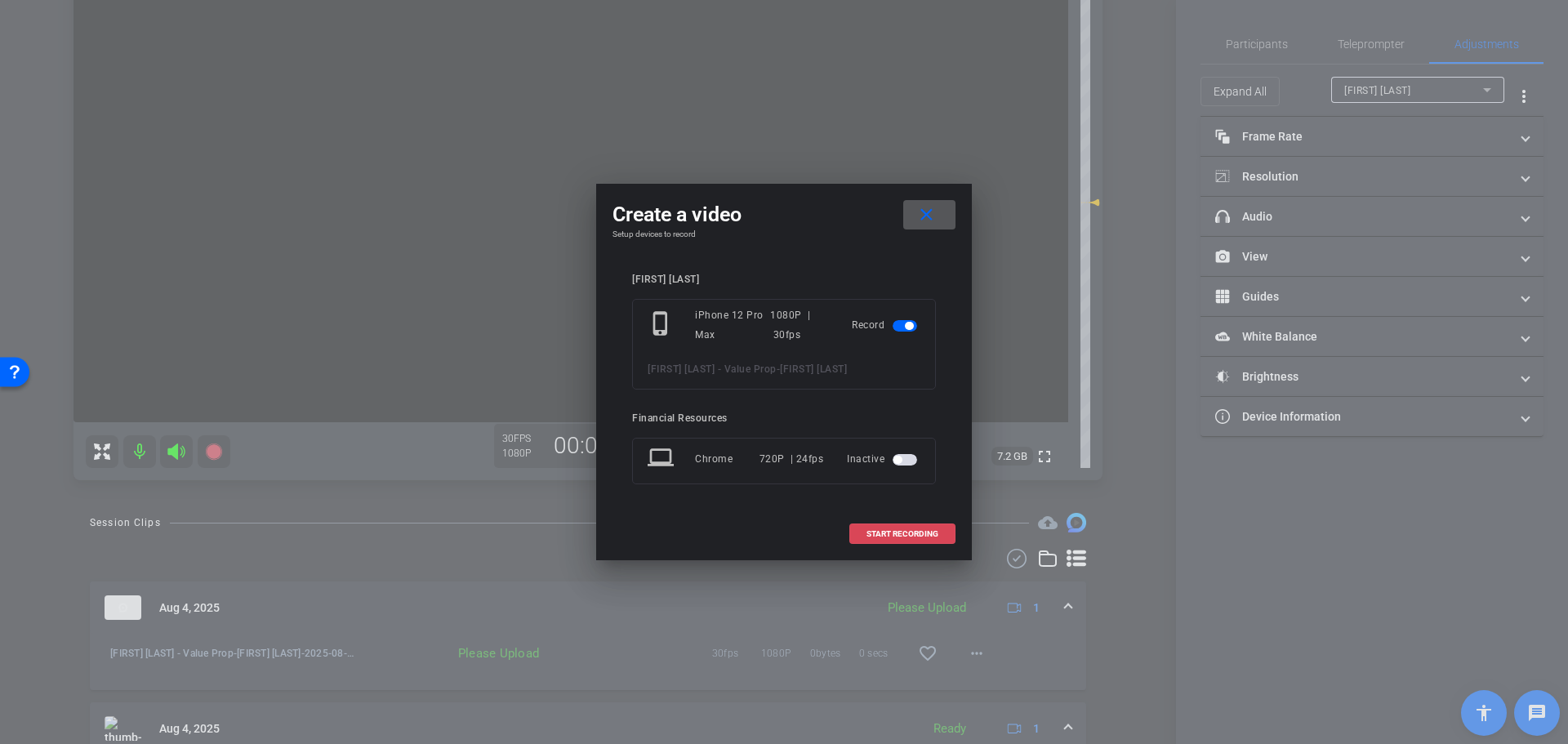 click on "START RECORDING" at bounding box center (902, 534) 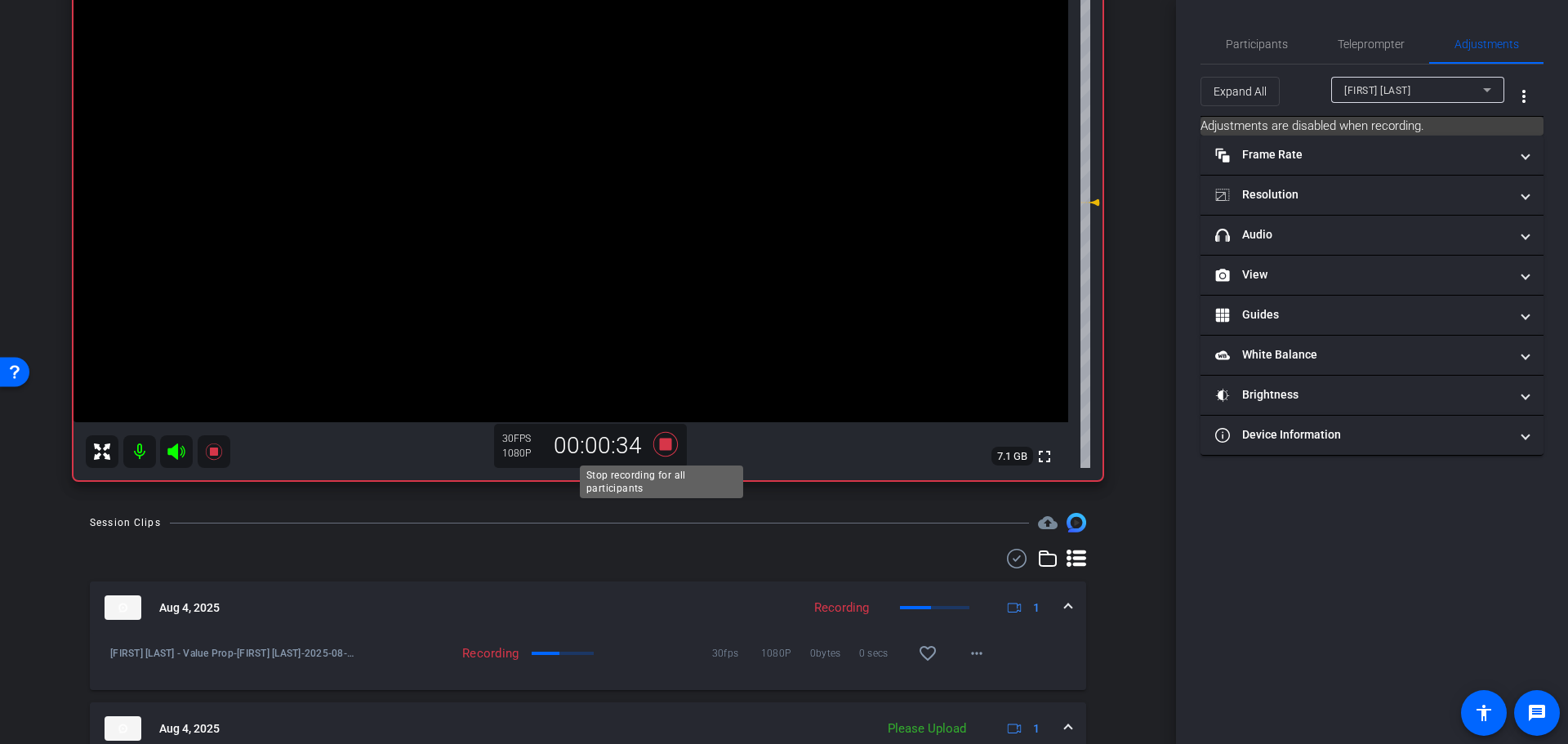 click 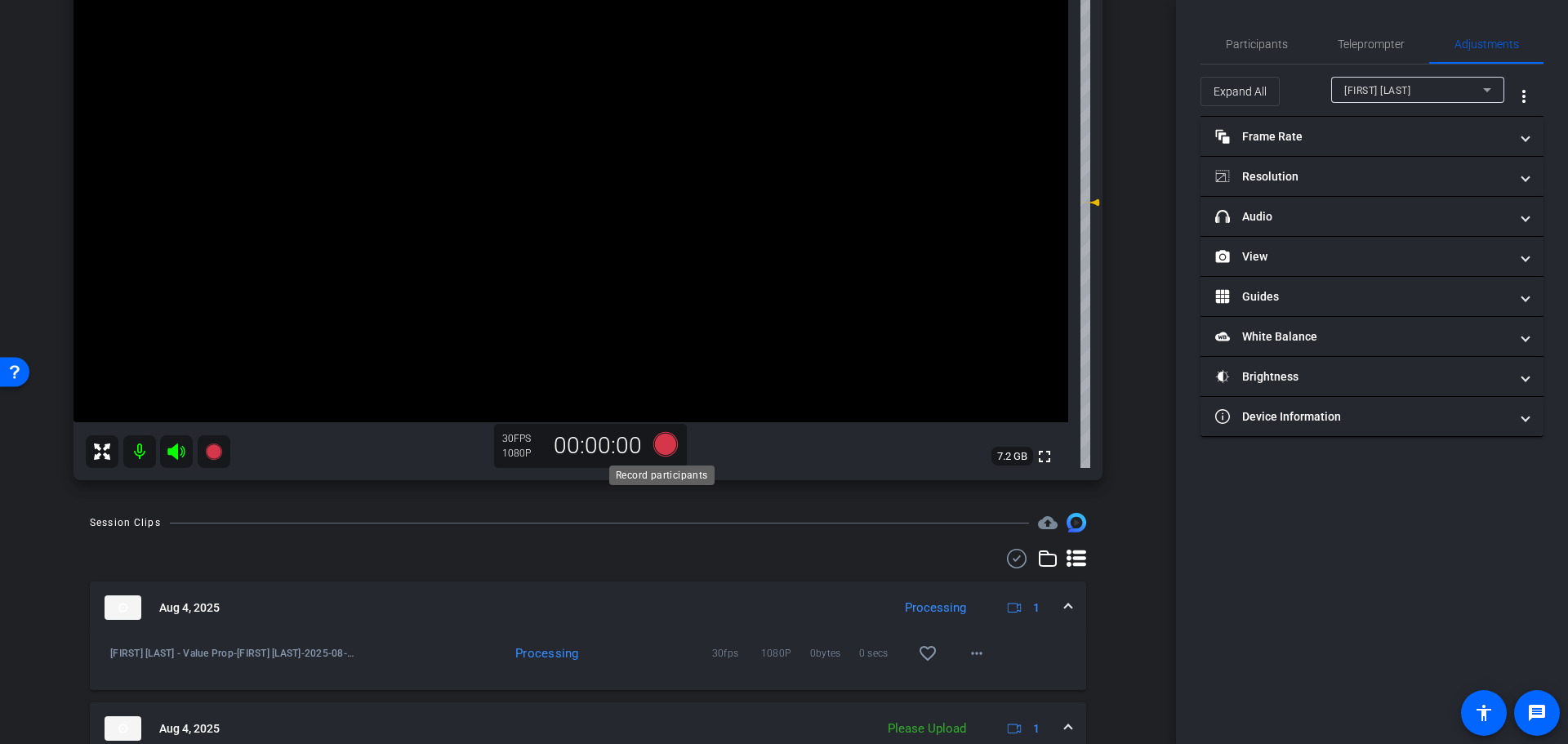 click 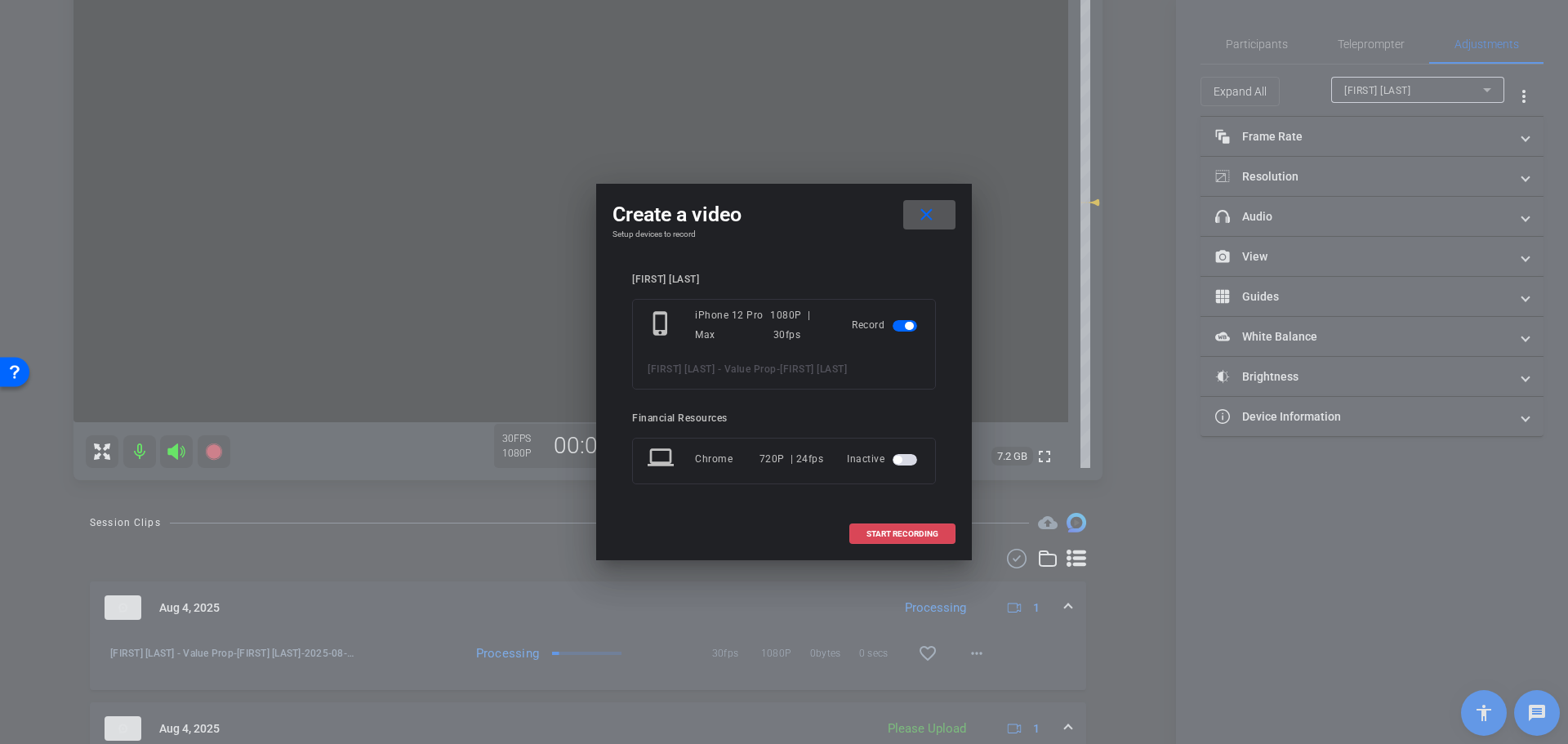 click on "START RECORDING" at bounding box center (902, 534) 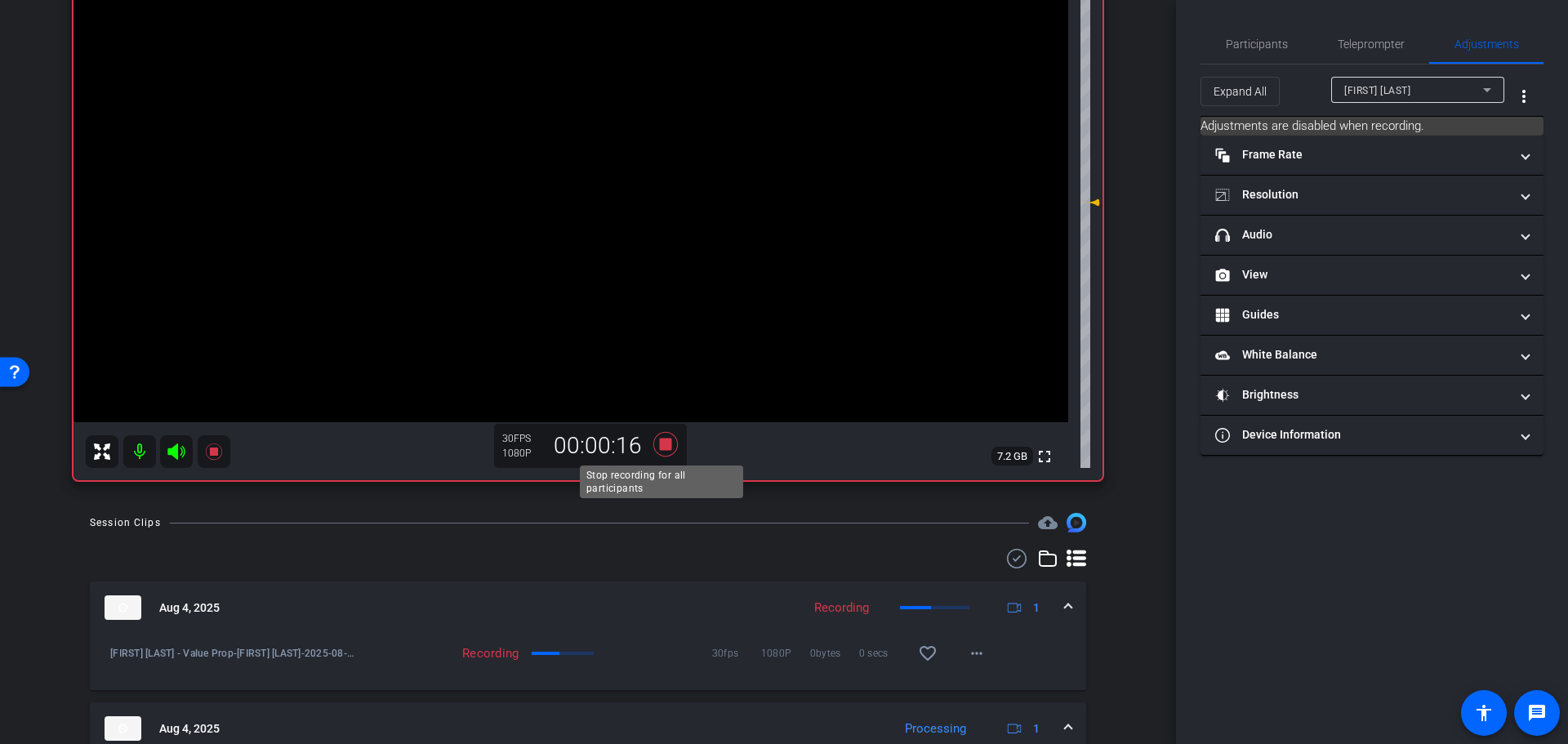click 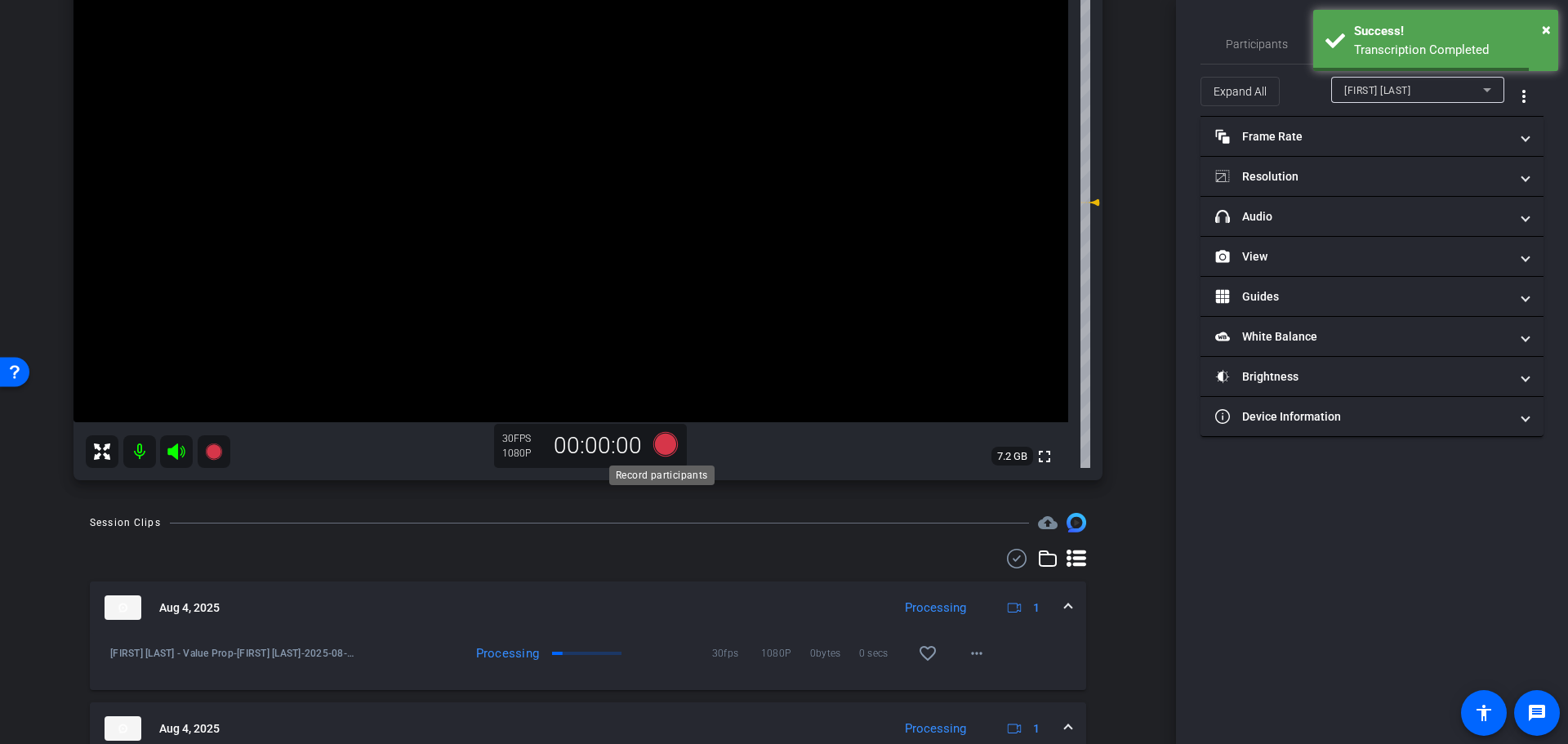 click 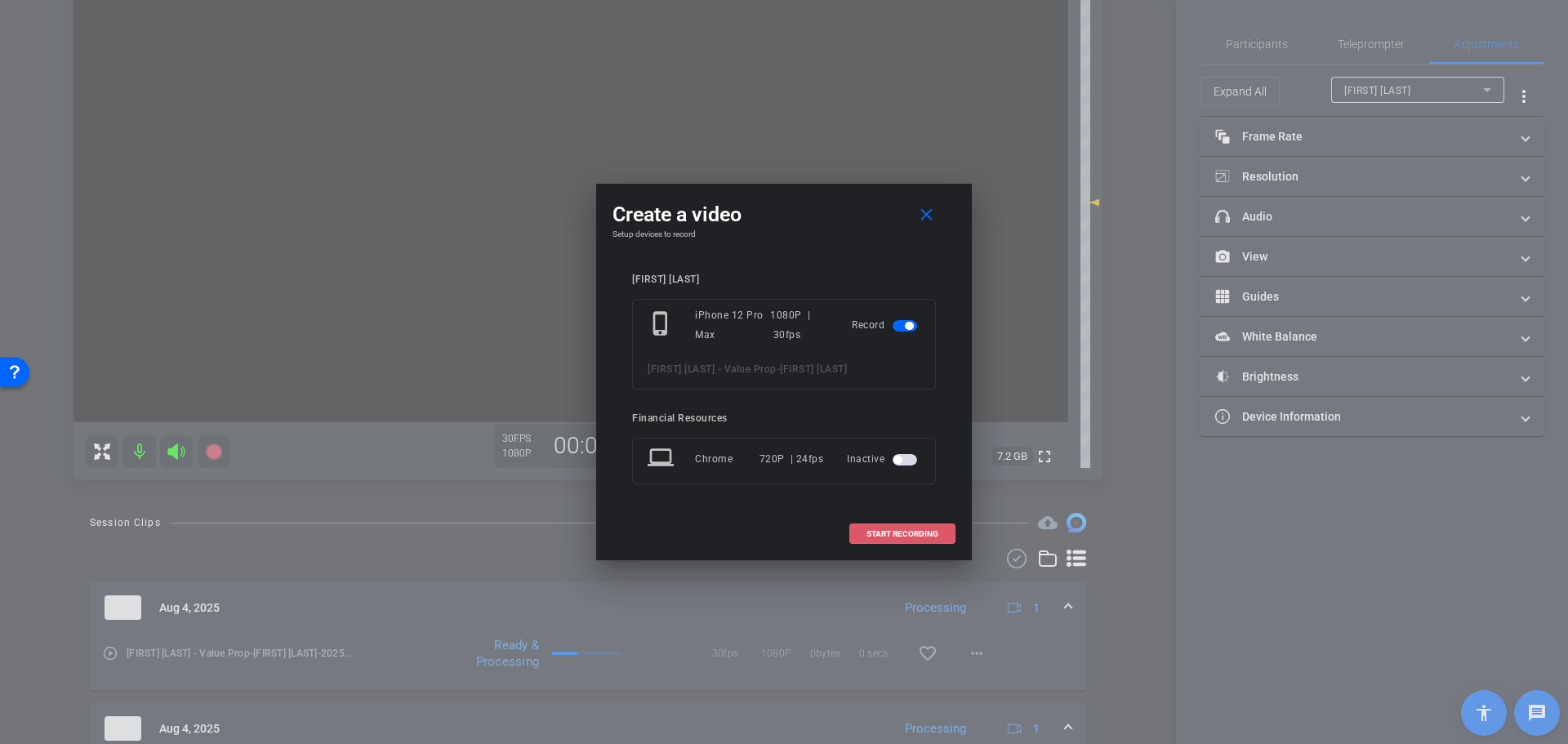 click on "START RECORDING" at bounding box center [902, 534] 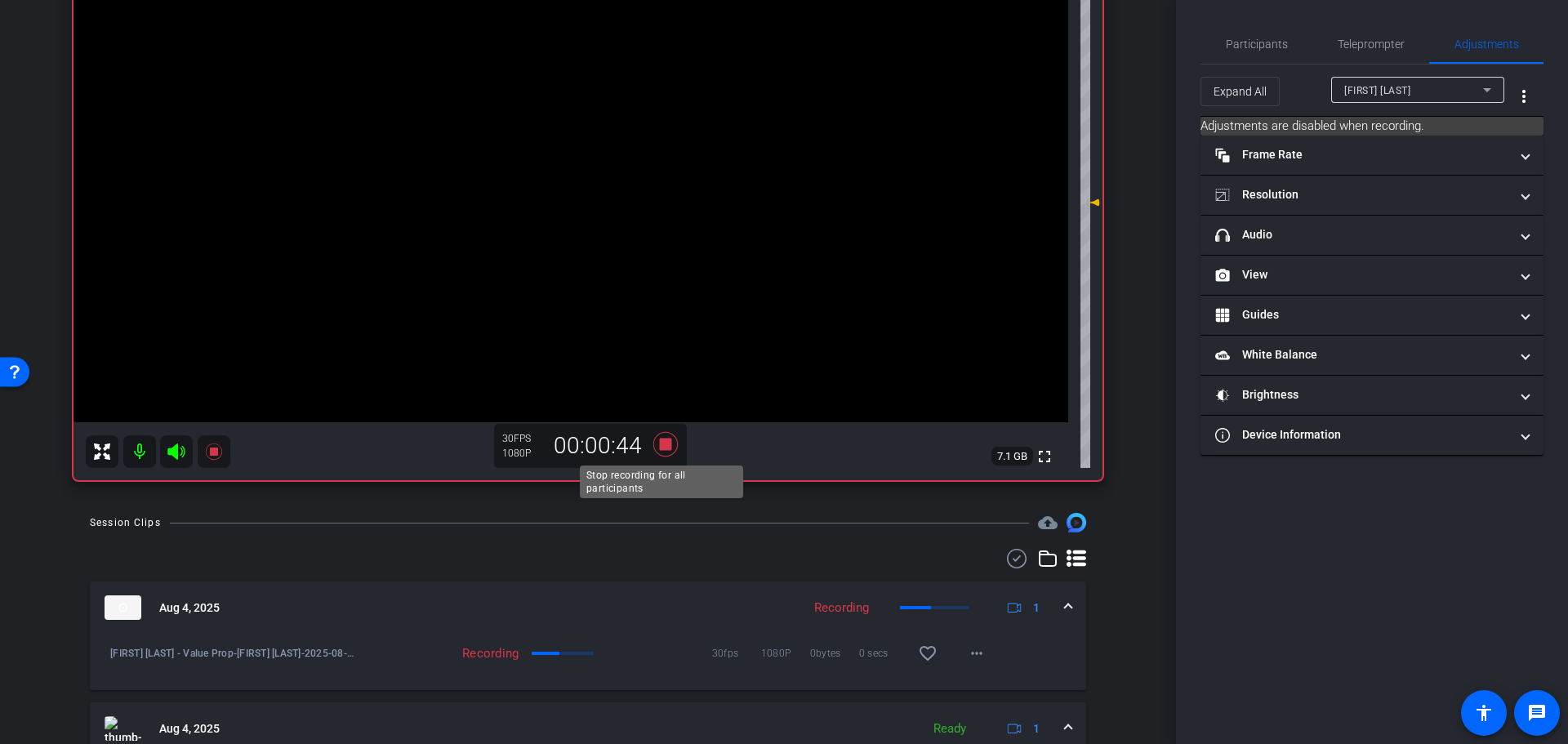 click 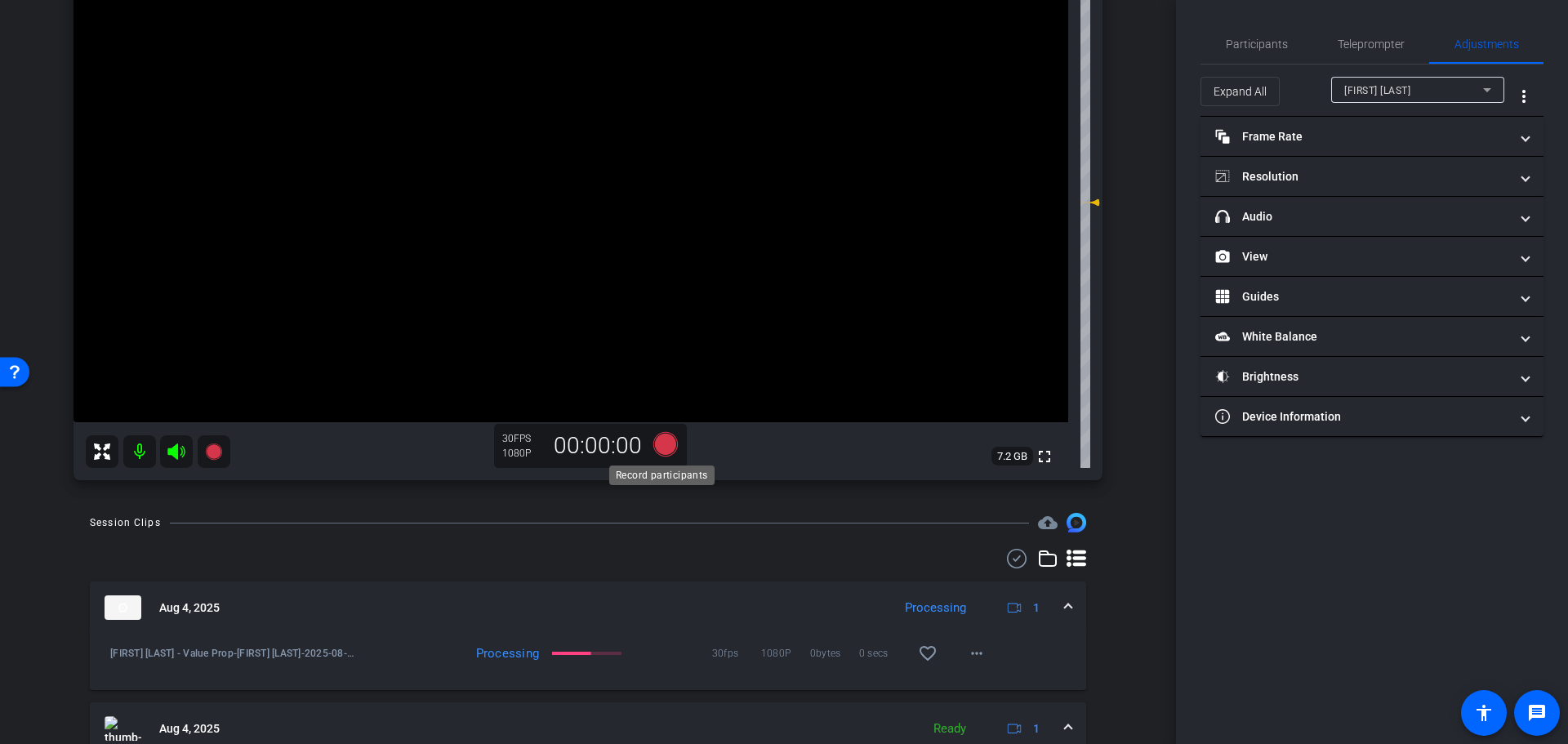 click 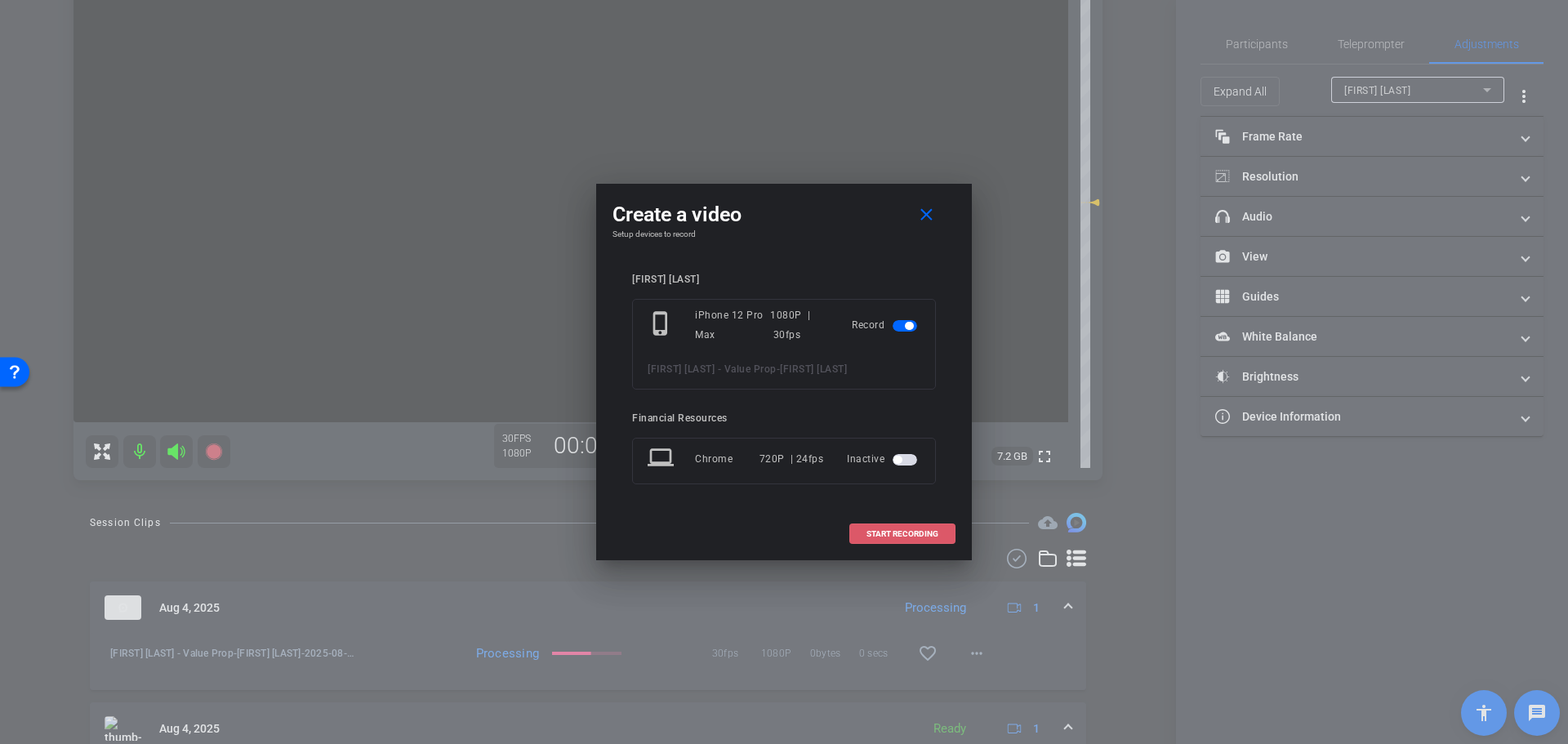 click at bounding box center [902, 534] 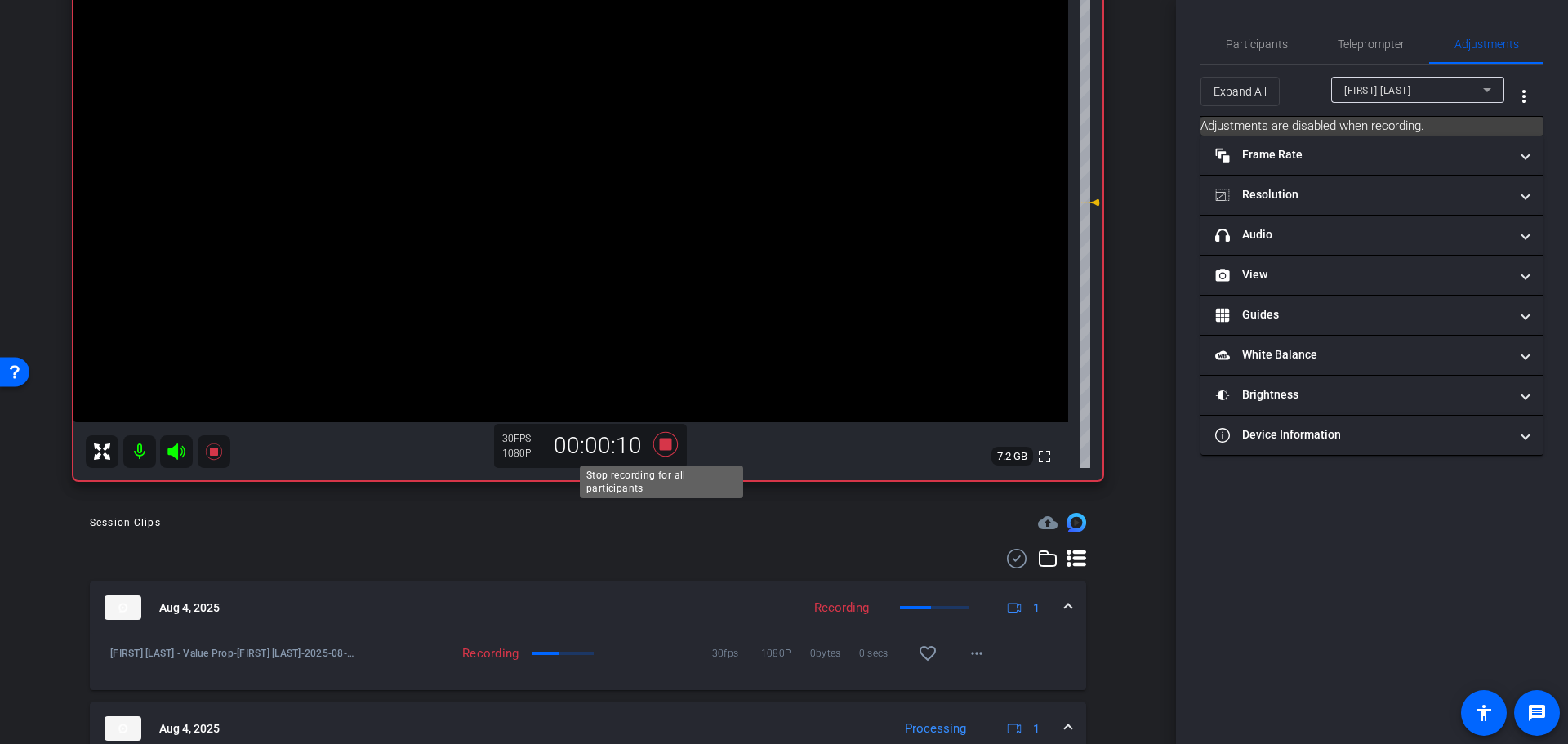 click 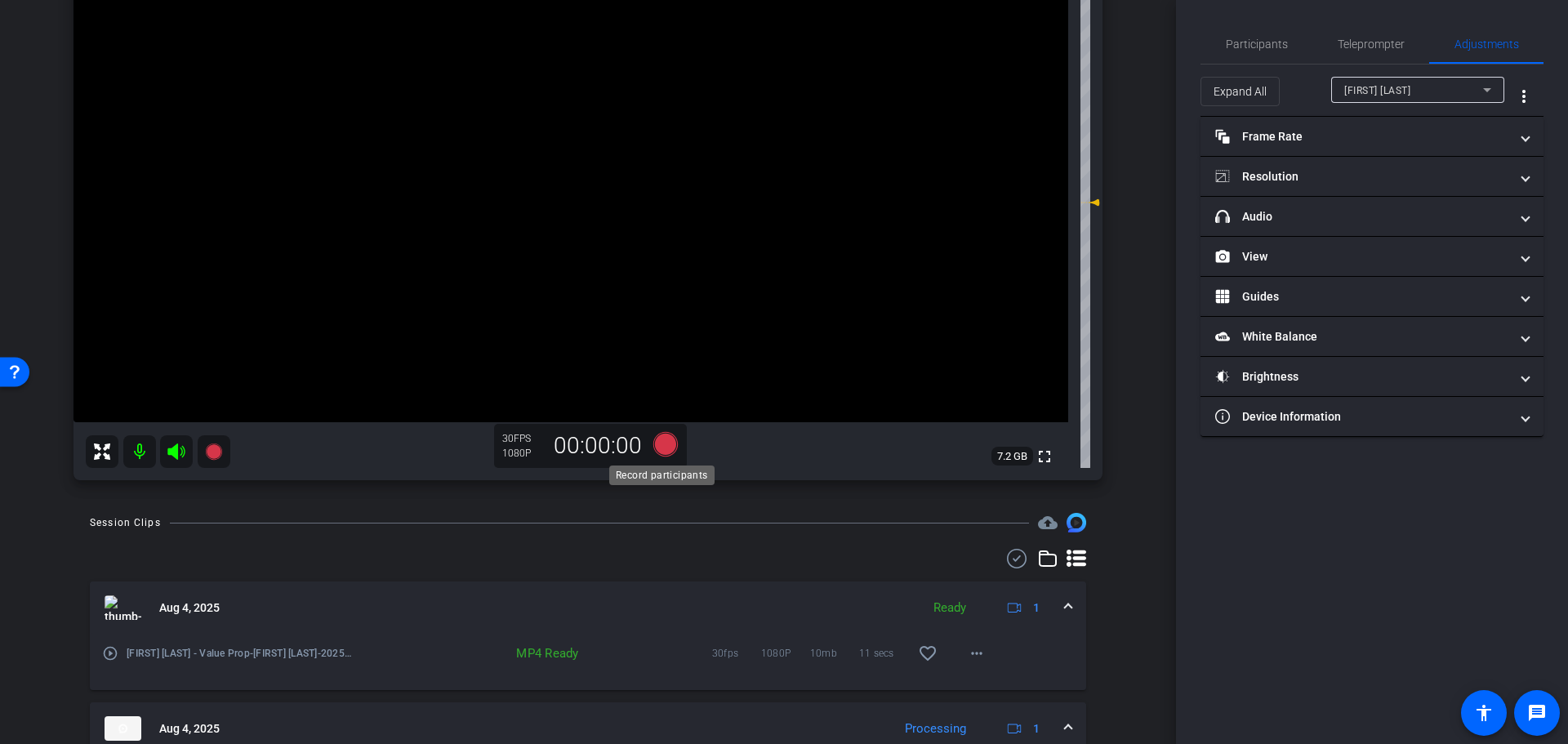 click 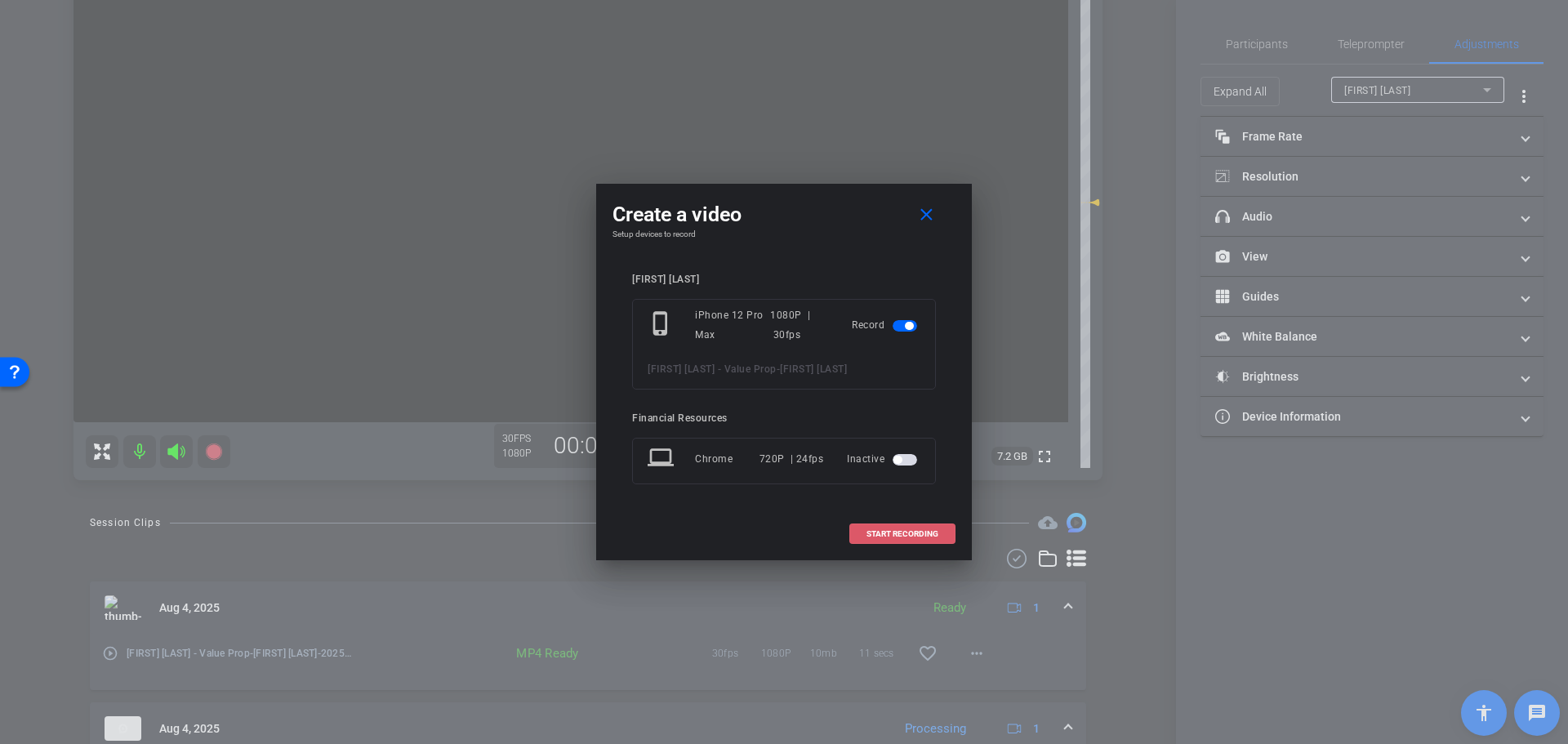 click at bounding box center (902, 534) 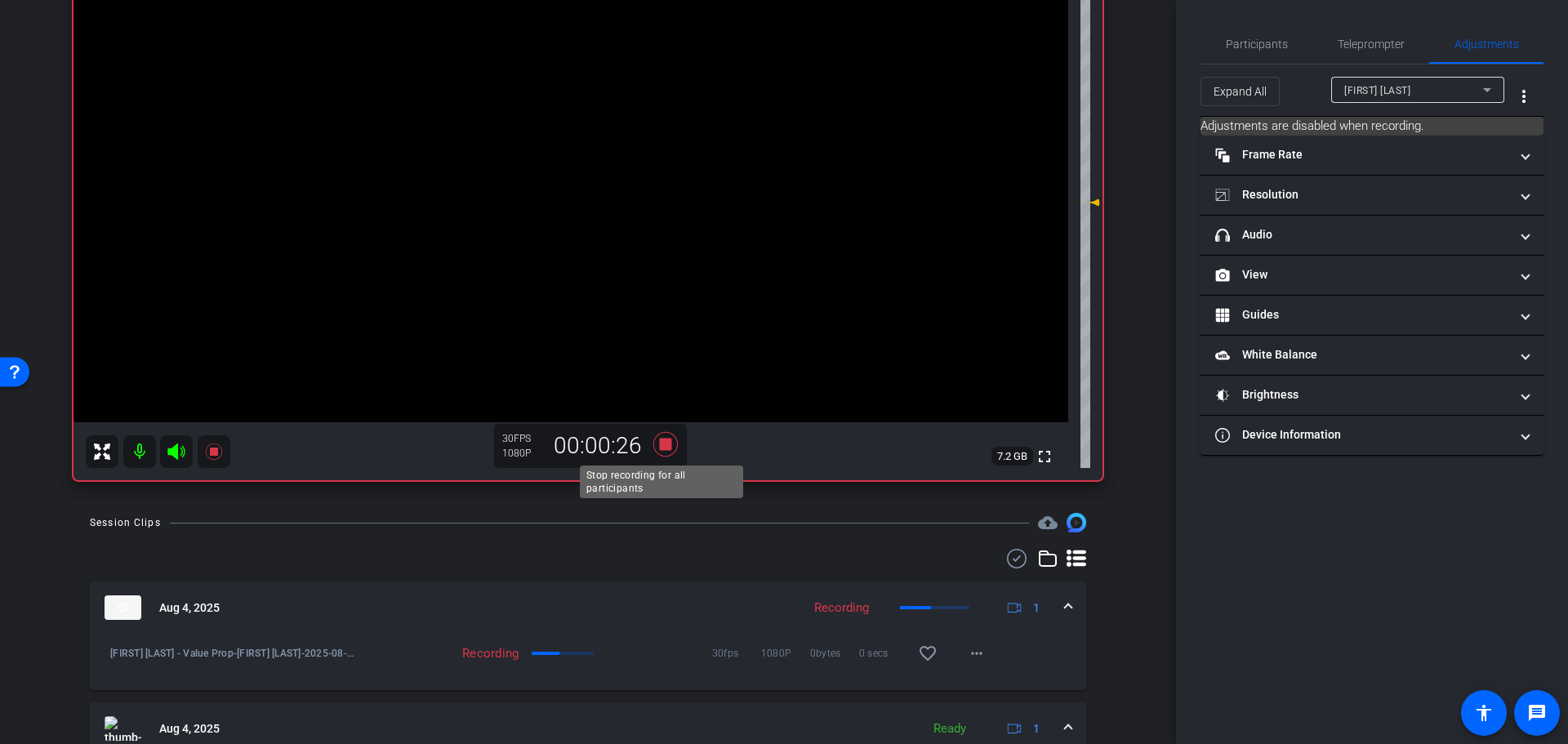 click 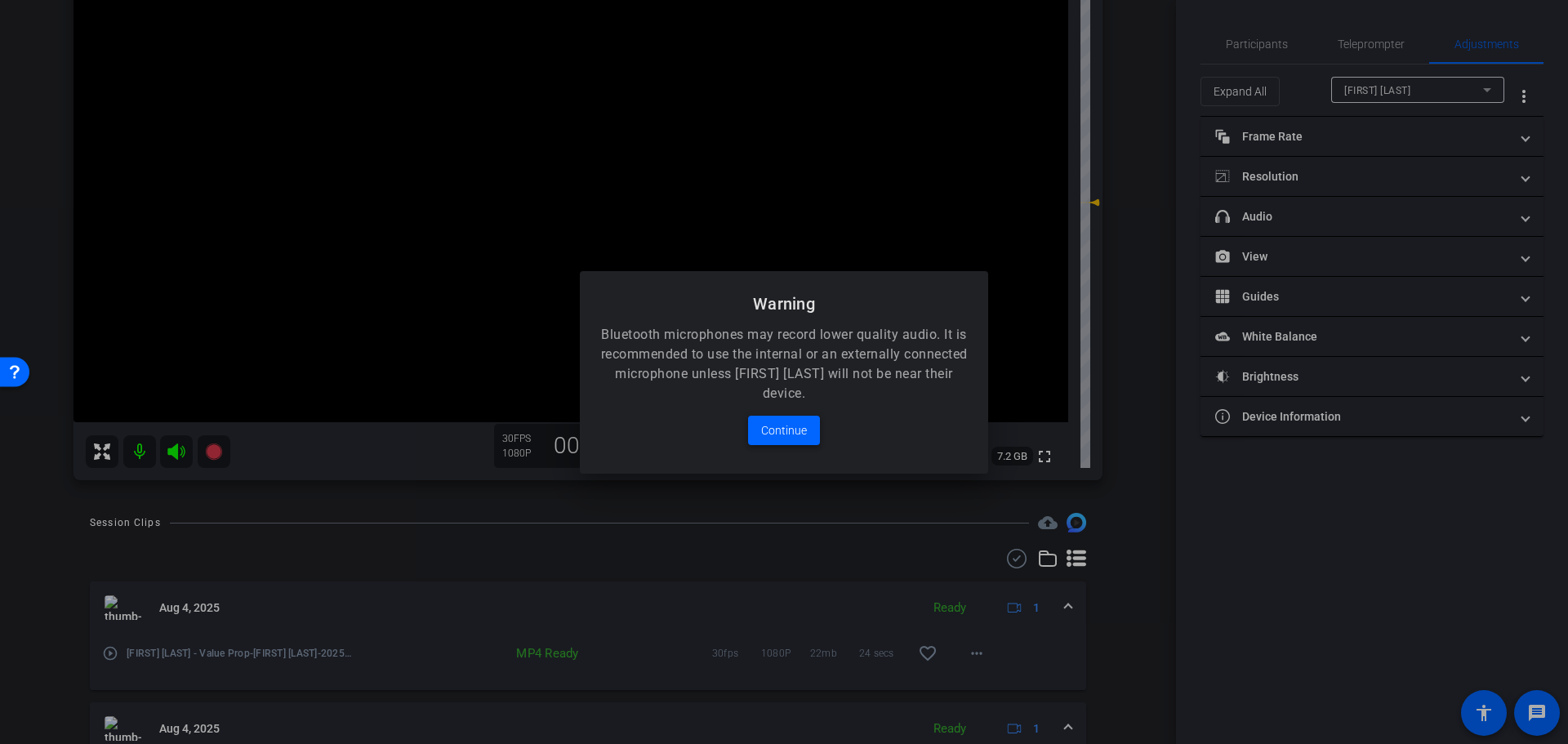 drag, startPoint x: 782, startPoint y: 429, endPoint x: 874, endPoint y: 428, distance: 92.005435 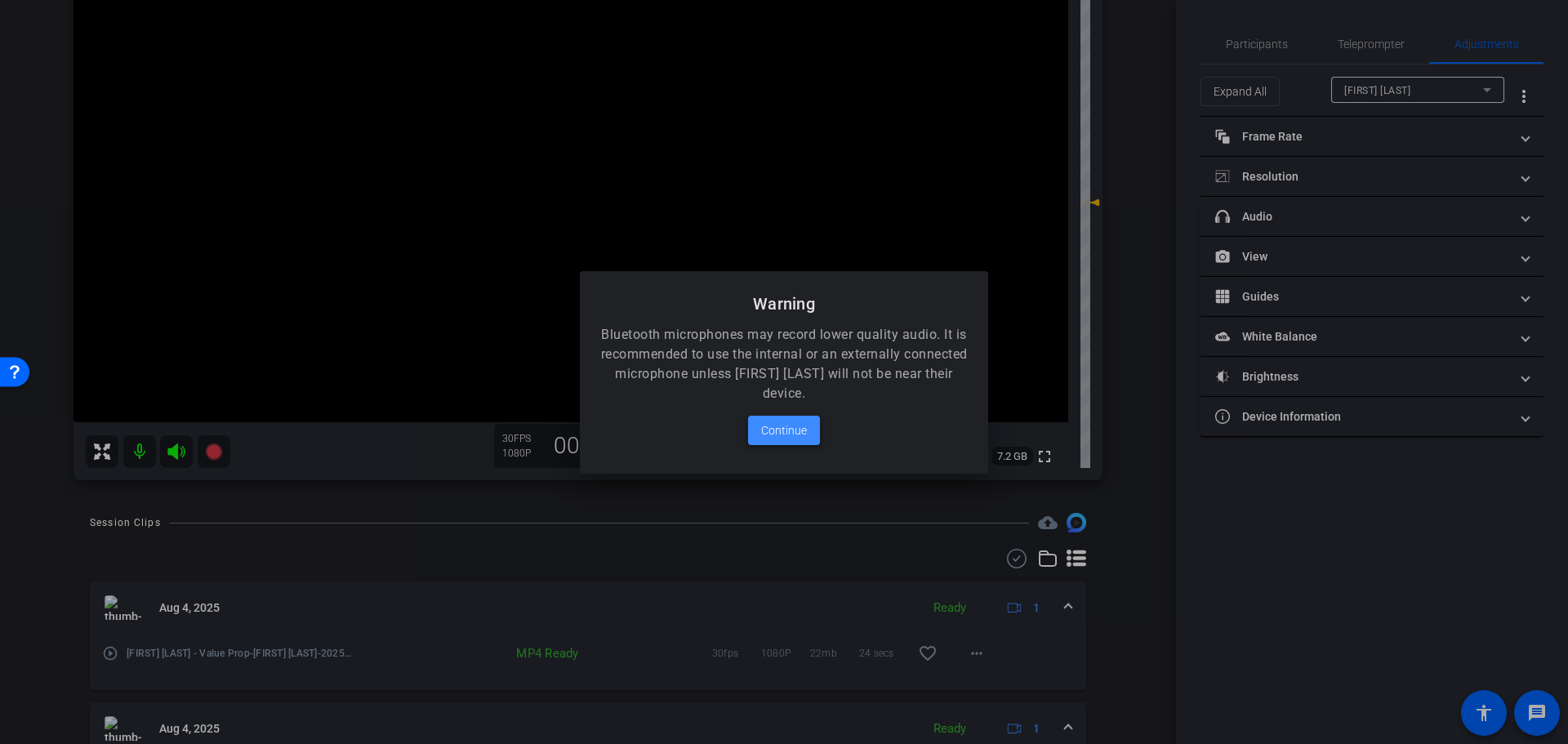 click on "Continue" at bounding box center (784, 430) 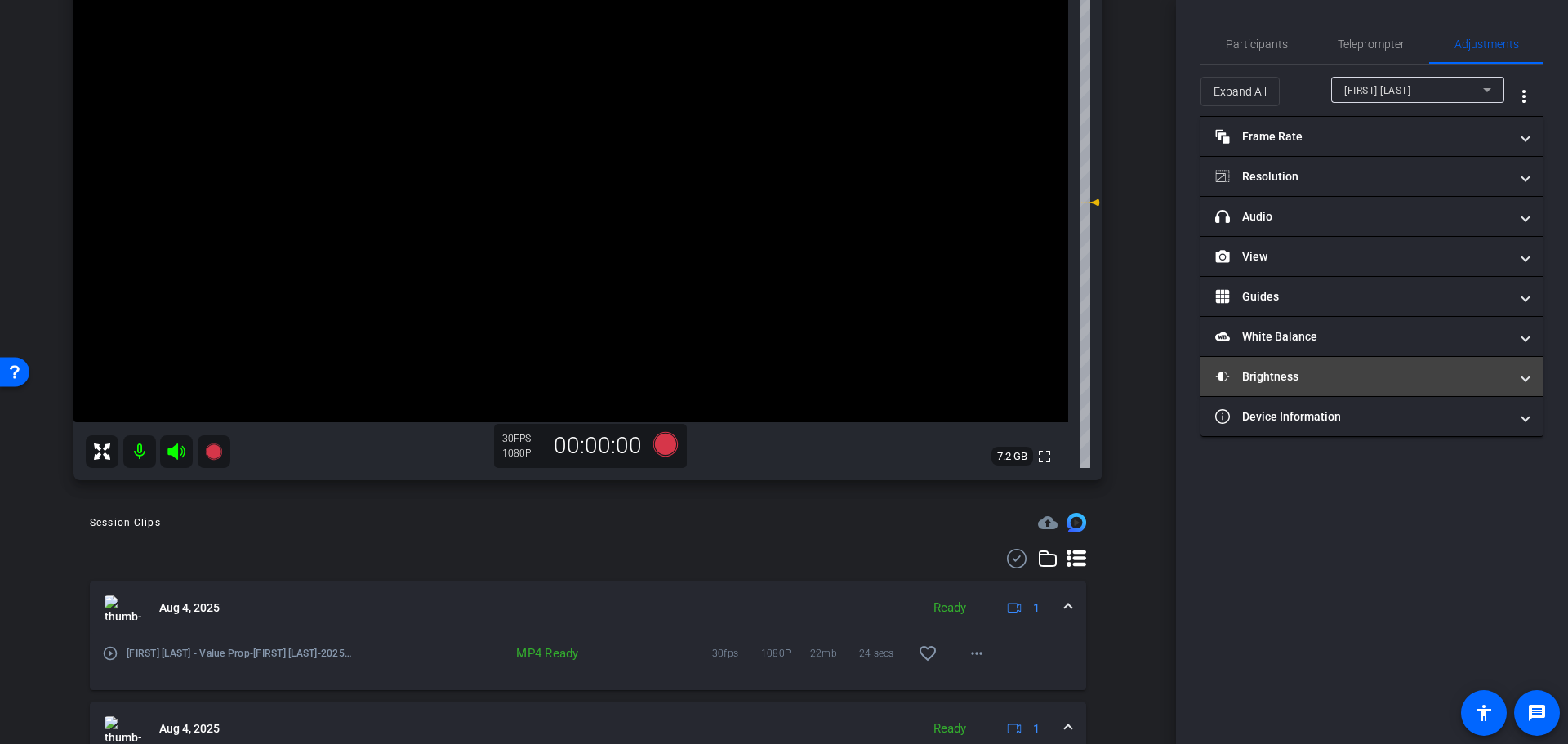 click at bounding box center (1526, 376) 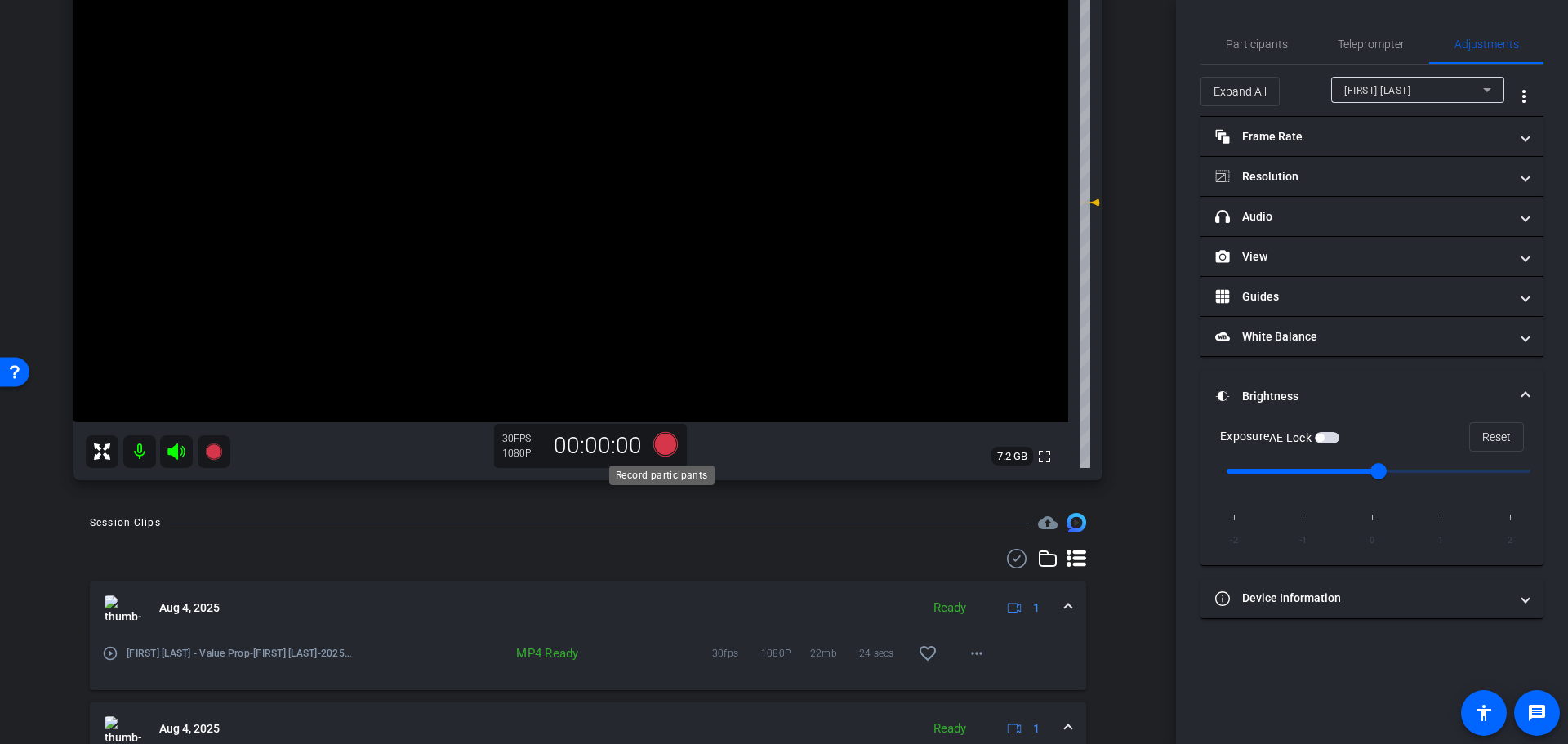 click 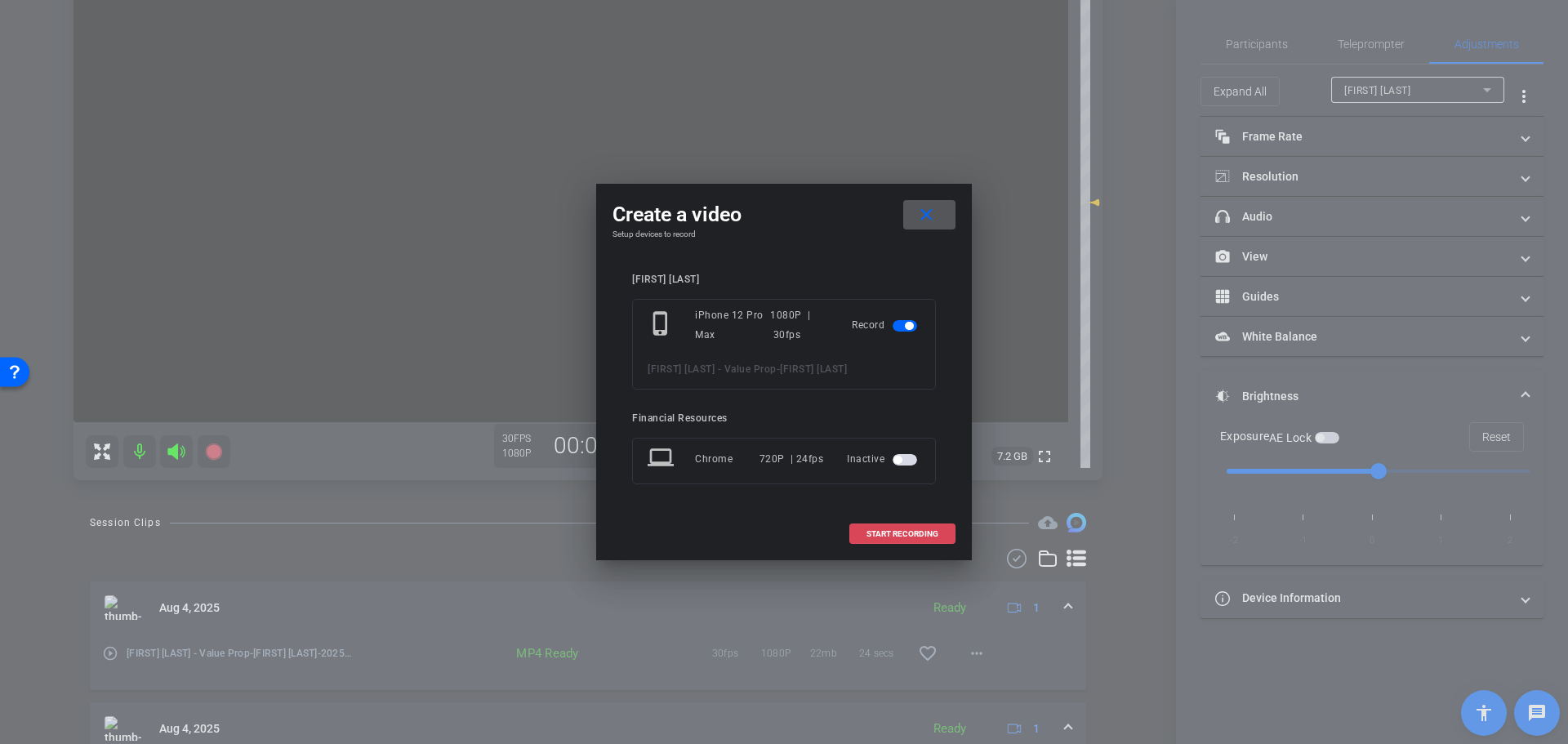 click at bounding box center (902, 534) 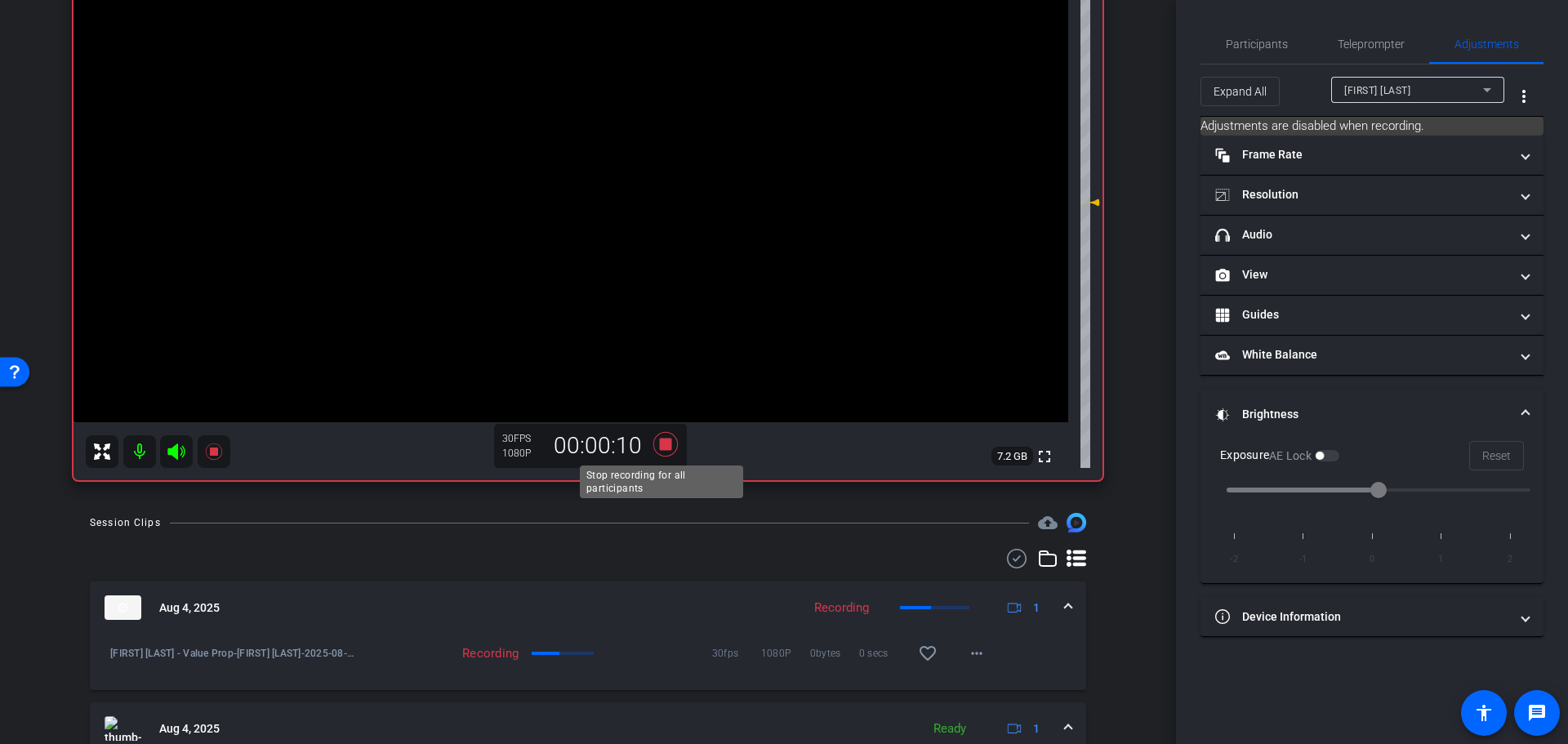 click 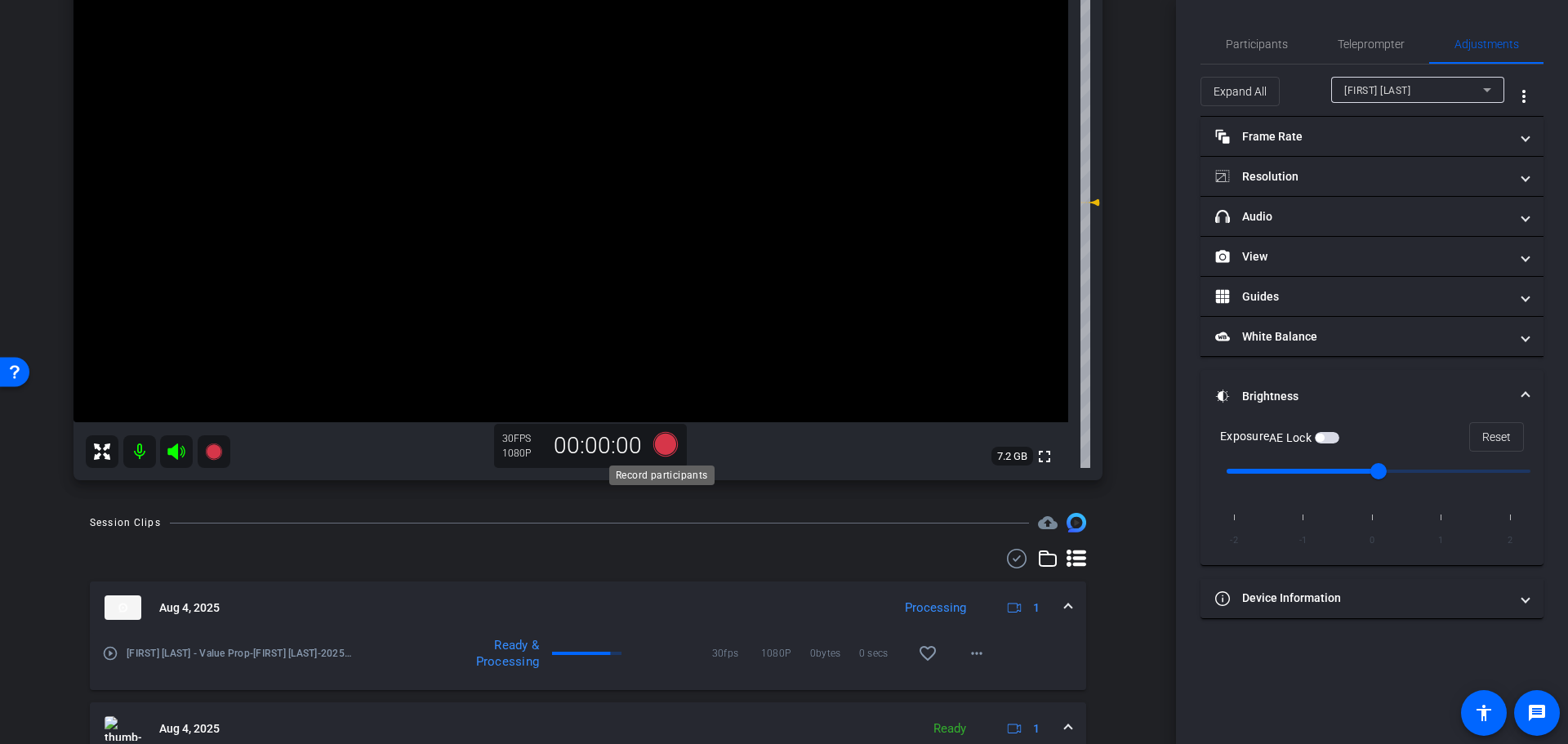 click 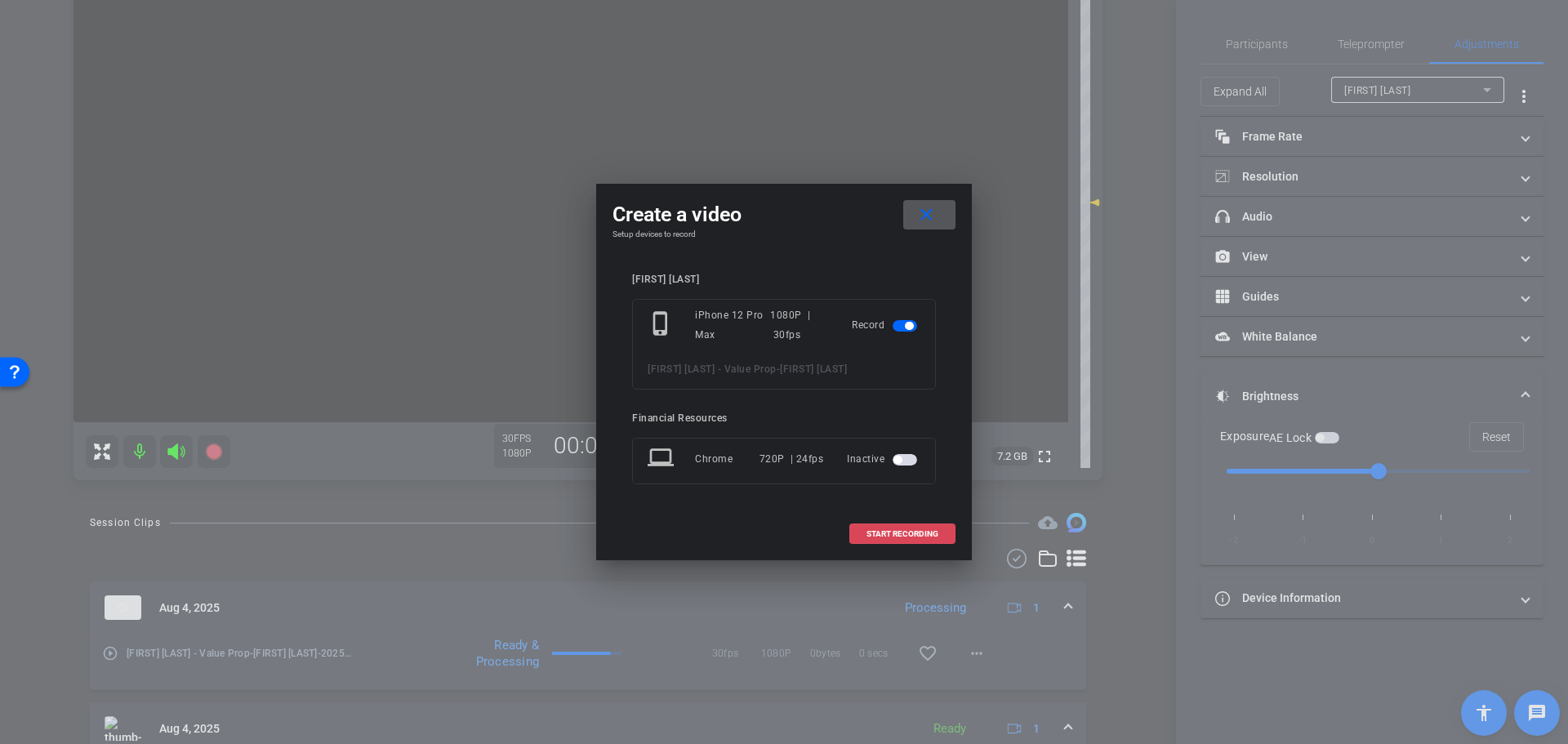 click on "START RECORDING" at bounding box center (902, 534) 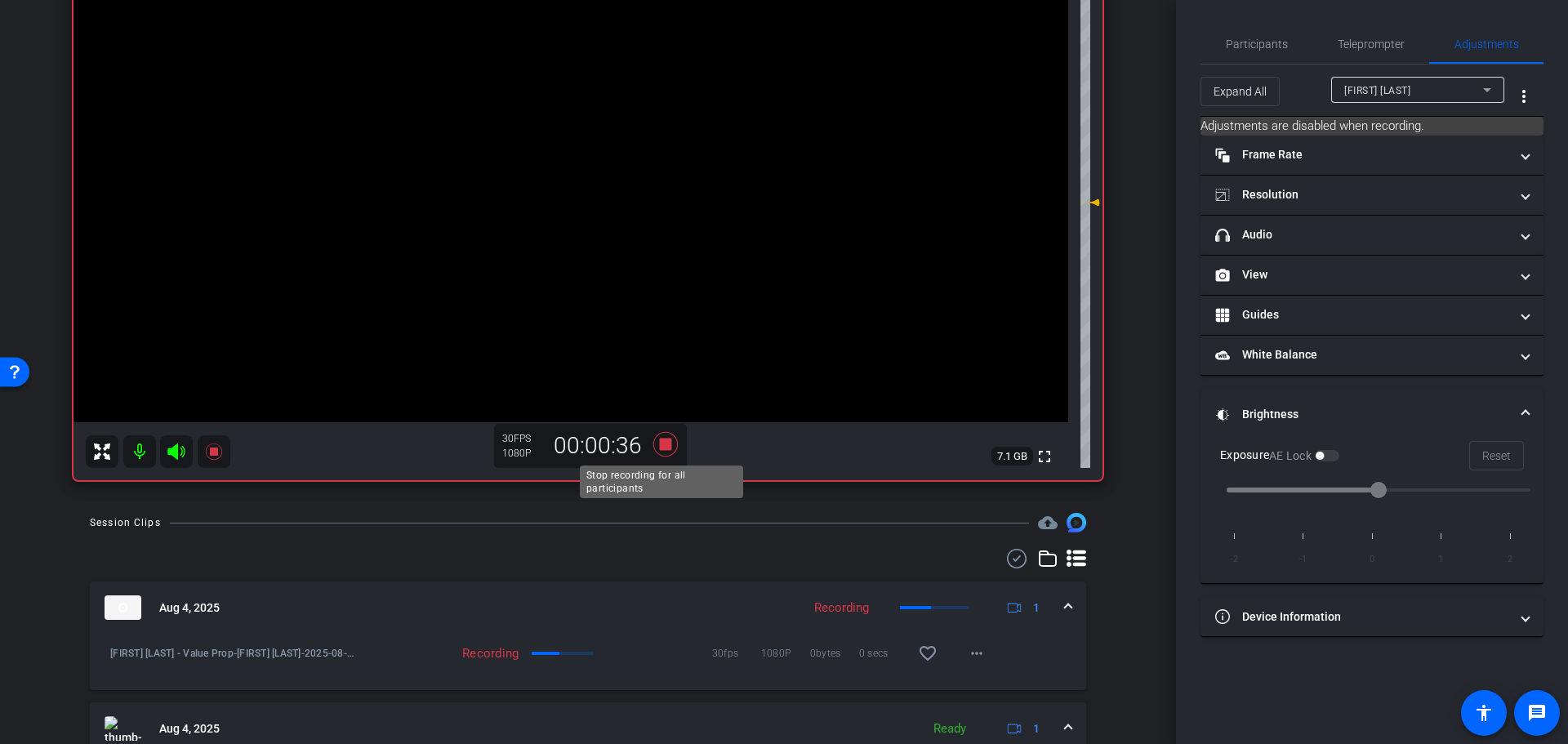 click 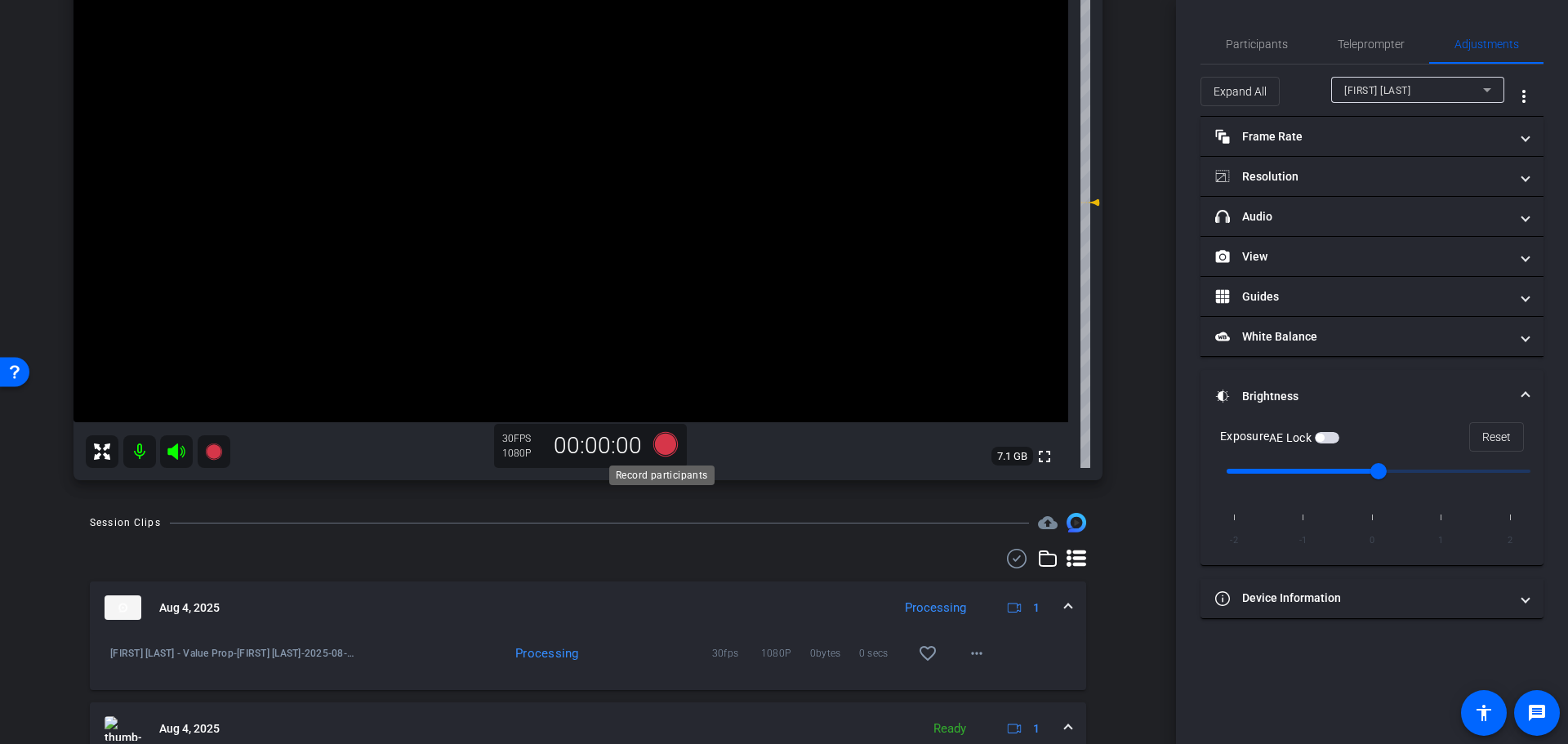 click 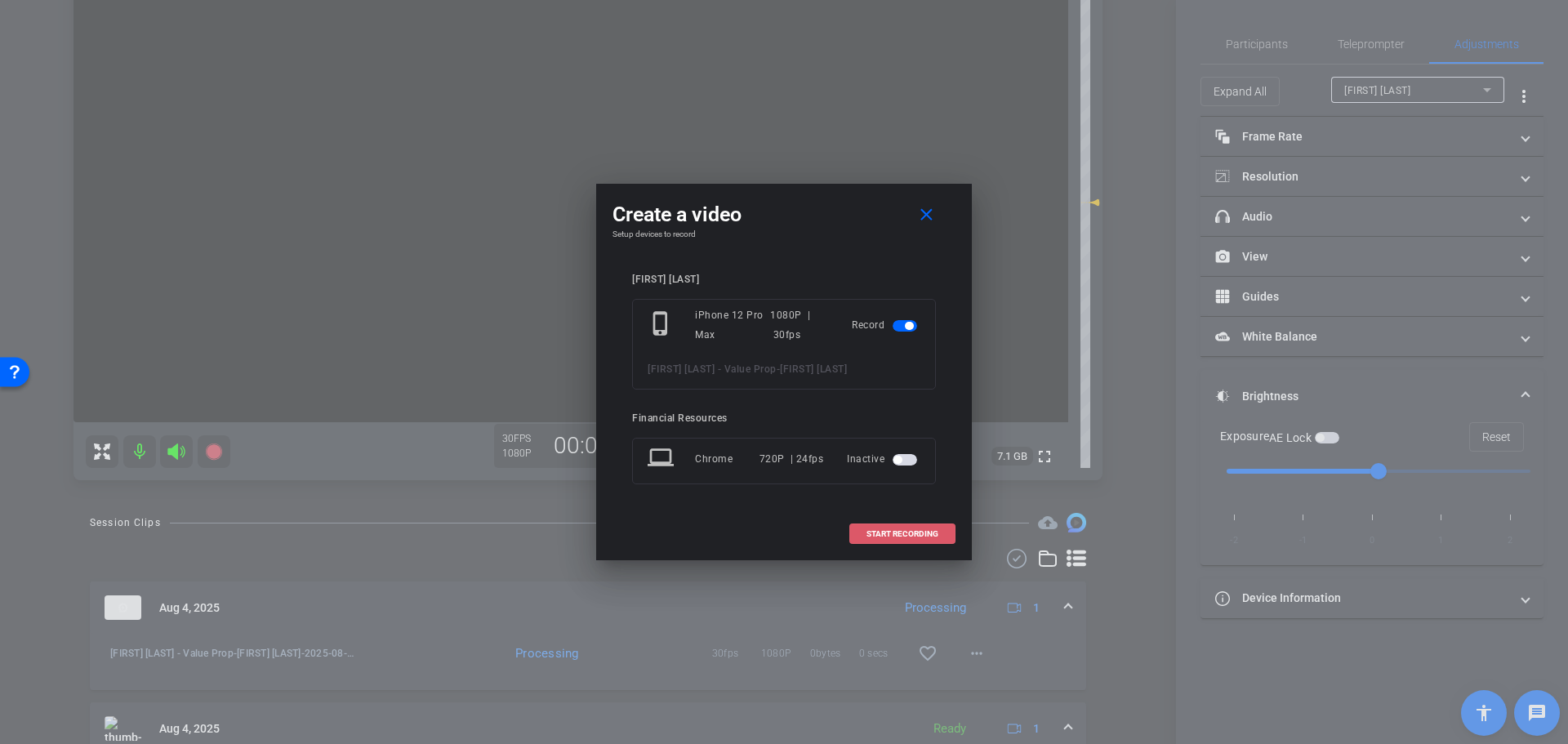 click at bounding box center (902, 534) 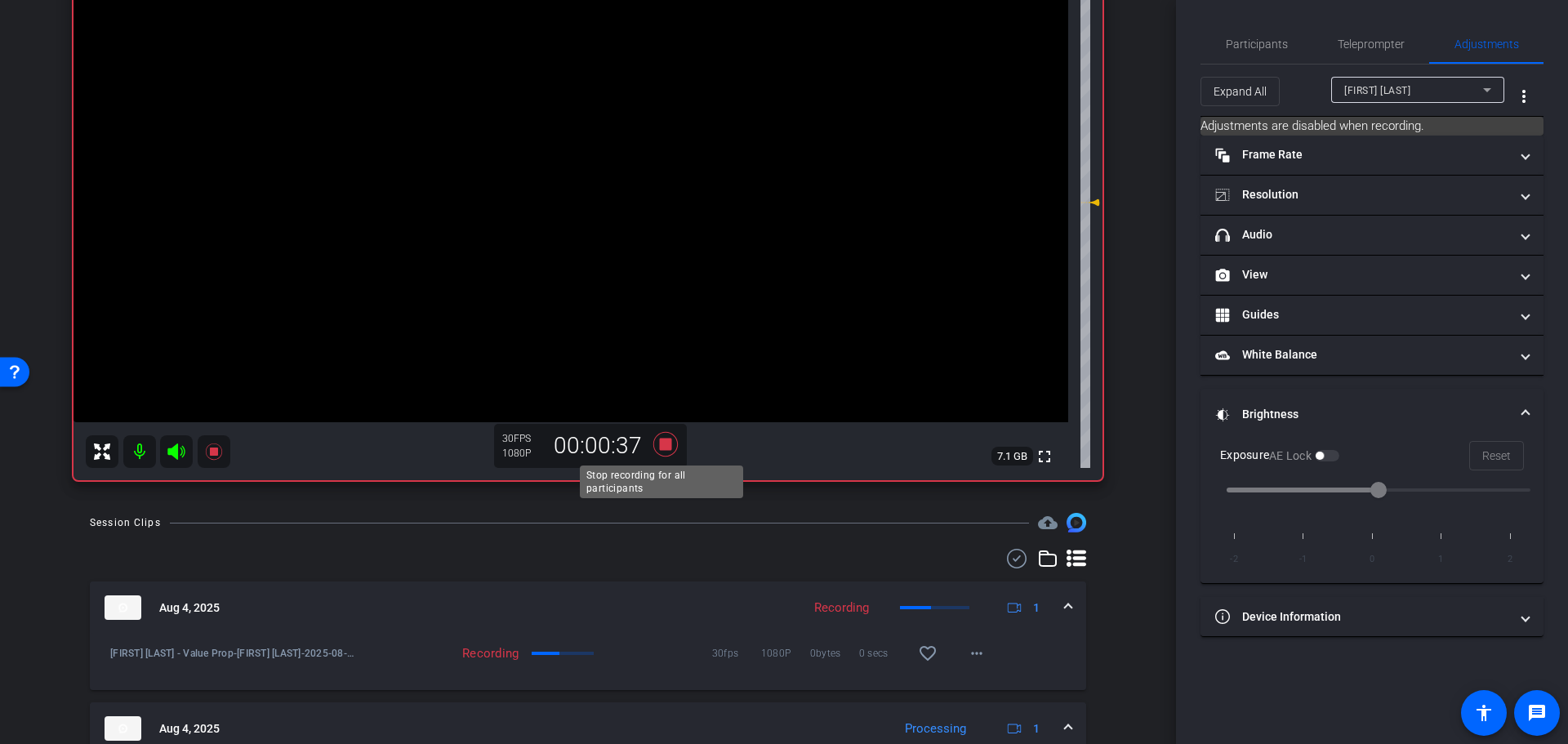 click 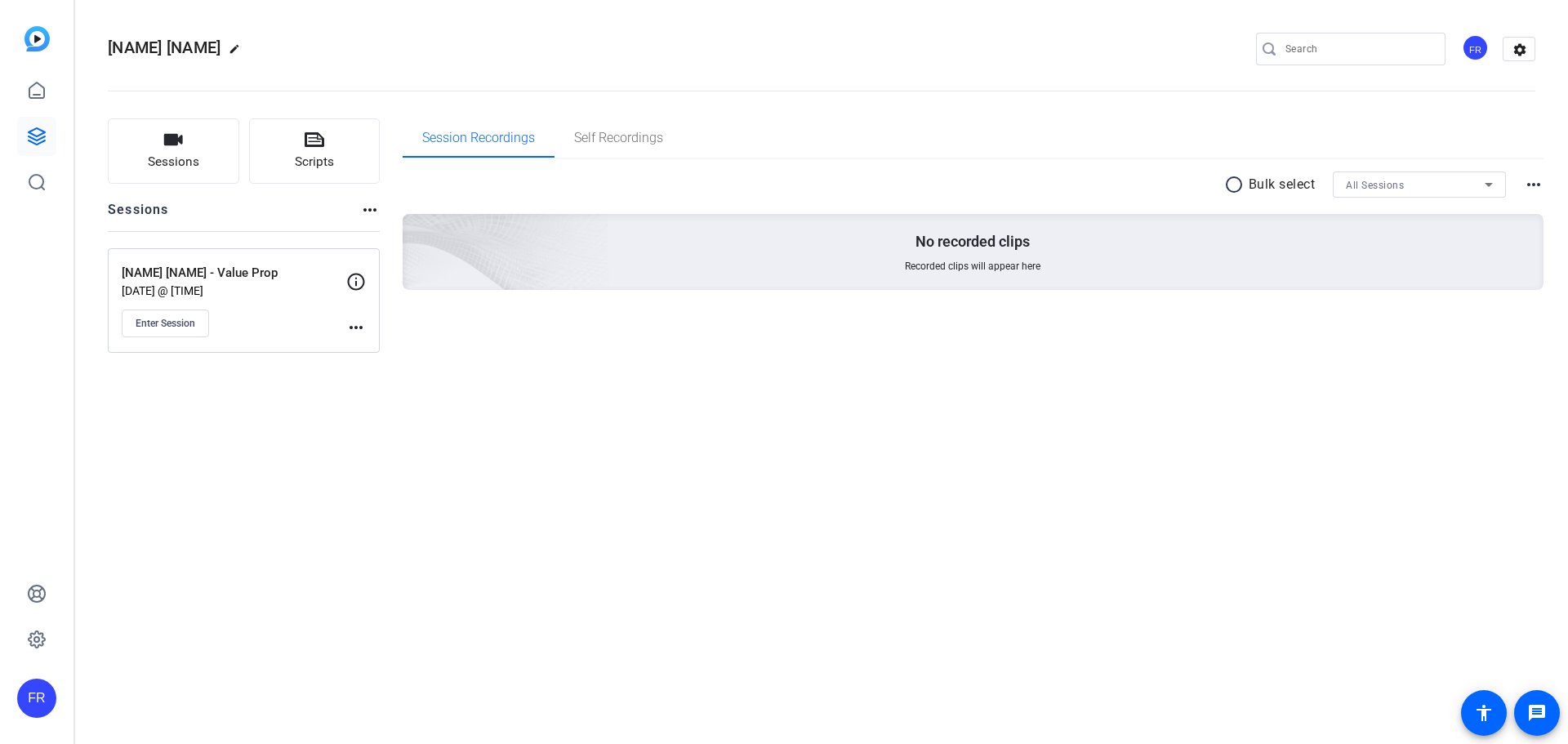 scroll, scrollTop: 0, scrollLeft: 0, axis: both 